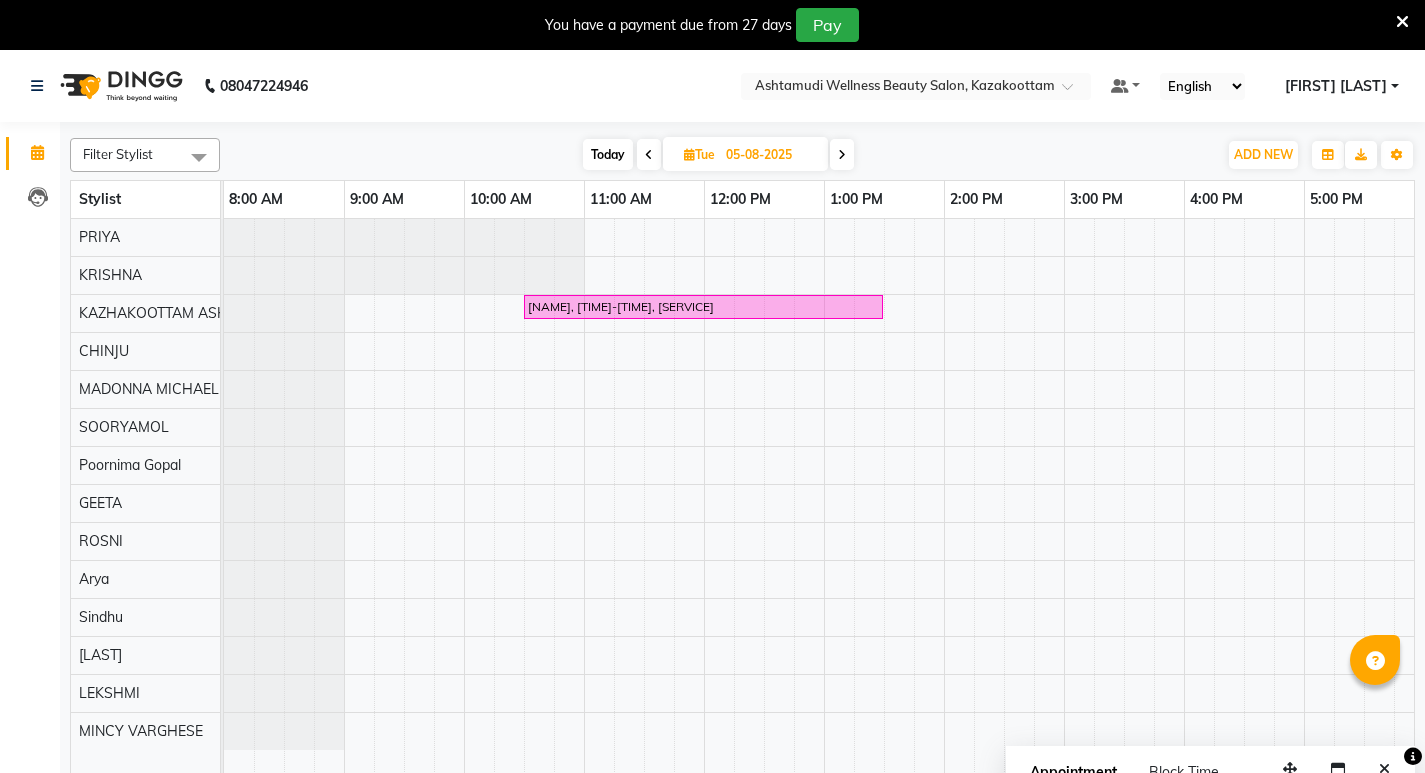 scroll, scrollTop: 0, scrollLeft: 0, axis: both 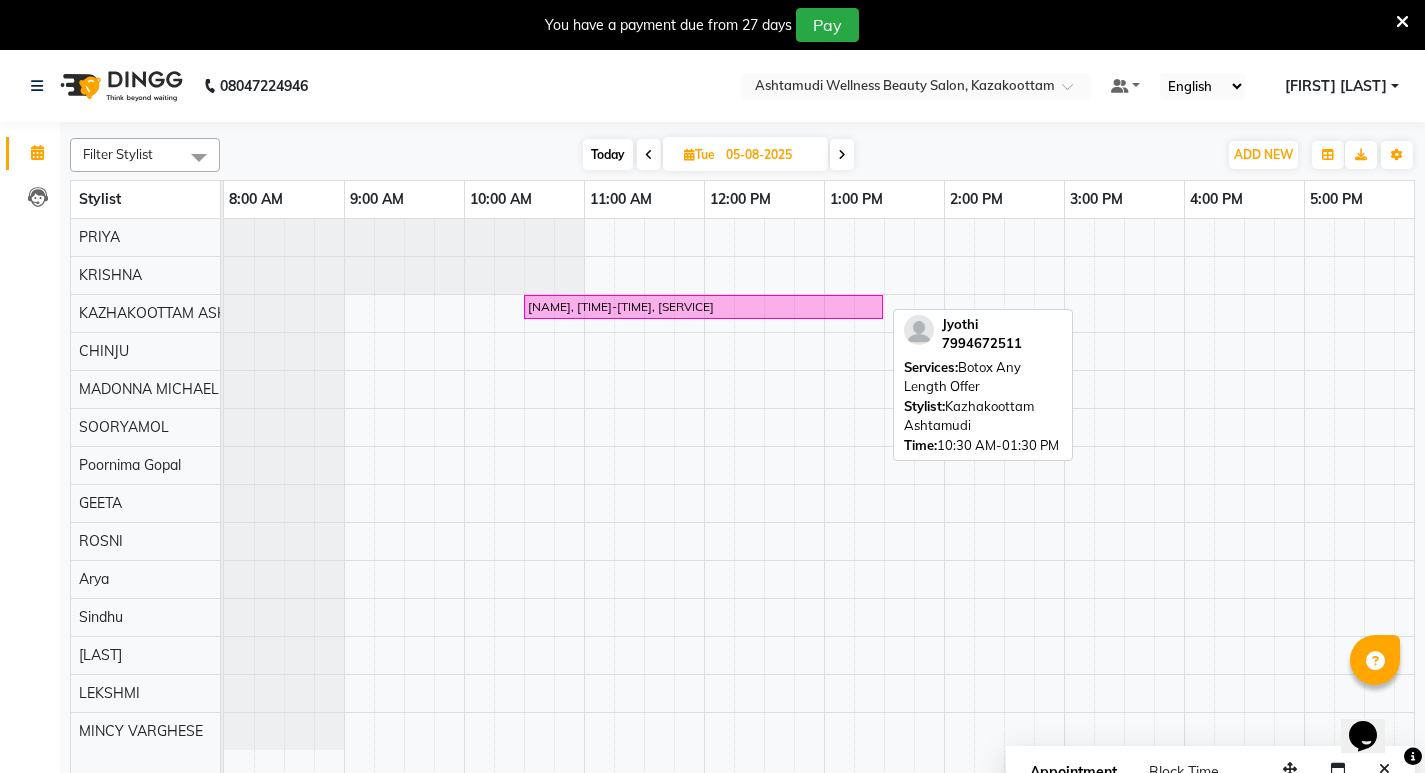 click on "Jyothi, 10:30 AM-01:30 PM, Botox Any Length Offer" at bounding box center [703, 307] 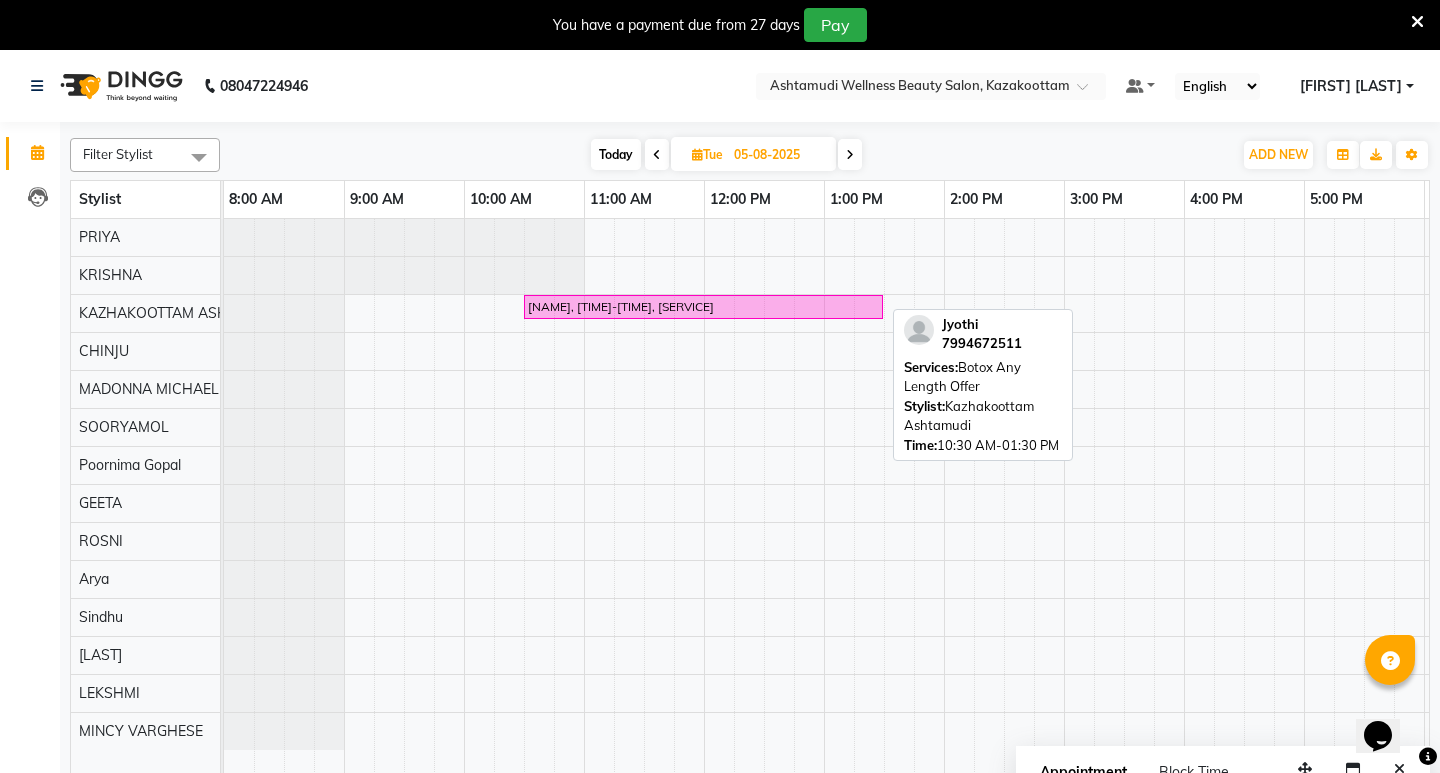 select on "6" 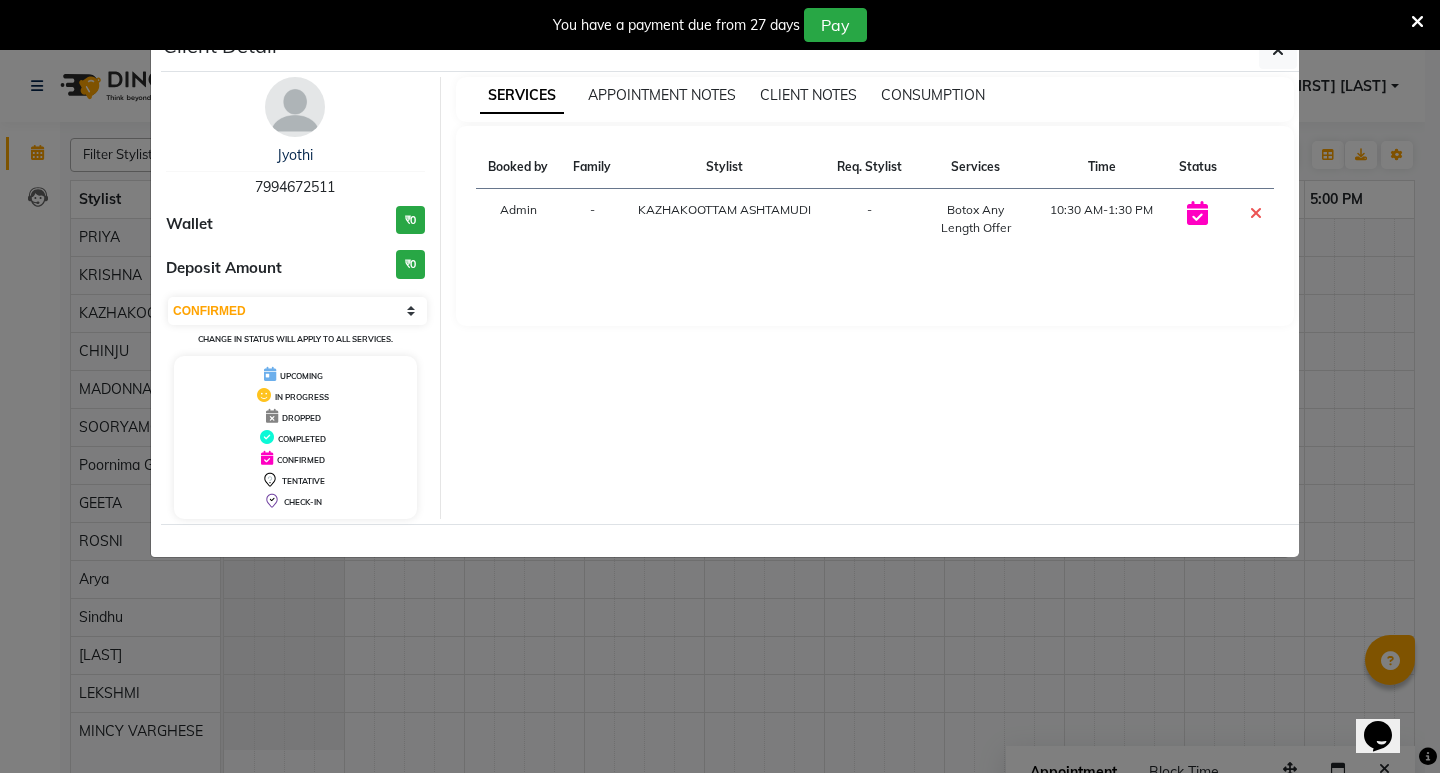 click on "Client Detail  Jyothi    7994672511 Wallet ₹0 Deposit Amount  ₹0  Select CONFIRMED TENTATIVE Change in status will apply to all services. UPCOMING IN PROGRESS DROPPED COMPLETED CONFIRMED TENTATIVE CHECK-IN SERVICES APPOINTMENT NOTES CLIENT NOTES CONSUMPTION Booked by Family Stylist Req. Stylist Services Time Status  Admin  - KAZHAKOOTTAM ASHTAMUDI -  Botox Any Length Offer   10:30 AM-1:30 PM" 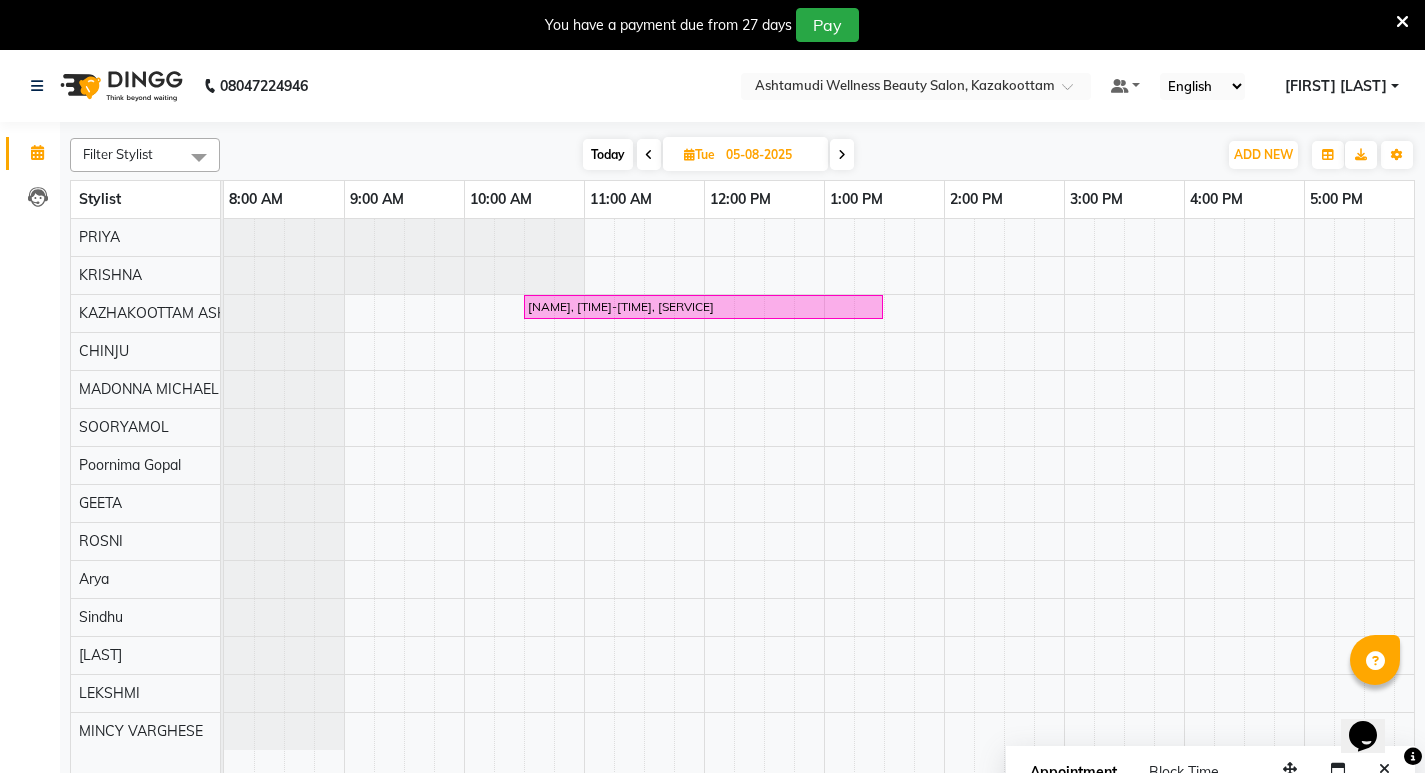 click at bounding box center (649, 155) 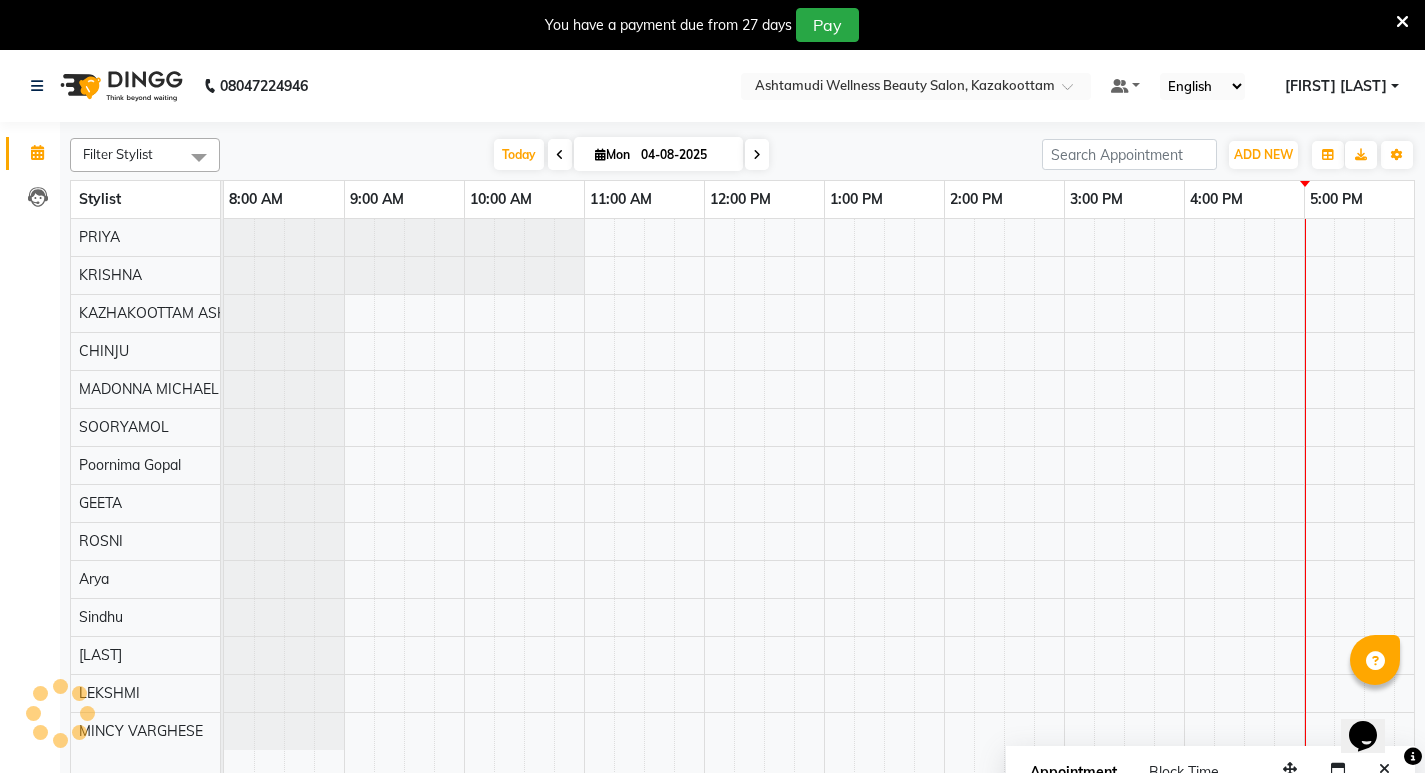scroll, scrollTop: 0, scrollLeft: 370, axis: horizontal 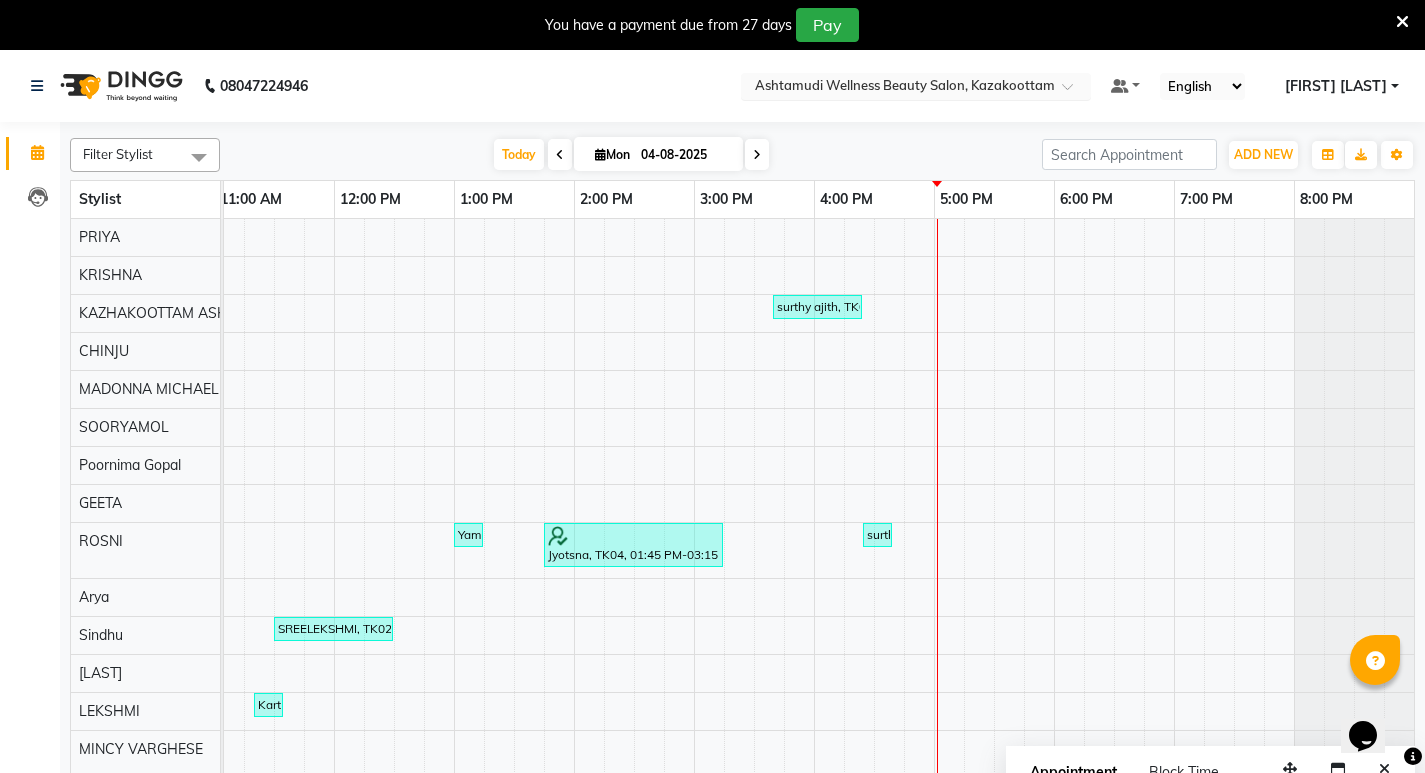 click at bounding box center [916, 88] 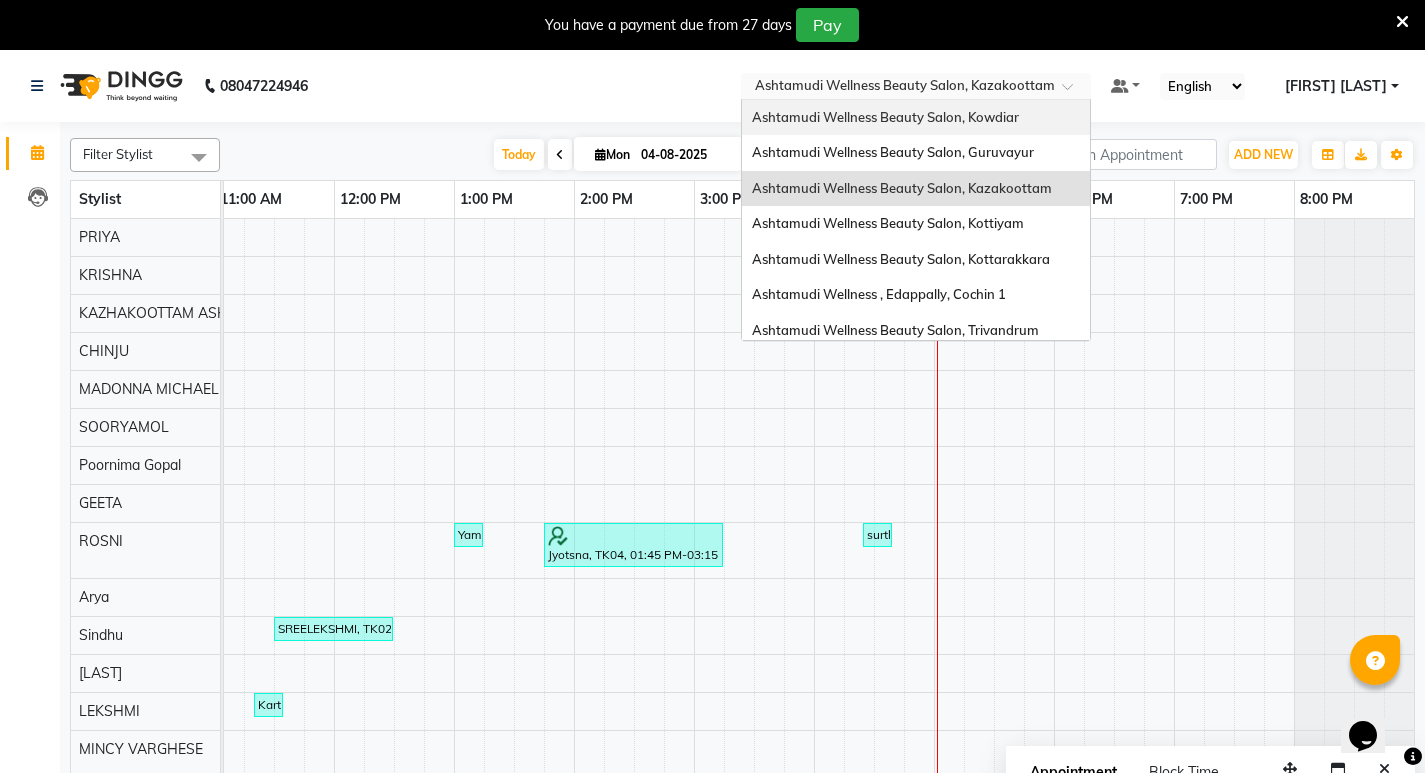 click on "Ashtamudi Wellness Beauty Salon, Kowdiar" at bounding box center [916, 118] 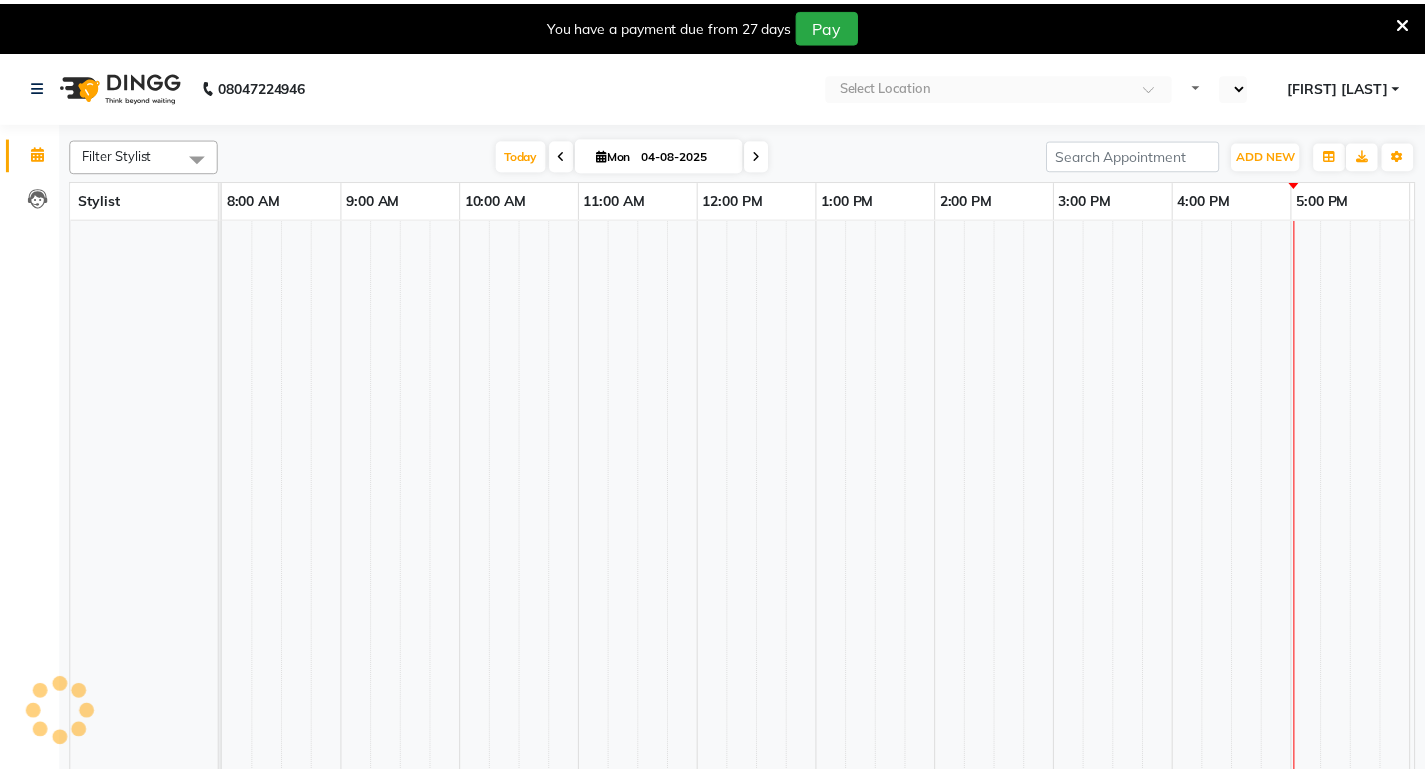 scroll, scrollTop: 0, scrollLeft: 0, axis: both 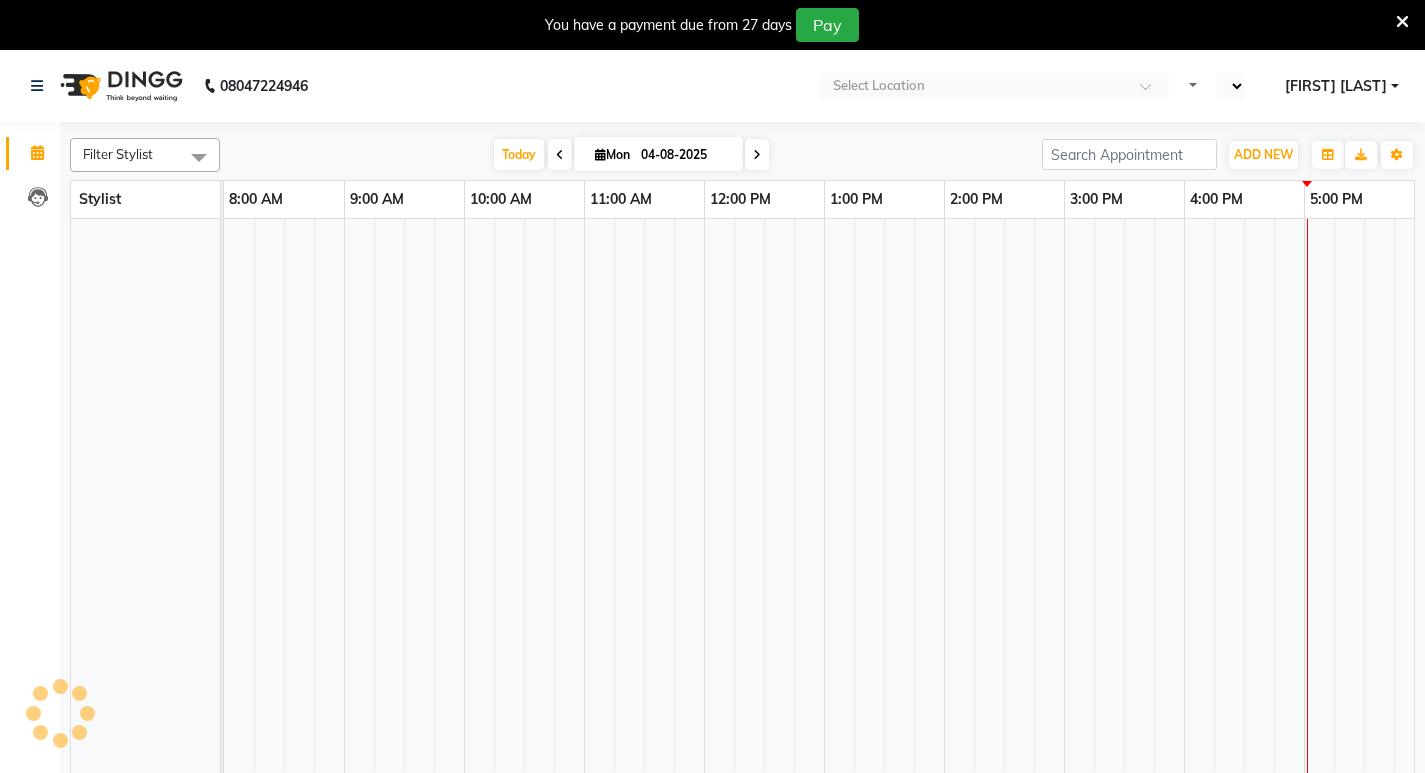 select on "en" 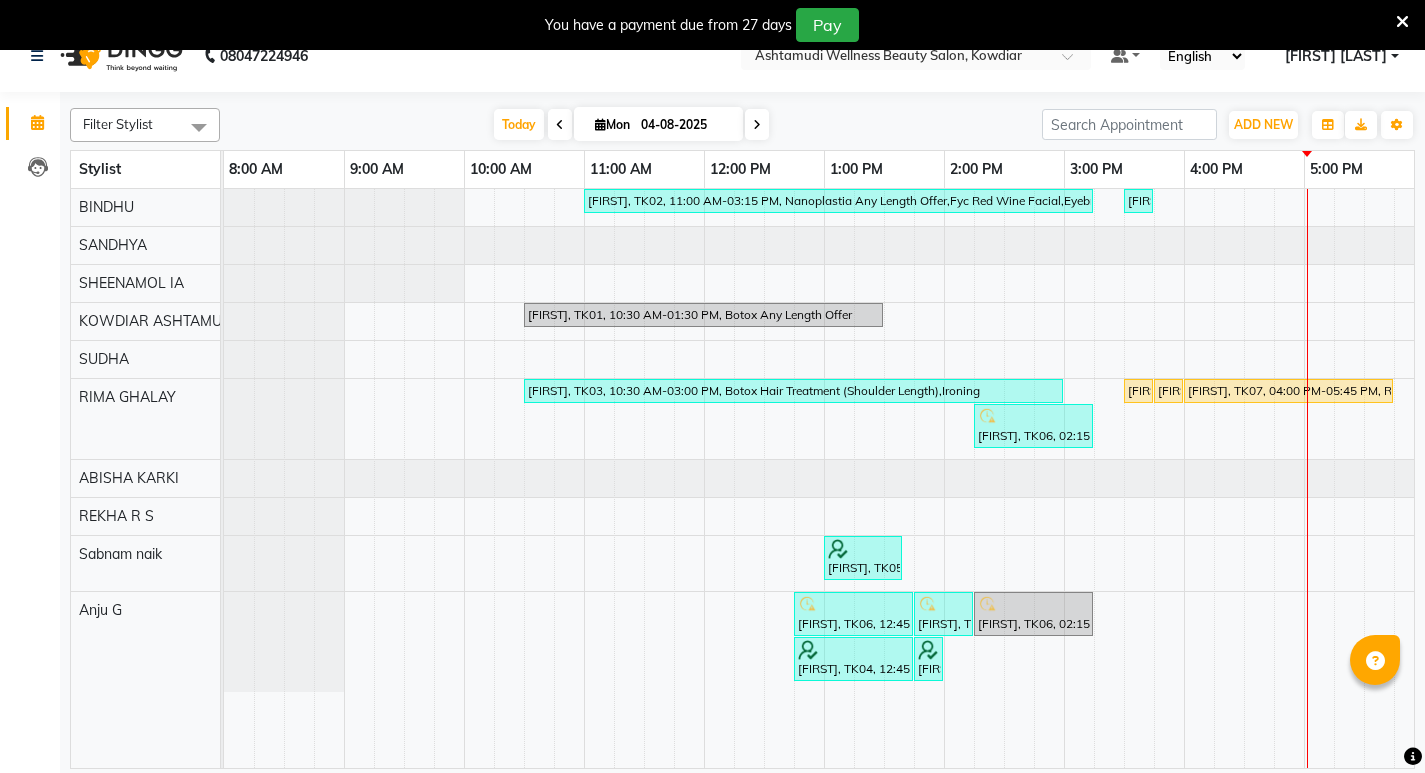 scroll, scrollTop: 50, scrollLeft: 0, axis: vertical 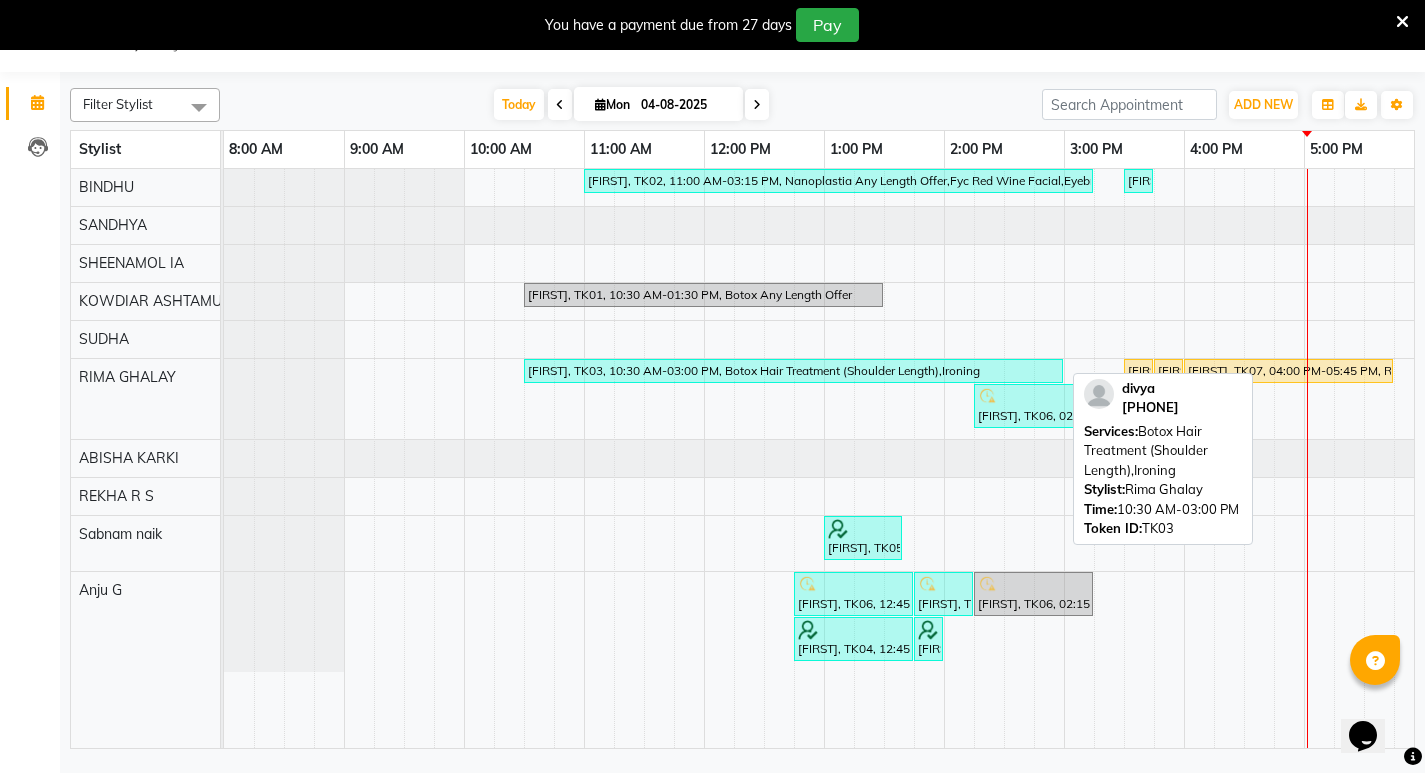 click on "[FIRST], TK03, 10:30 AM-03:00 PM, Botox Hair Treatment (Shoulder Length),Ironing" at bounding box center [793, 371] 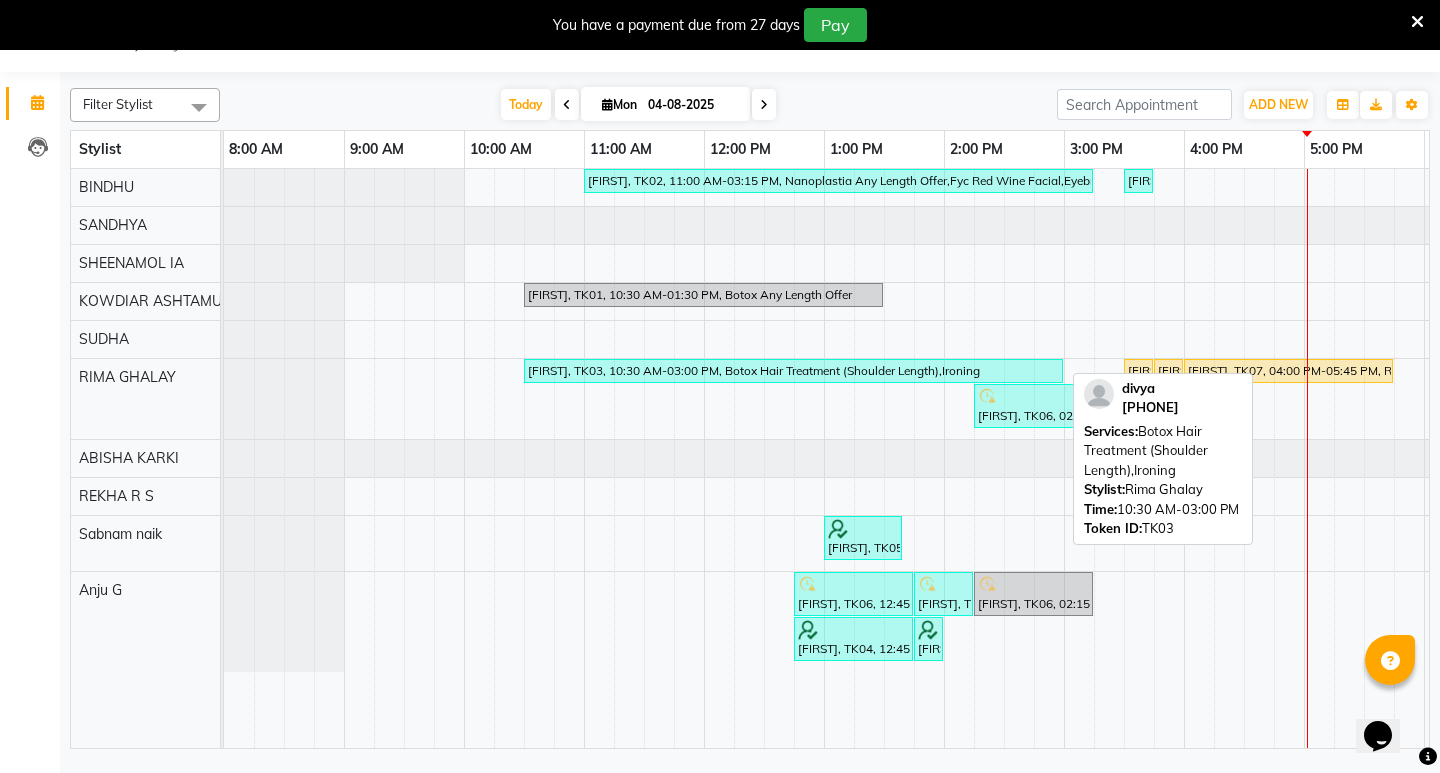 select on "3" 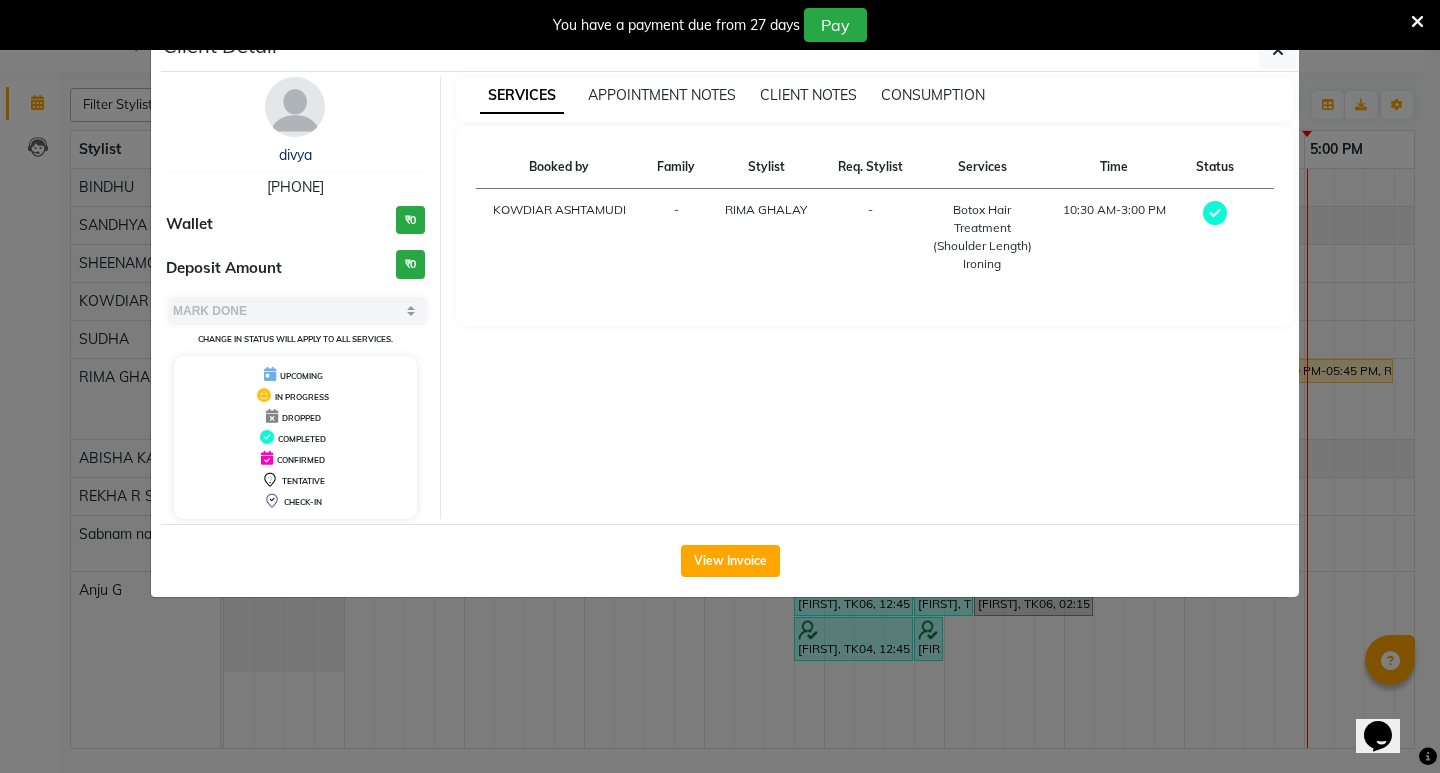 click on "Client Detail  [FIRST]    [PHONE] Wallet ₹0 Deposit Amount  ₹0  Select MARK DONE UPCOMING Change in status will apply to all services. UPCOMING IN PROGRESS DROPPED COMPLETED CONFIRMED TENTATIVE CHECK-IN SERVICES APPOINTMENT NOTES CLIENT NOTES CONSUMPTION Booked by Family Stylist Req. Stylist Services Time Status  KOWDIAR ASHTAMUDI  - [FIRST] [LAST] -  Botox Hair Treatment (Shoulder Length)   Ironing   10:30 AM-3:00 PM   View Invoice" 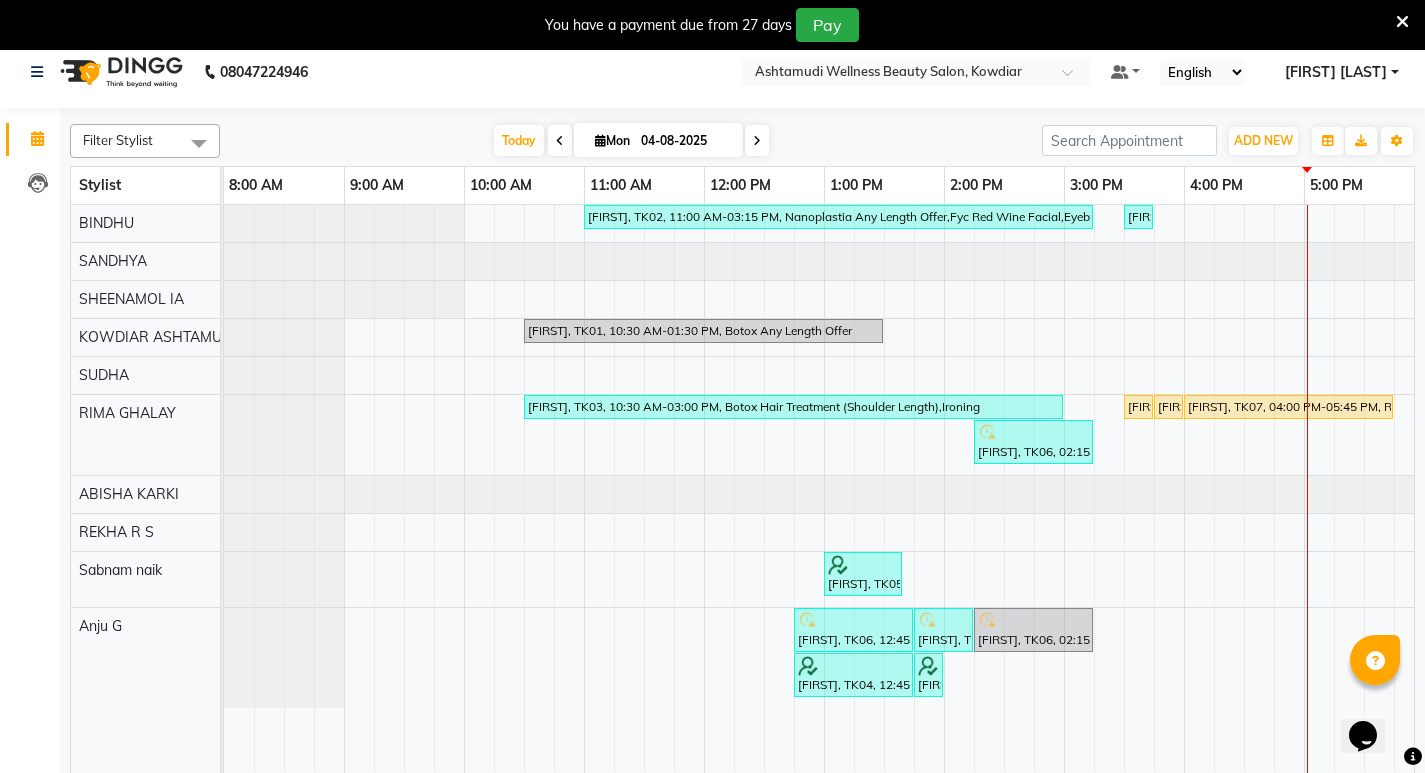 scroll, scrollTop: 0, scrollLeft: 0, axis: both 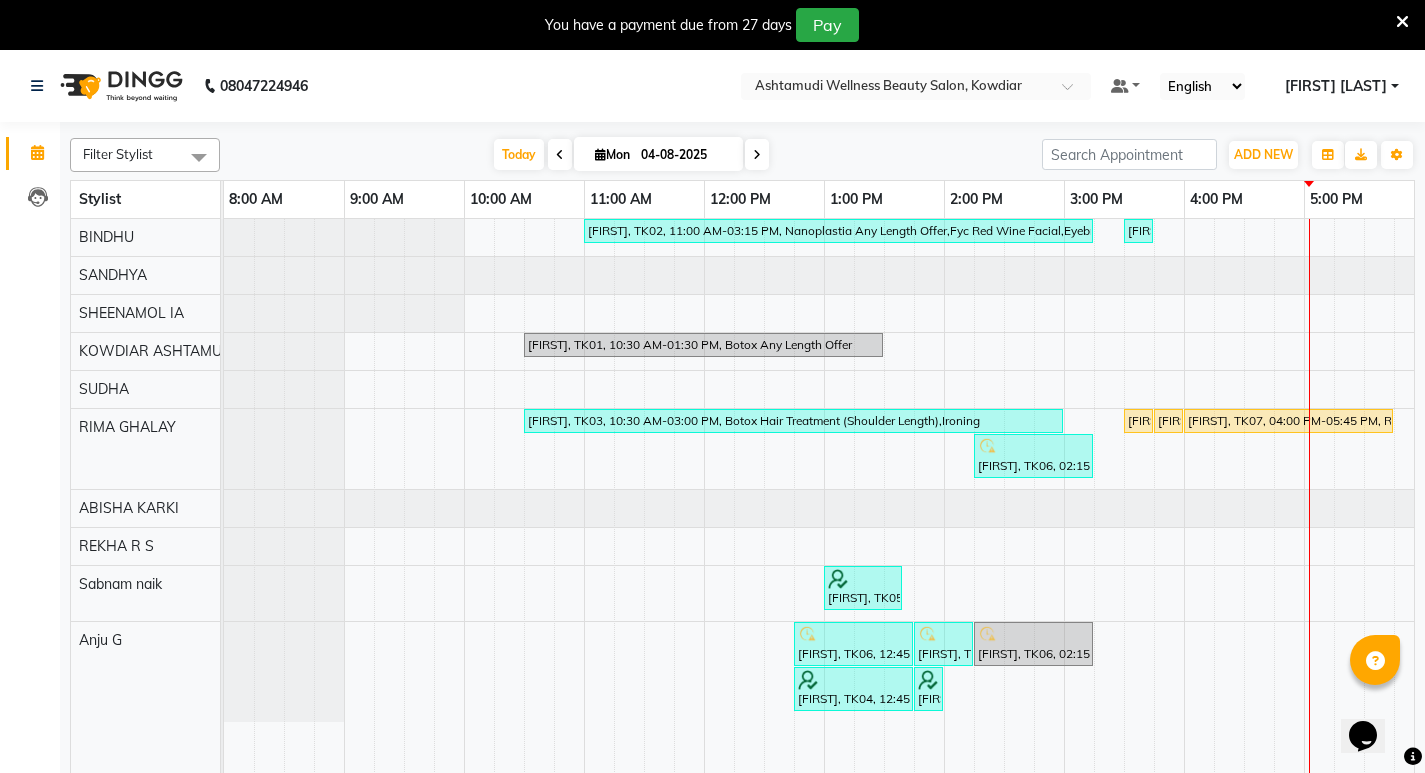 click on "[FIRST], TK02, 11:00 AM-03:15 PM, Nanoplastia Any Length Offer,Fyc Red Wine Facial,Eyebrows Threading    [FIRST], TK08, 03:30 PM-03:45 PM, Eyebrows Threading    [FIRST], TK01, 10:30 AM-01:30 PM, Botox Any Length Offer    [FIRST], TK03, 10:30 AM-03:00 PM, Botox Hair Treatment (Shoulder Length),Ironing    [FIRST], TK07, 03:30 PM-03:45 PM, Eyebrows Threading    [FIRST], TK07, 03:45 PM-04:00 PM, Forehead Threading    [FIRST], TK07, 04:00 PM-05:45 PM, ROOT TOUCH UP  SMOOTHENING  CROWN SECTION     [FIRST], TK06, 02:15 PM-03:15 PM, Highlighting (Per Streaks)     [FIRST], TK05, 01:00 PM-01:40 PM, Root Touch-Up (Ammonia Free)     [FIRST], TK06, 12:45 PM-01:45 PM, Keratin Spa     [FIRST], TK06, 01:45 PM-02:15 PM, ROOT TOUCH UP (AMONIA FREE) EAR TO EAR      [FIRST], TK06, 02:15 PM-03:15 PM, Highlighting (Per Streaks)     [FIRST], TK04, 12:45 PM-01:45 PM, Normal Cleanup     [FIRST], TK04, 01:45 PM-02:00 PM, Eyebrows Threading" at bounding box center (1004, 508) 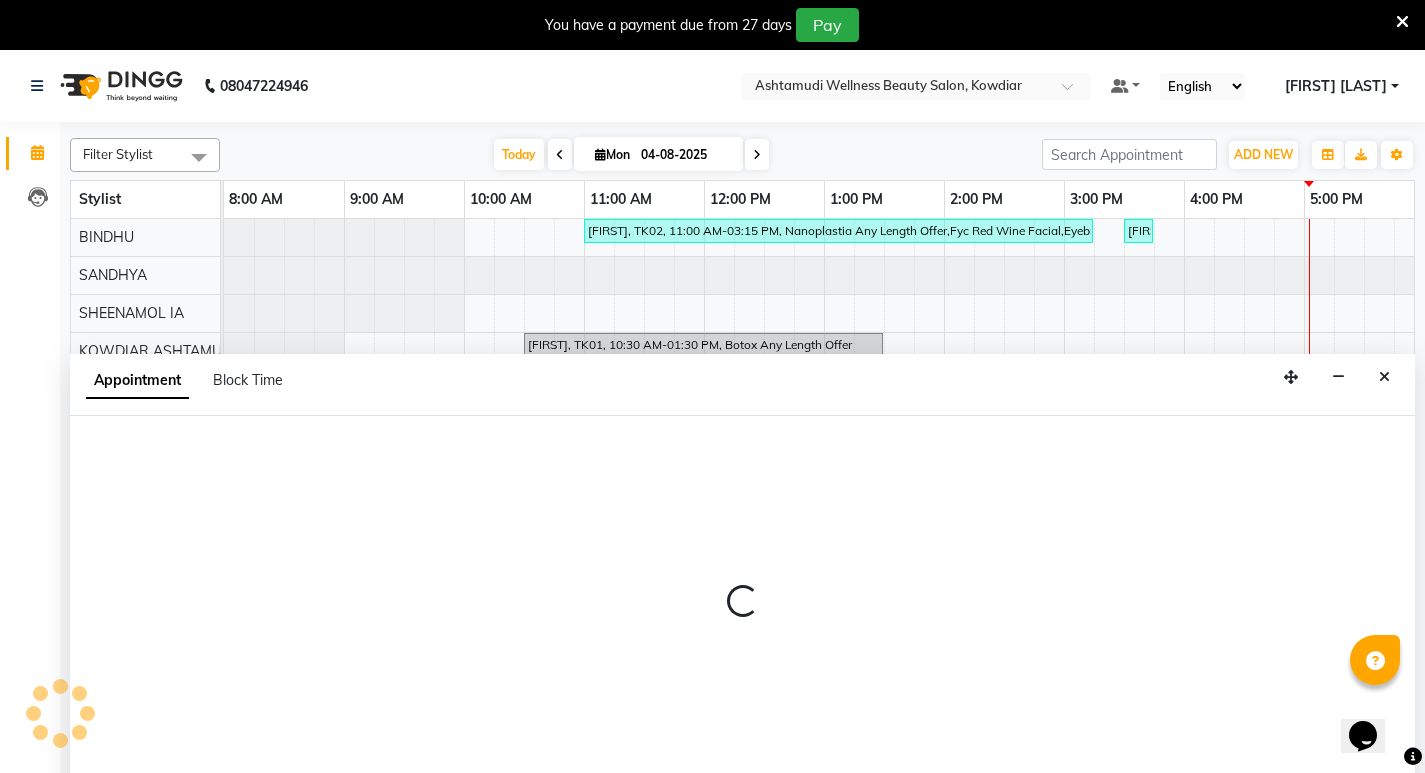scroll, scrollTop: 50, scrollLeft: 0, axis: vertical 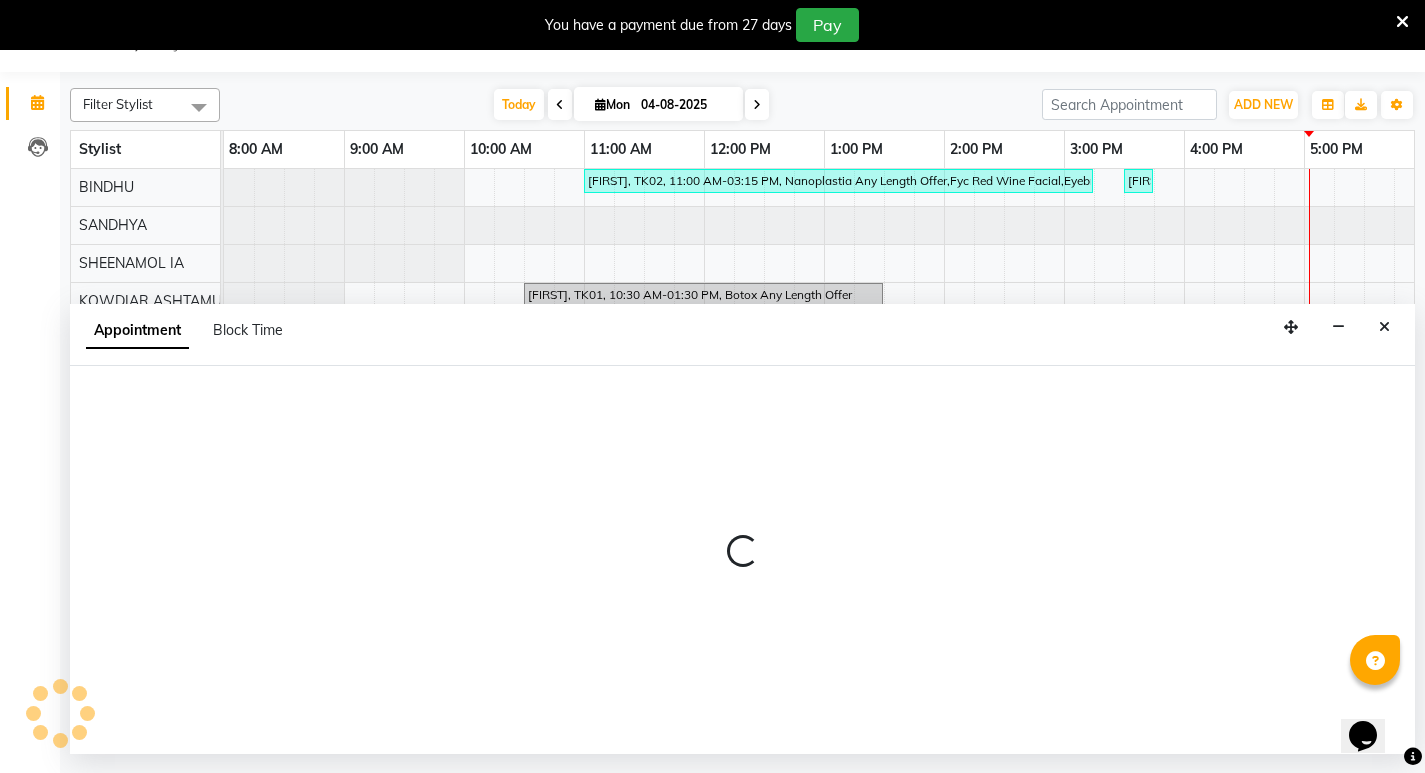 select on "61508" 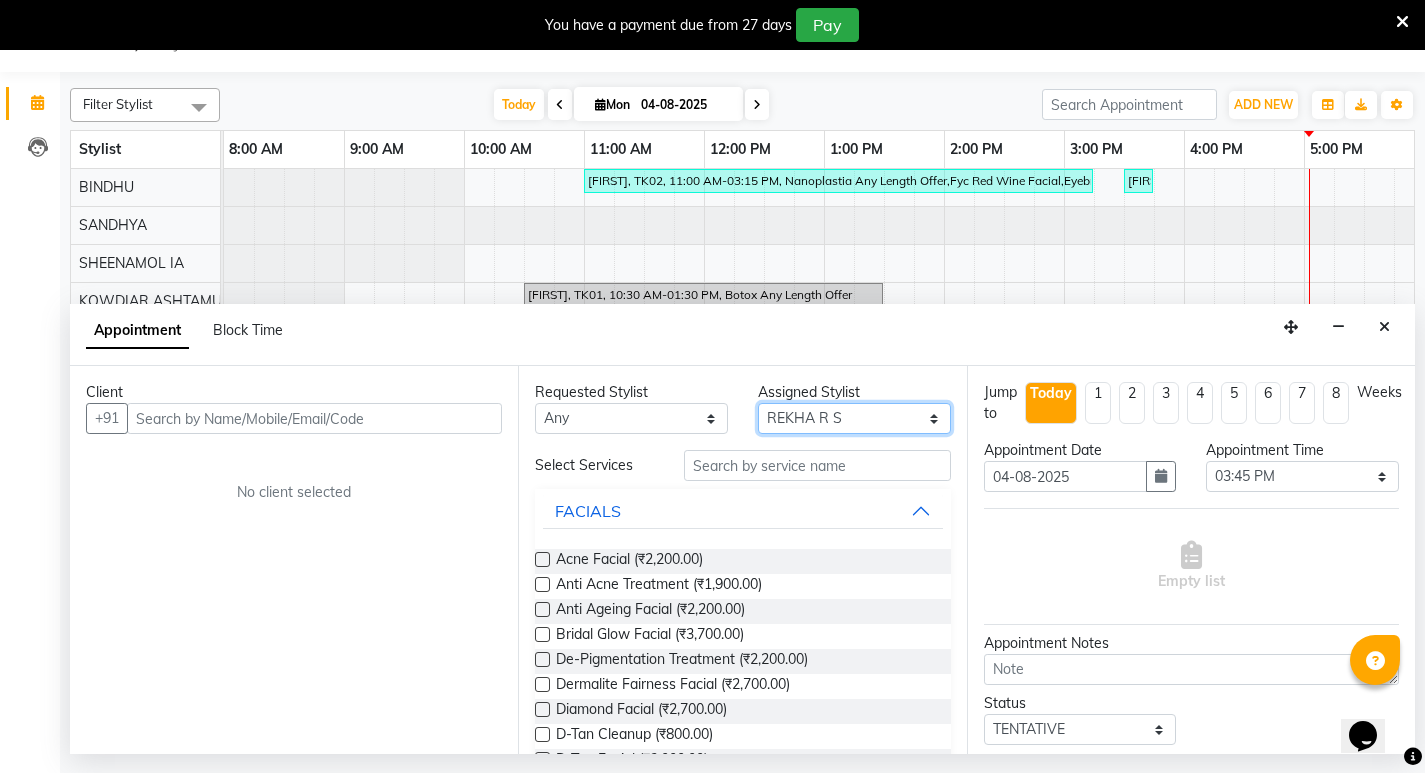 drag, startPoint x: 842, startPoint y: 424, endPoint x: 710, endPoint y: 410, distance: 132.74034 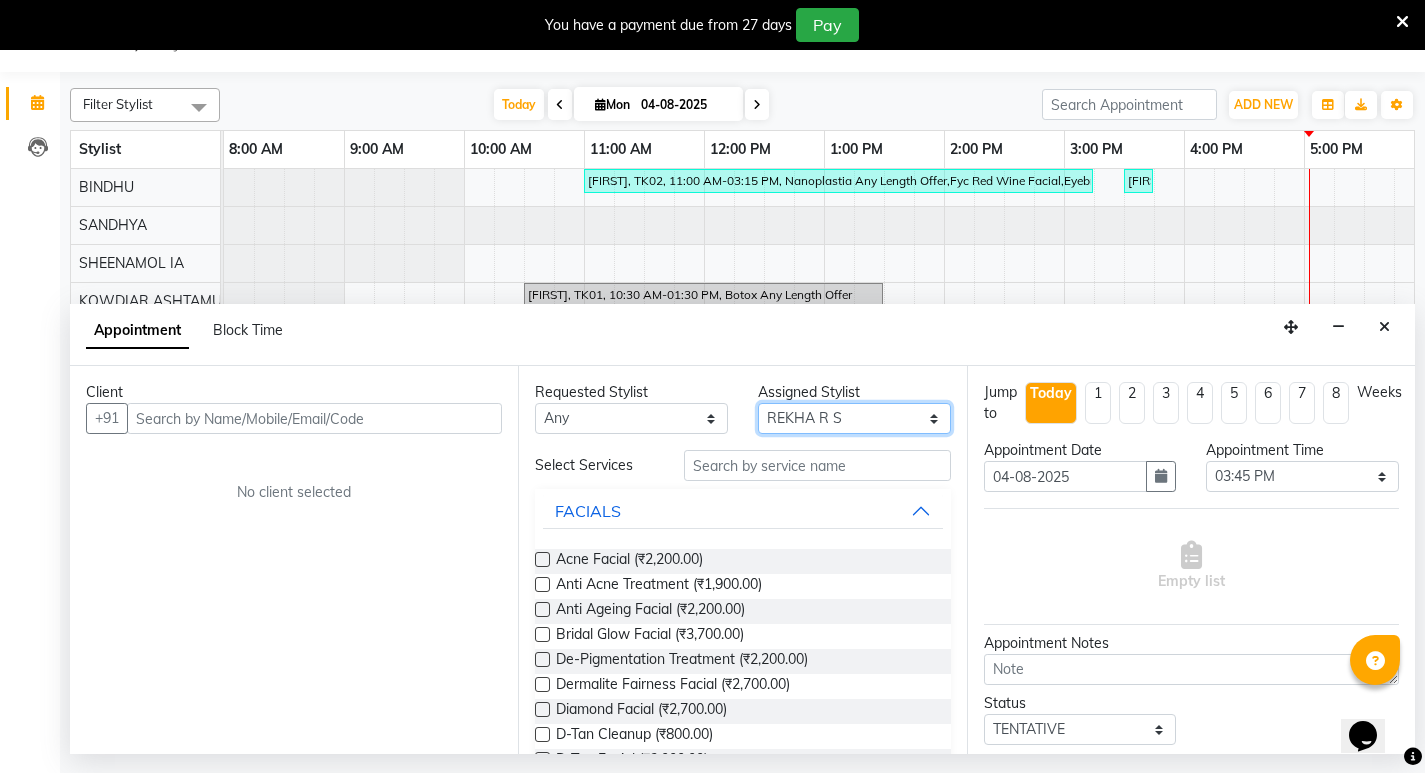 select on "27461" 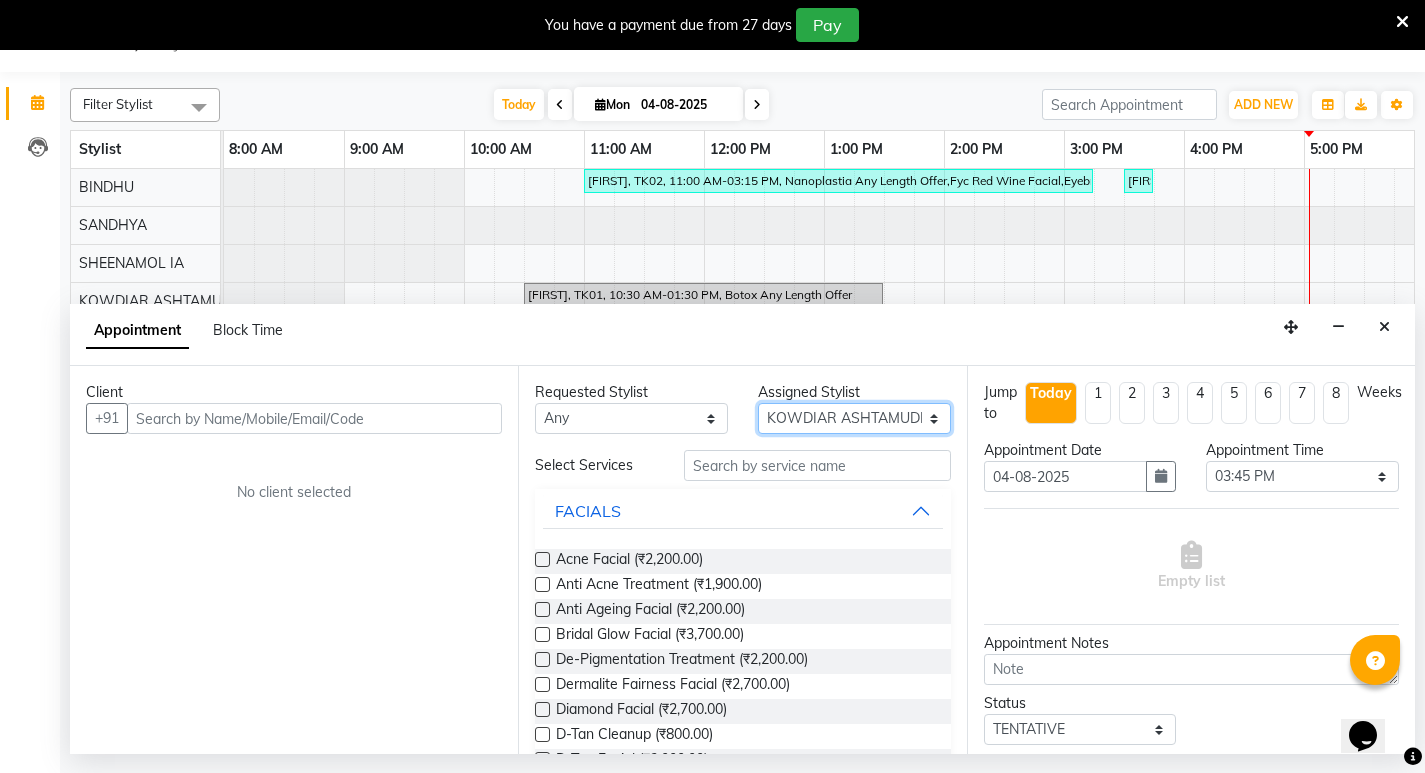 click on "Select ABISHA KARKI Anju G BINDHU KOWDIAR ASHTAMUDI REKHA R S RIMA GHALAY Sabnam naik SANDHYA SHEENAMOL IA SUDHA" at bounding box center [854, 418] 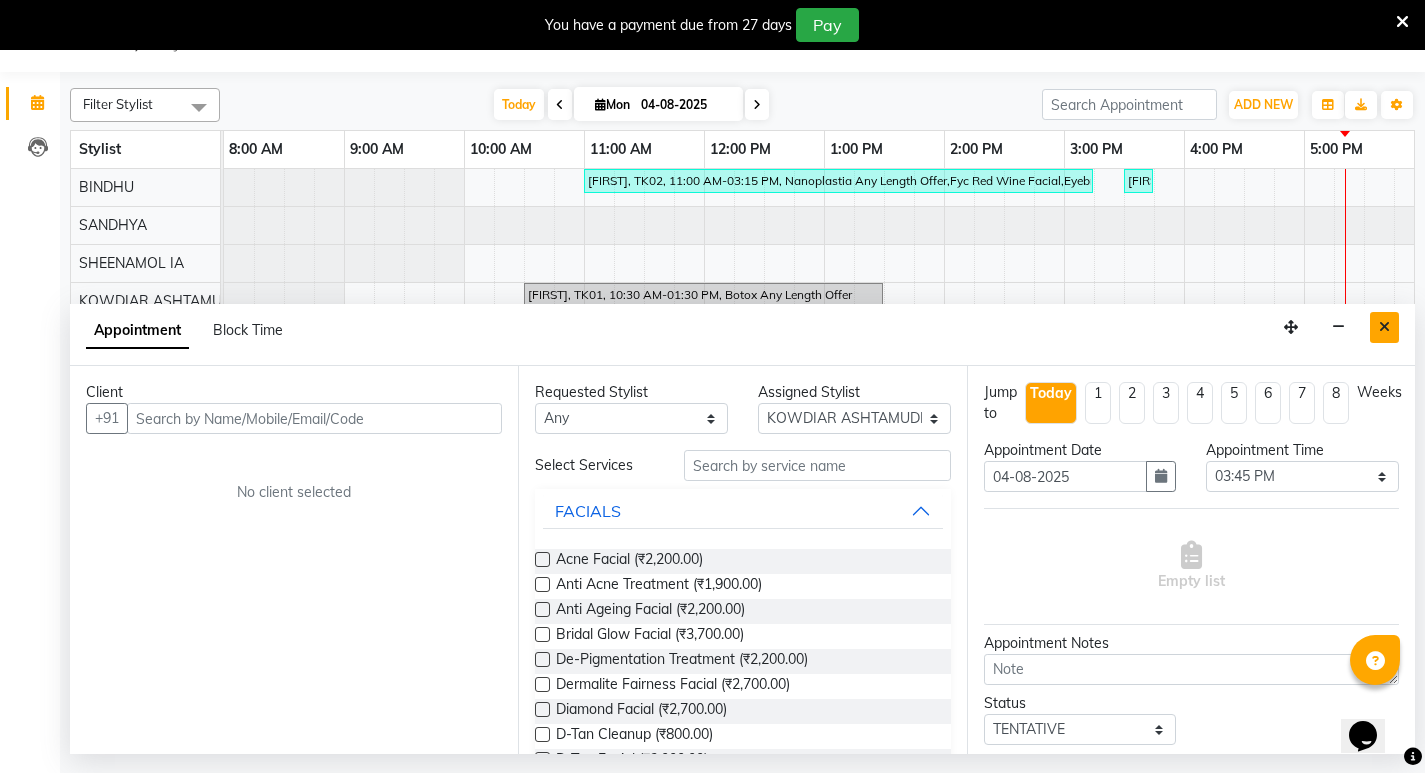 click at bounding box center [1384, 327] 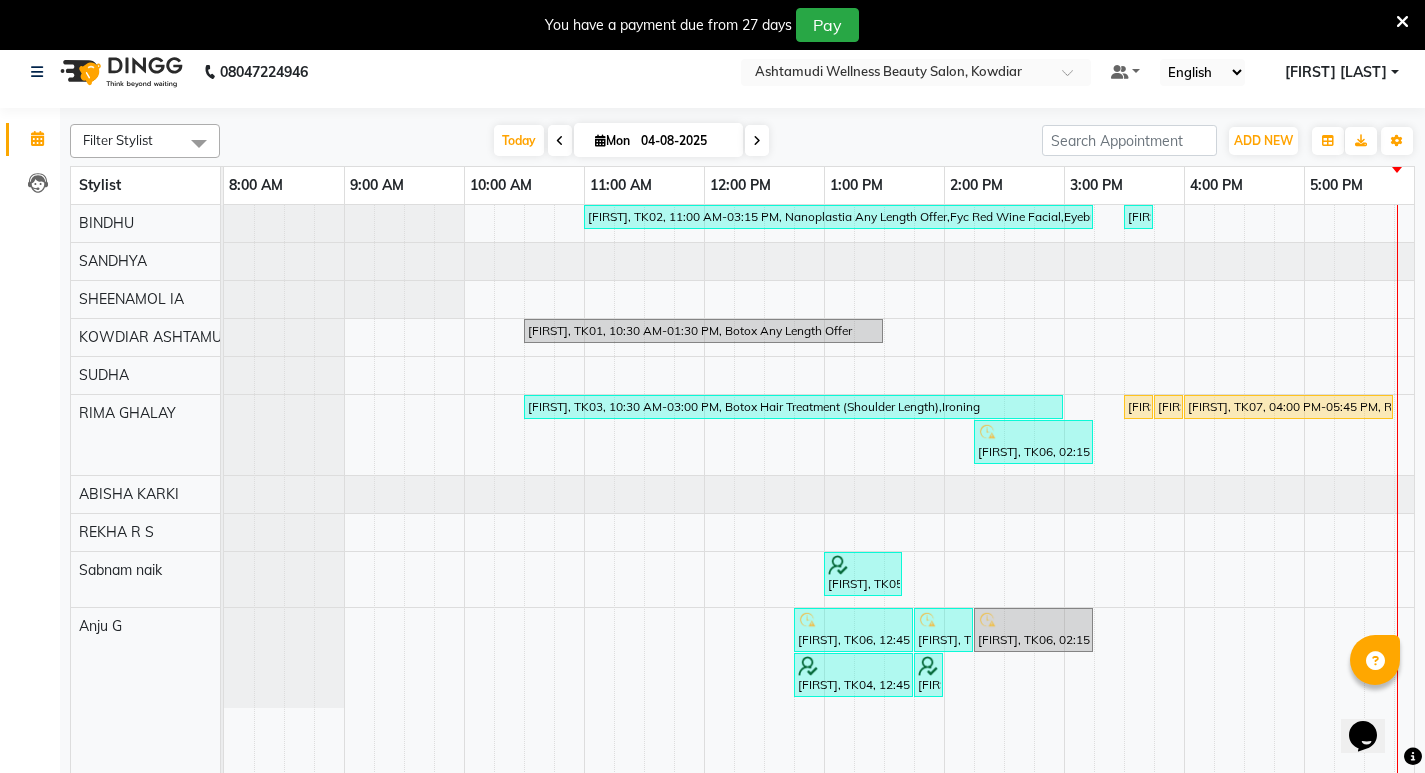 scroll, scrollTop: 0, scrollLeft: 0, axis: both 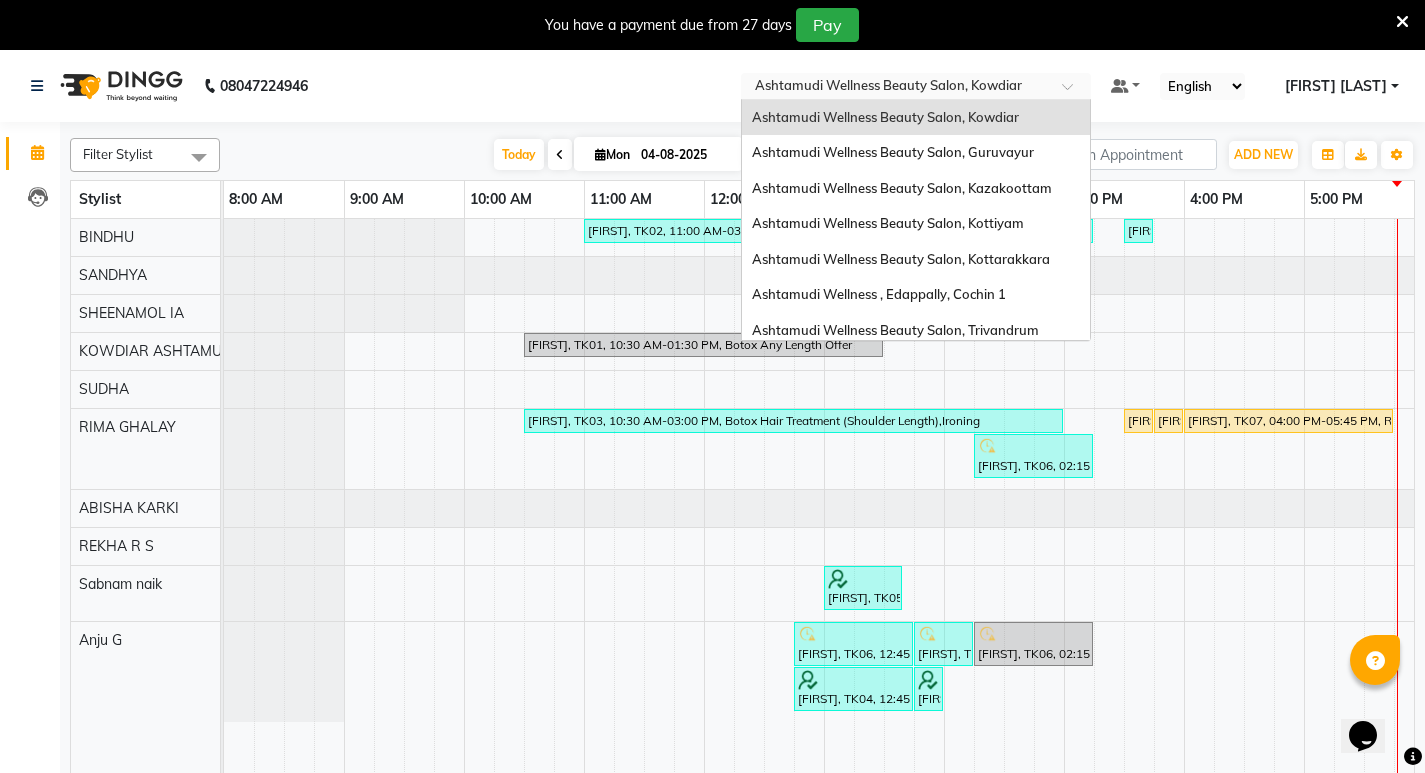 click at bounding box center [1074, 92] 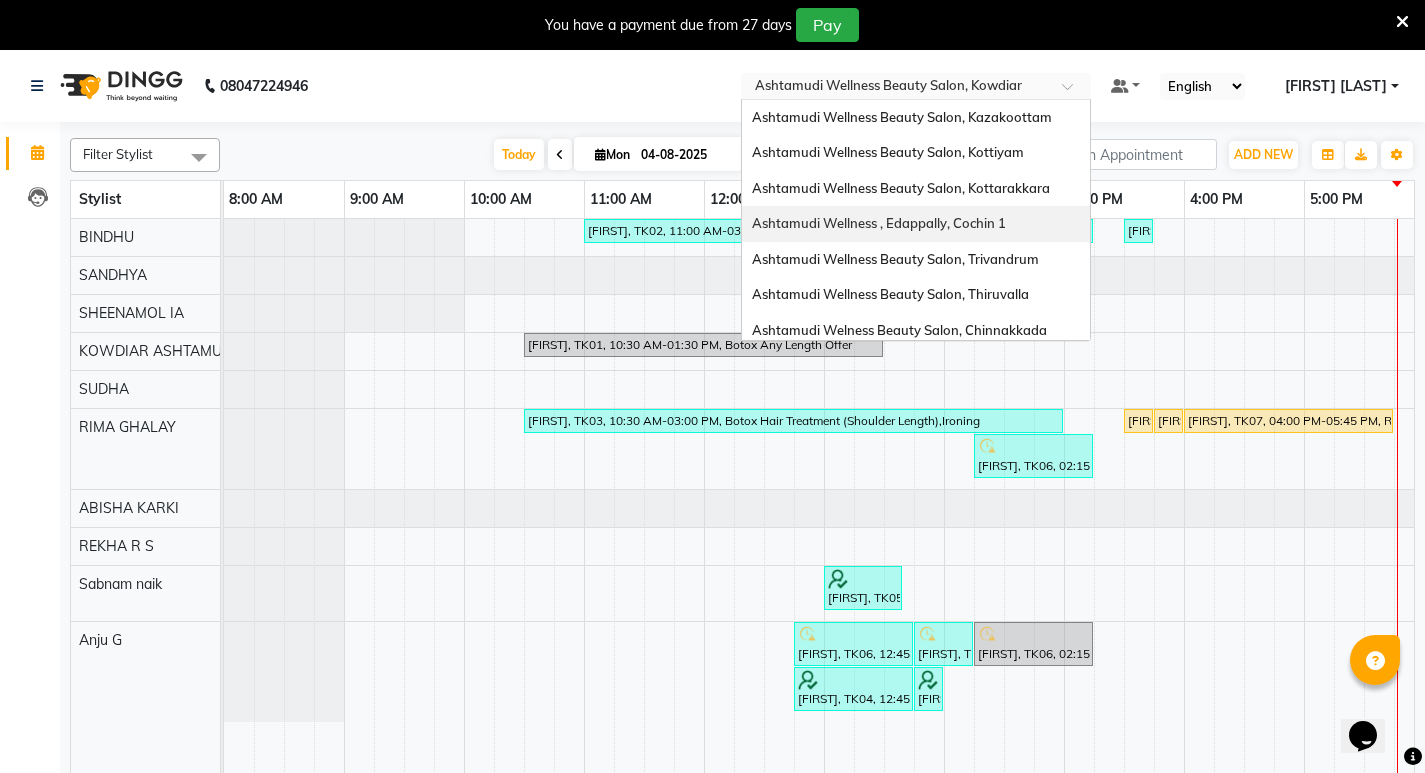 scroll, scrollTop: 100, scrollLeft: 0, axis: vertical 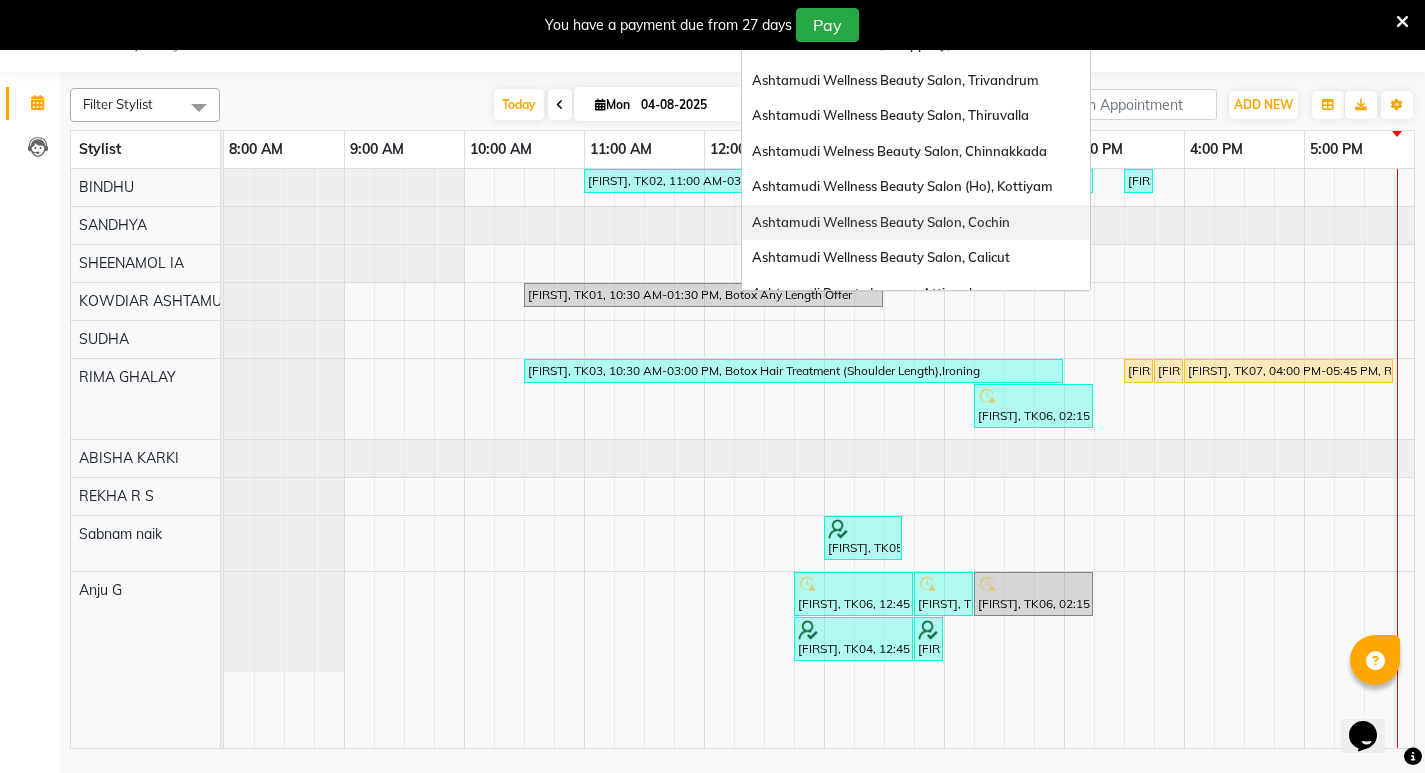 click on "Ashtamudi Wellness Beauty Salon, Cochin" at bounding box center (881, 222) 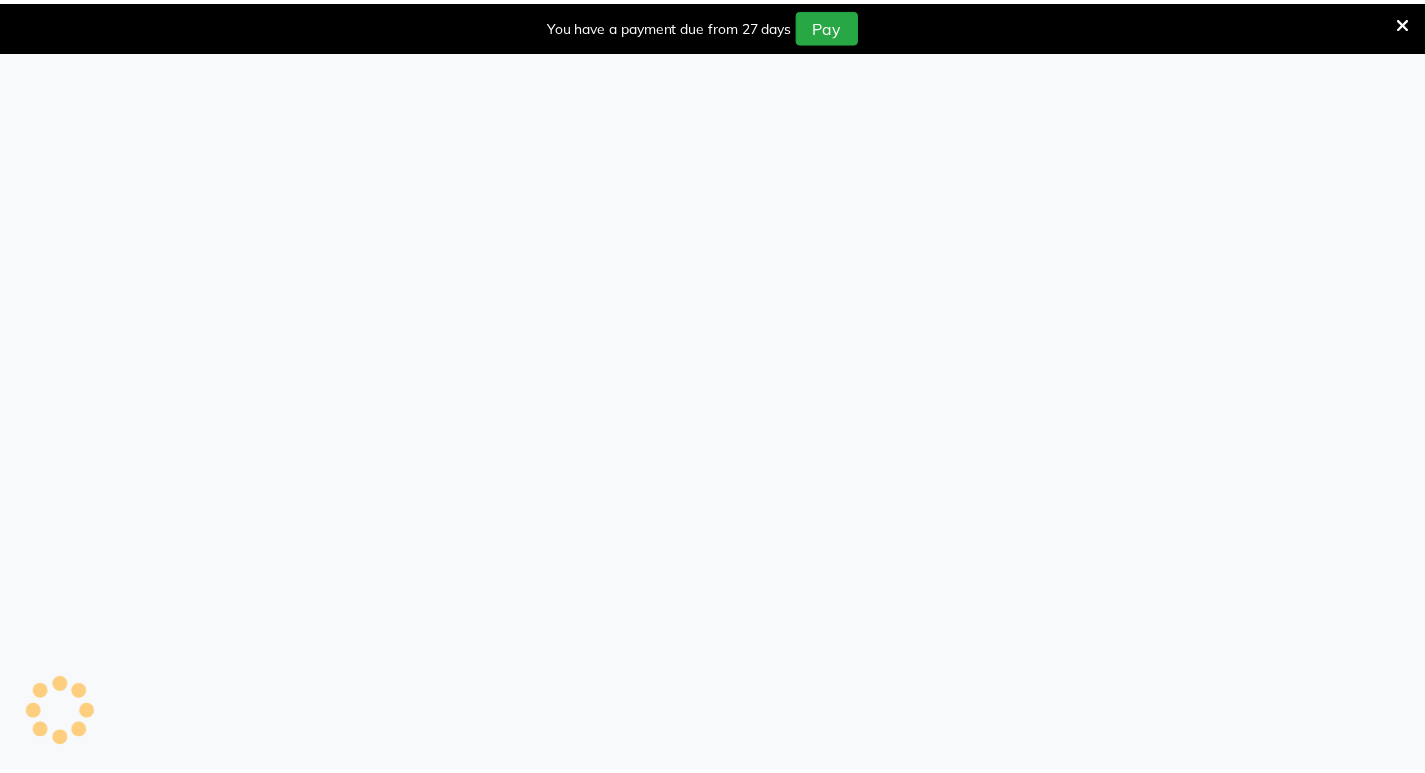 scroll, scrollTop: 0, scrollLeft: 0, axis: both 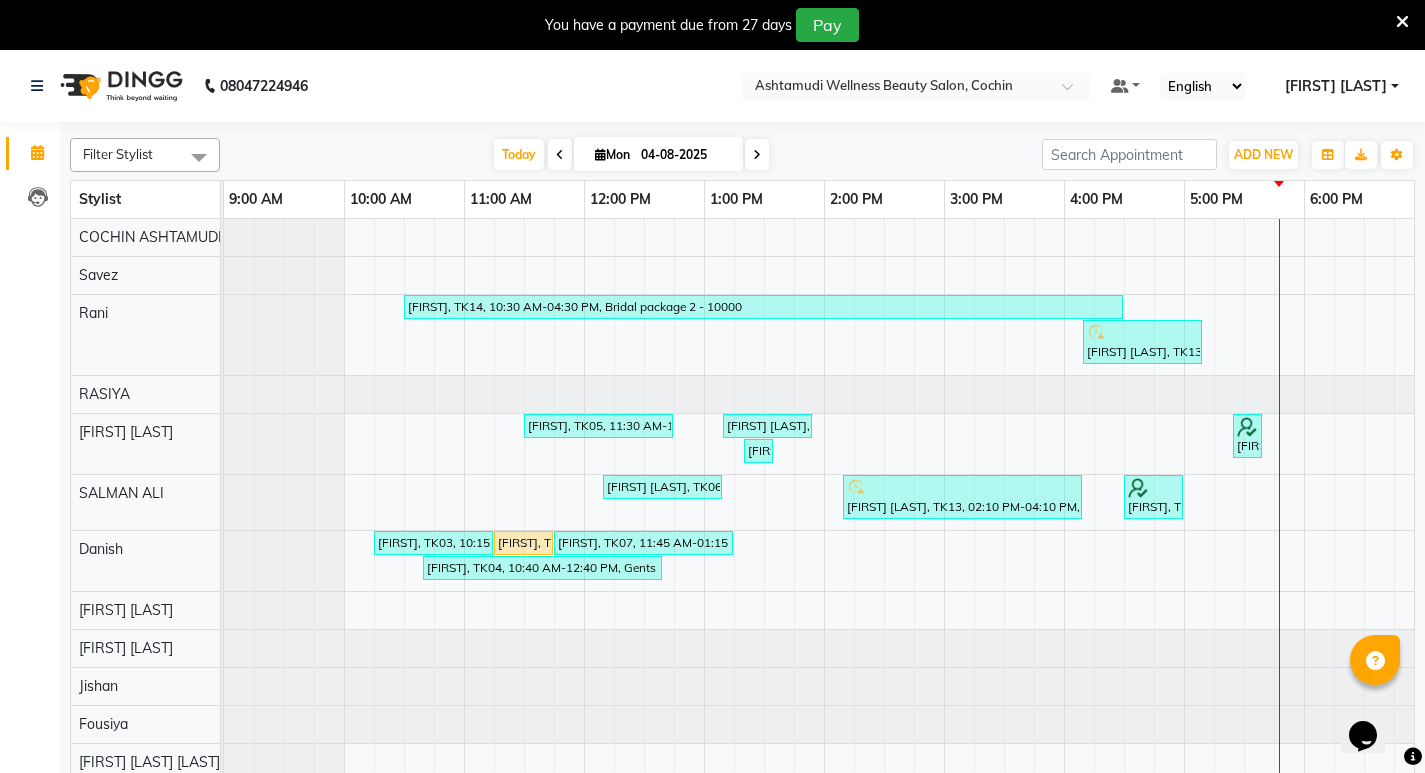 click at bounding box center (757, 154) 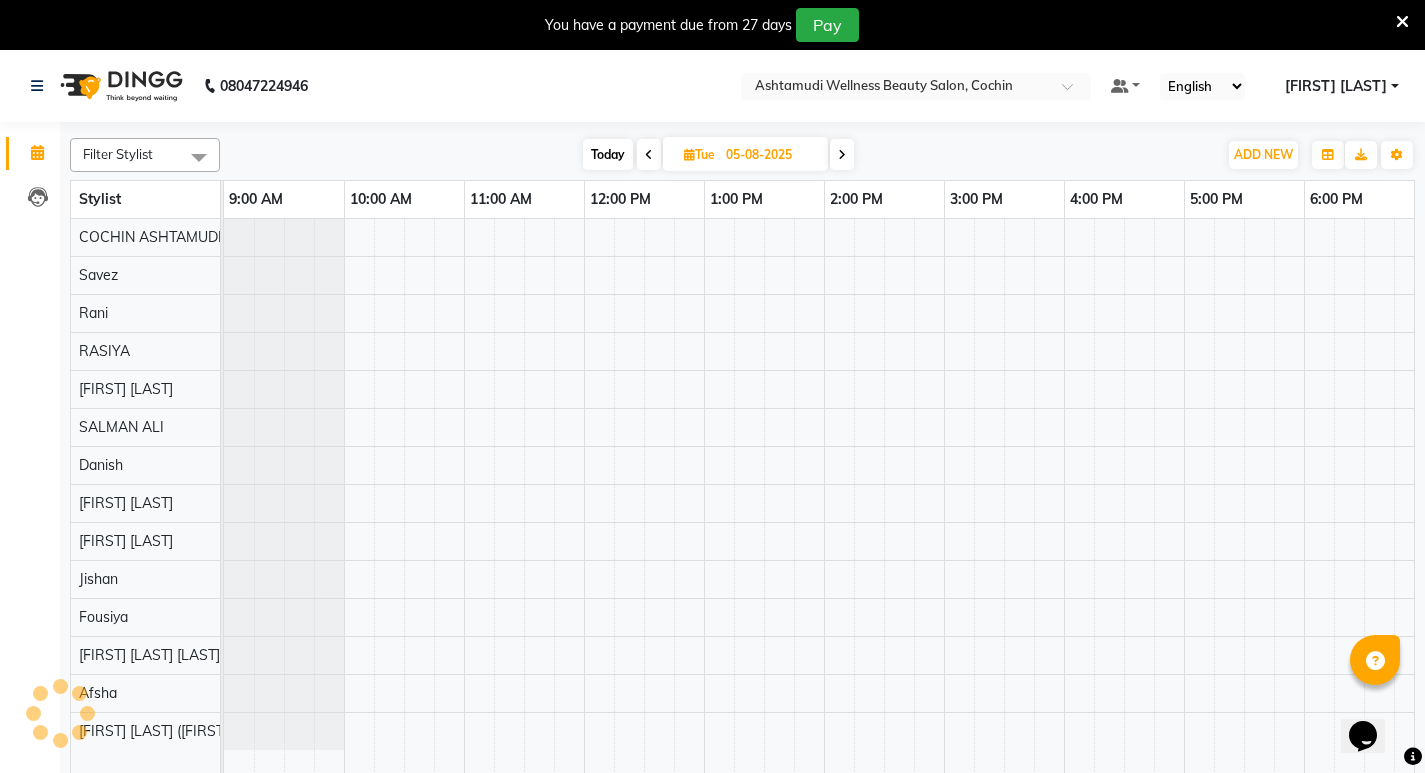 scroll, scrollTop: 0, scrollLeft: 250, axis: horizontal 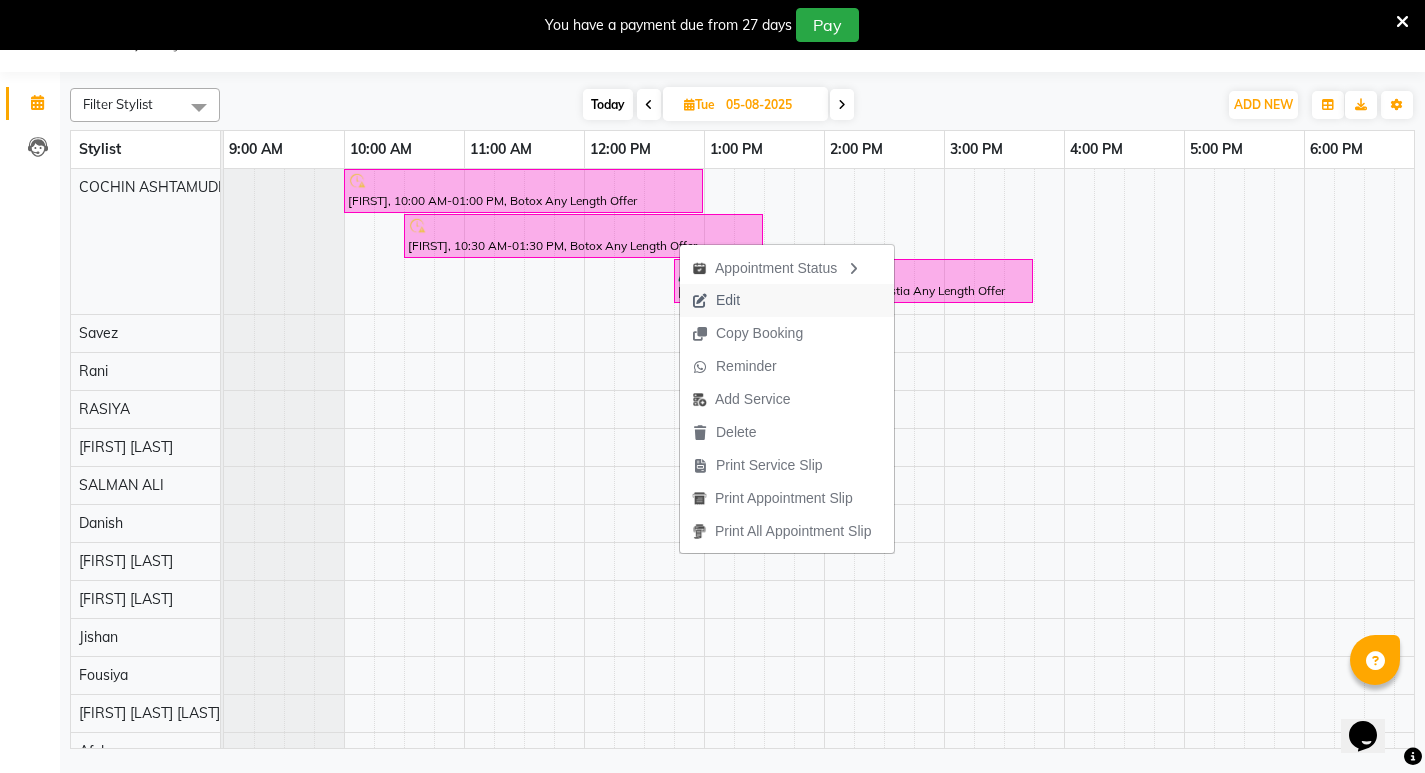 click on "Edit" at bounding box center (728, 300) 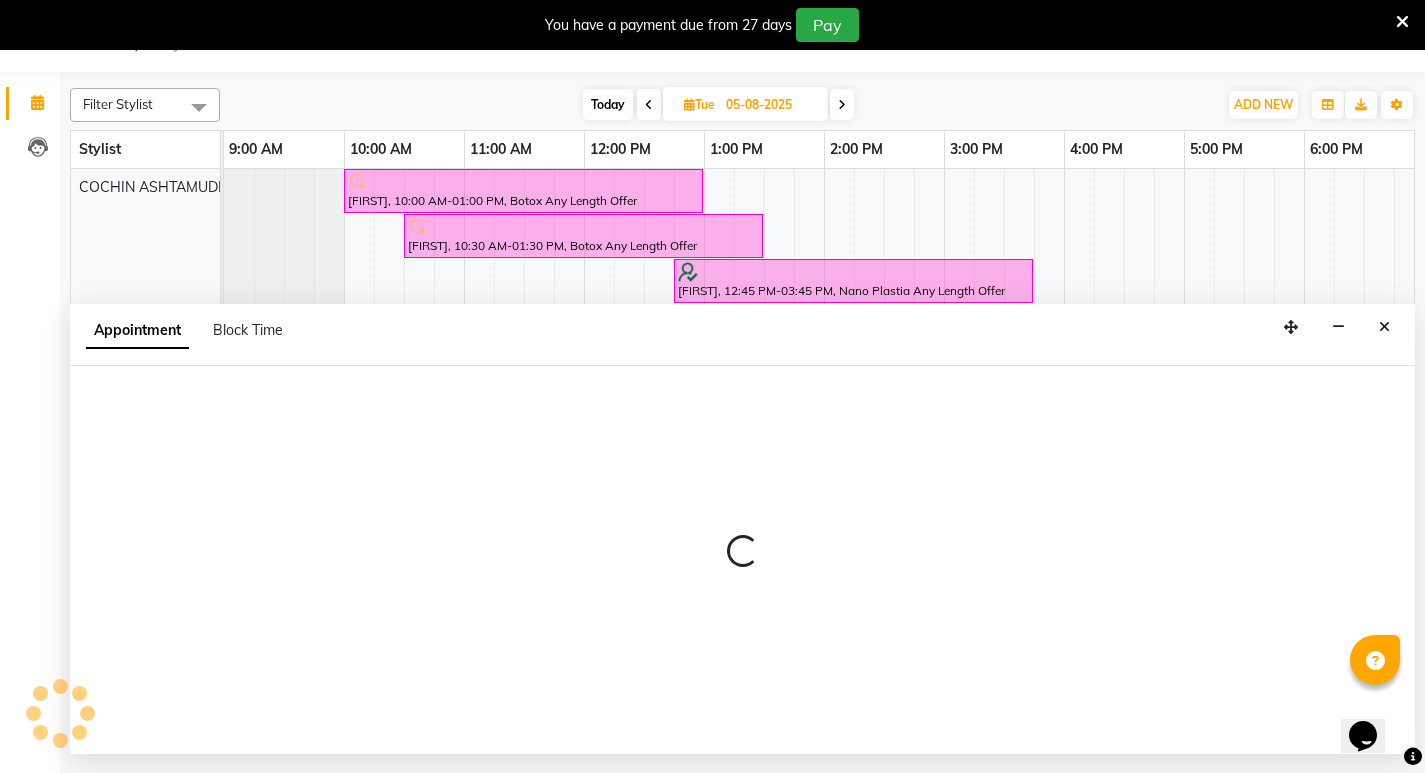 select on "tentative" 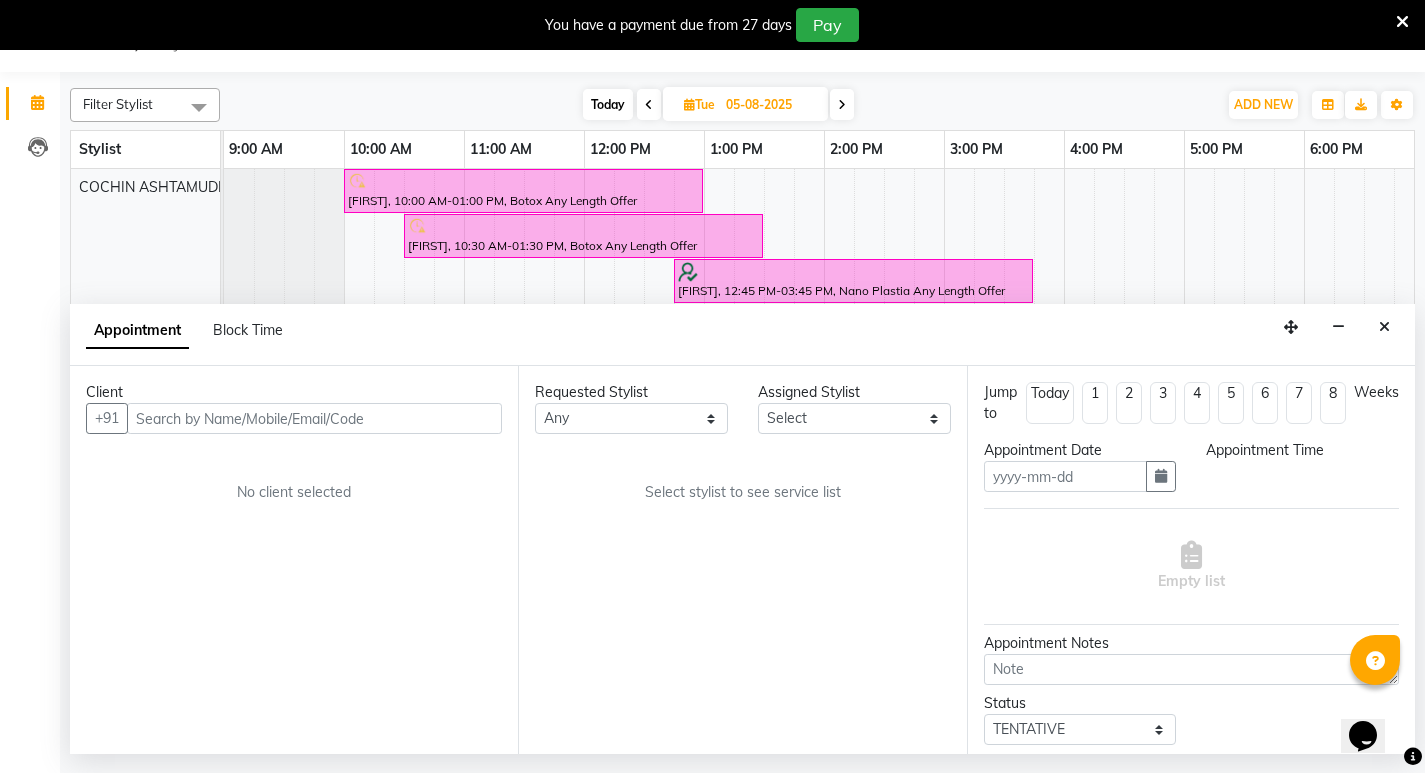 type on "05-08-2025" 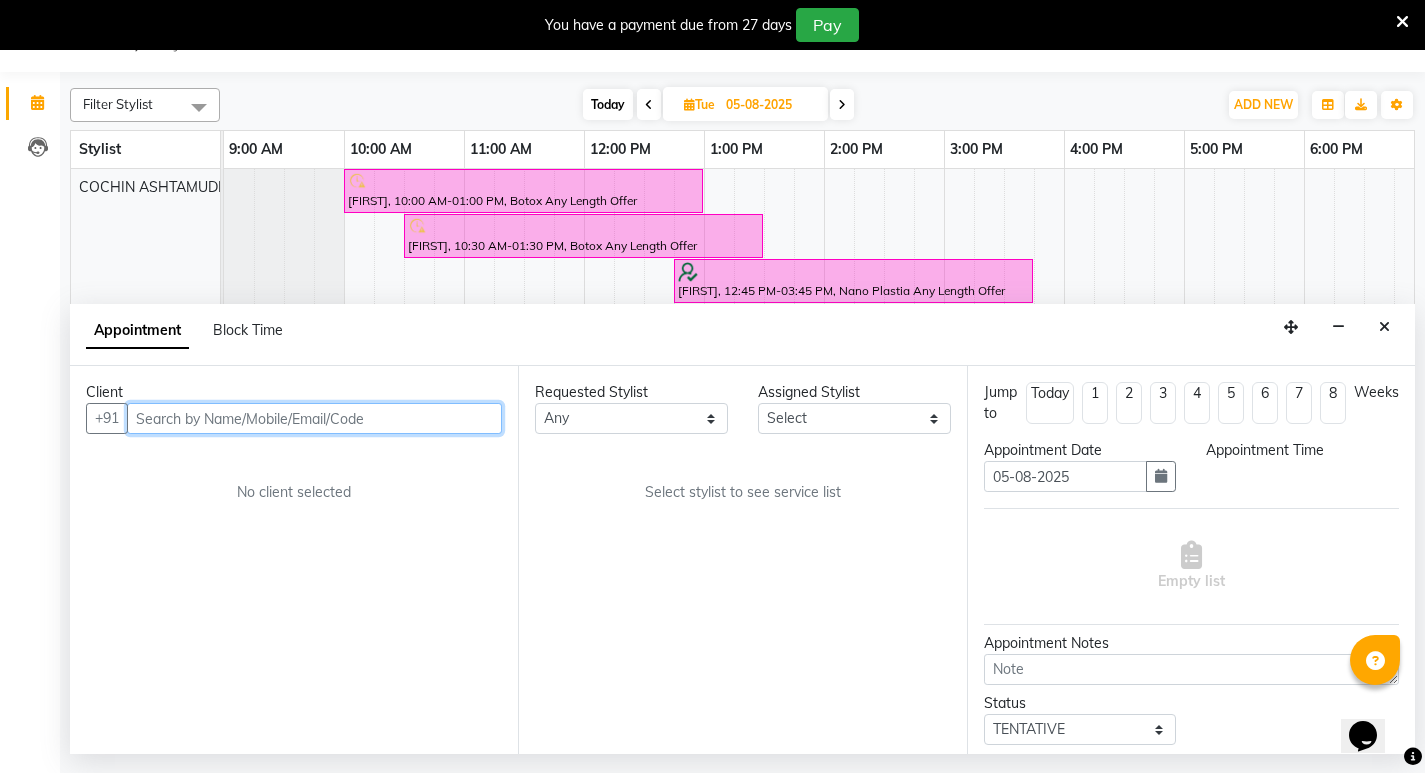 select on "confirm booking" 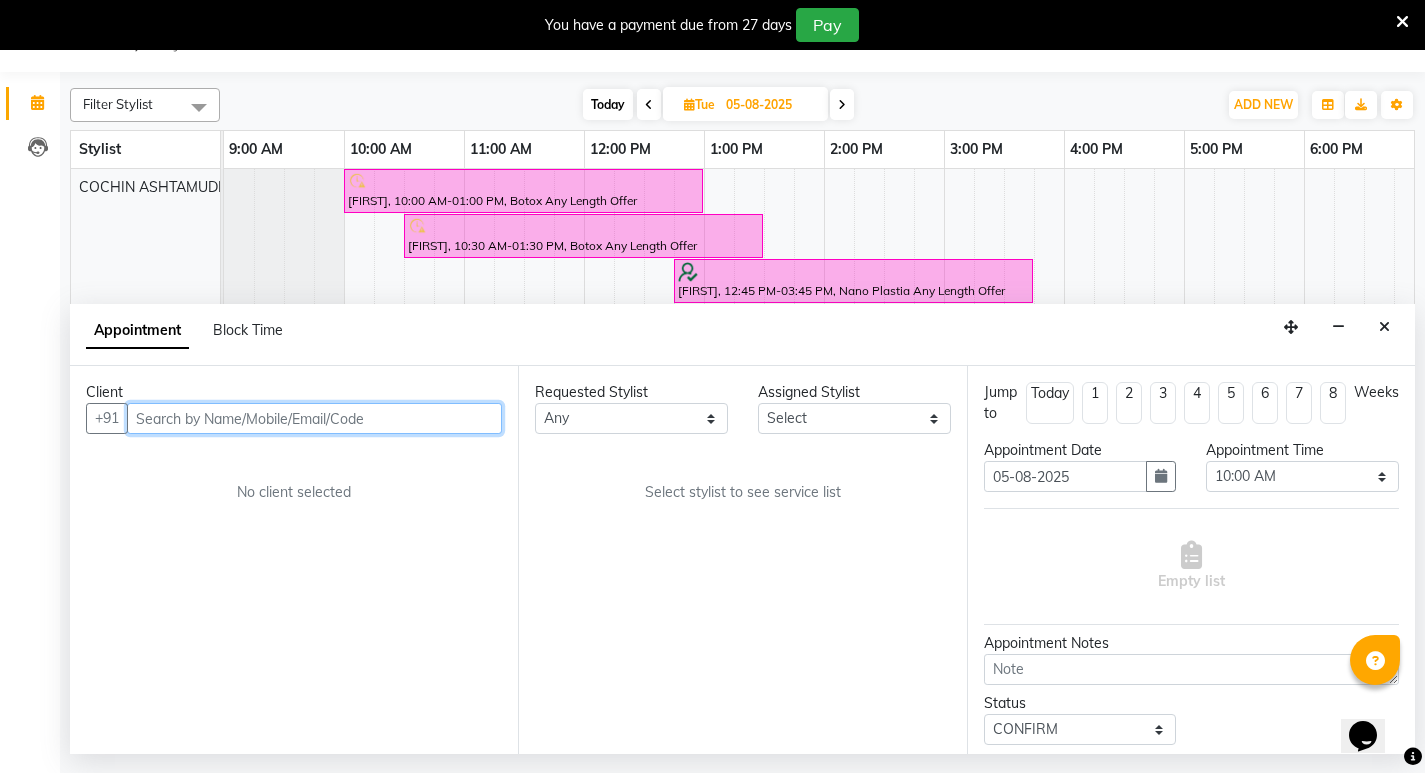 scroll, scrollTop: 0, scrollLeft: 250, axis: horizontal 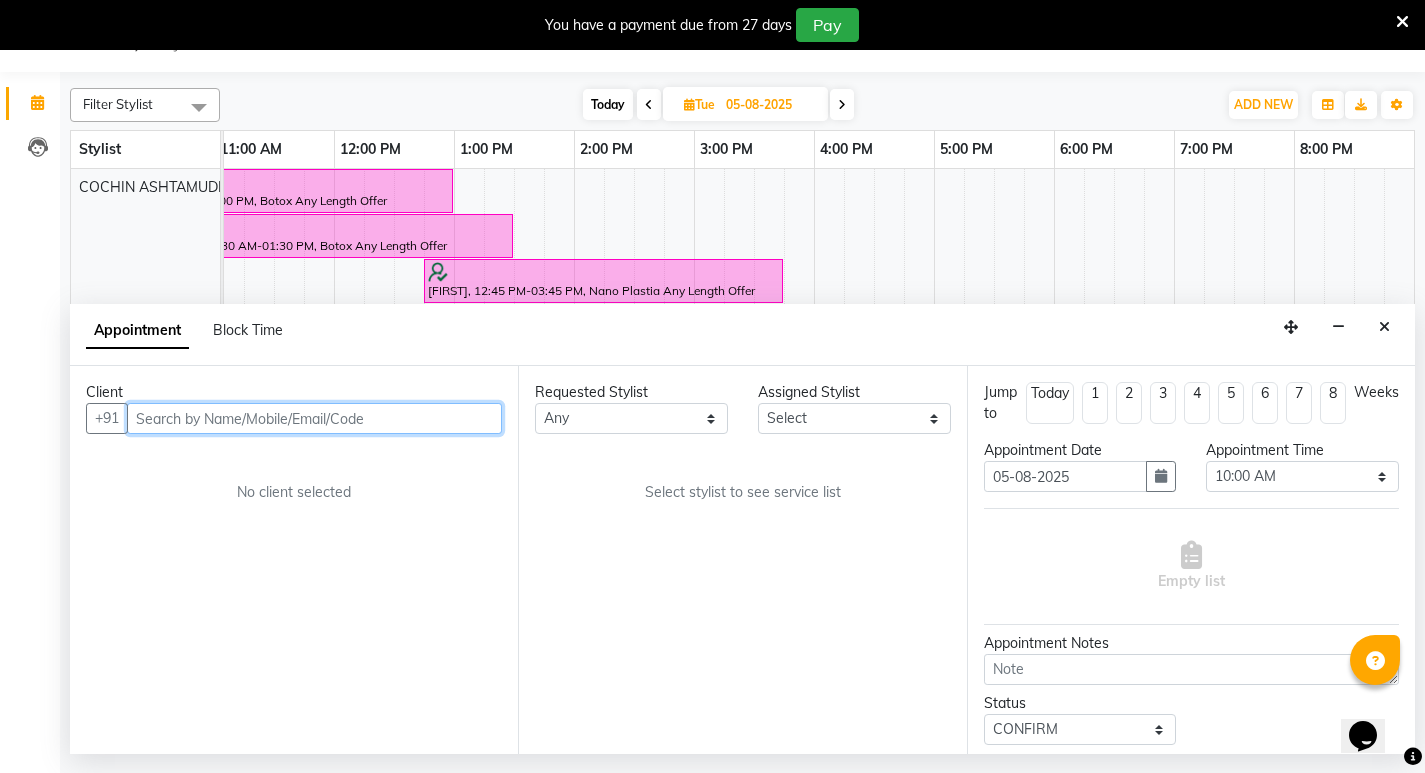 select on "27313" 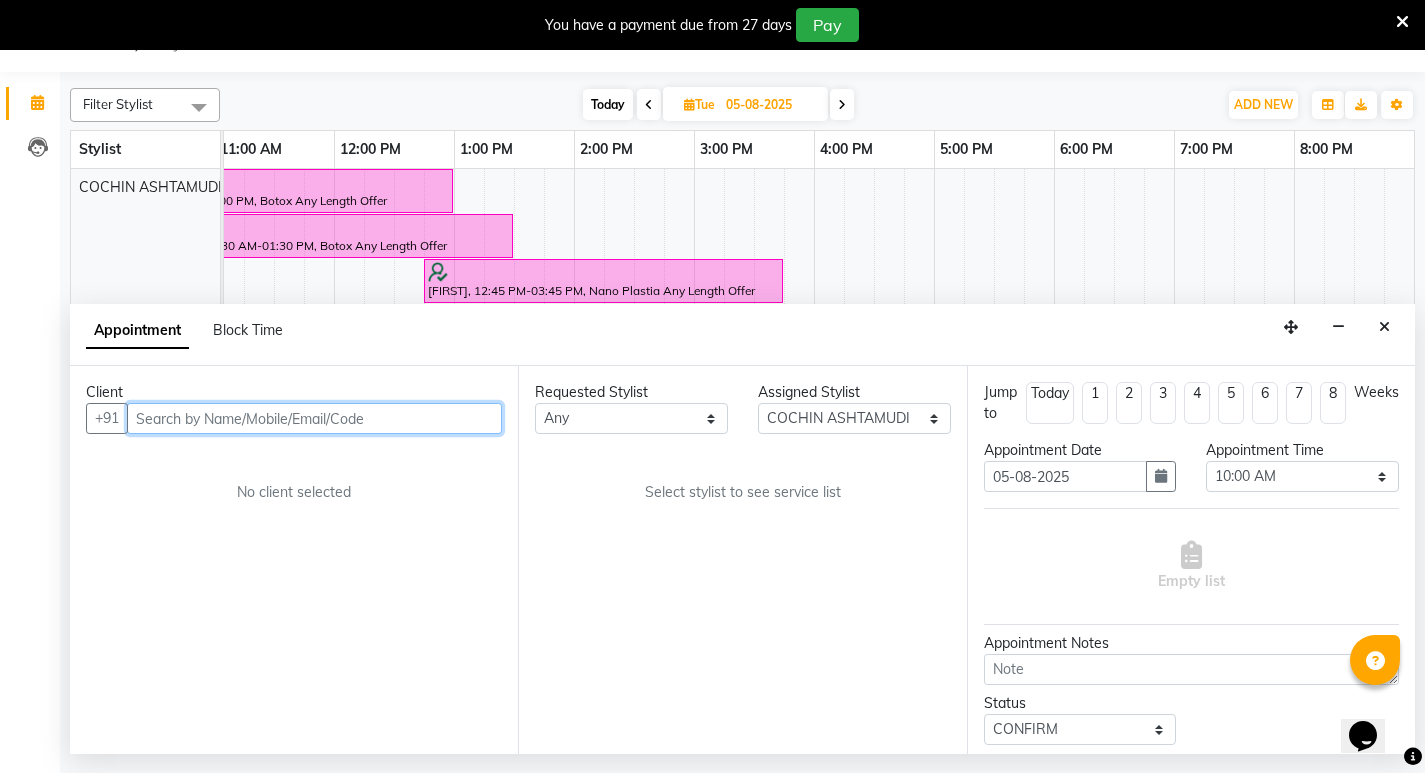 select on "2008" 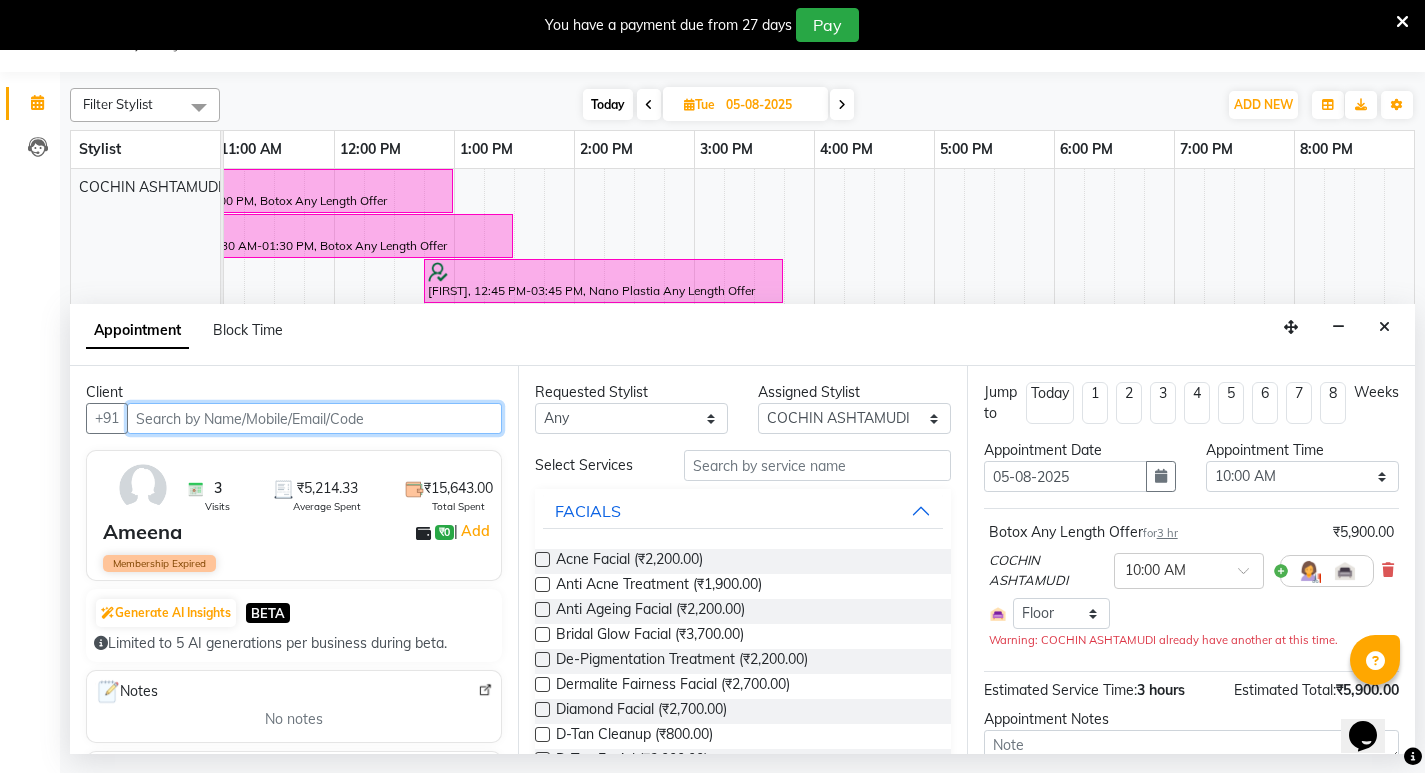 select on "2008" 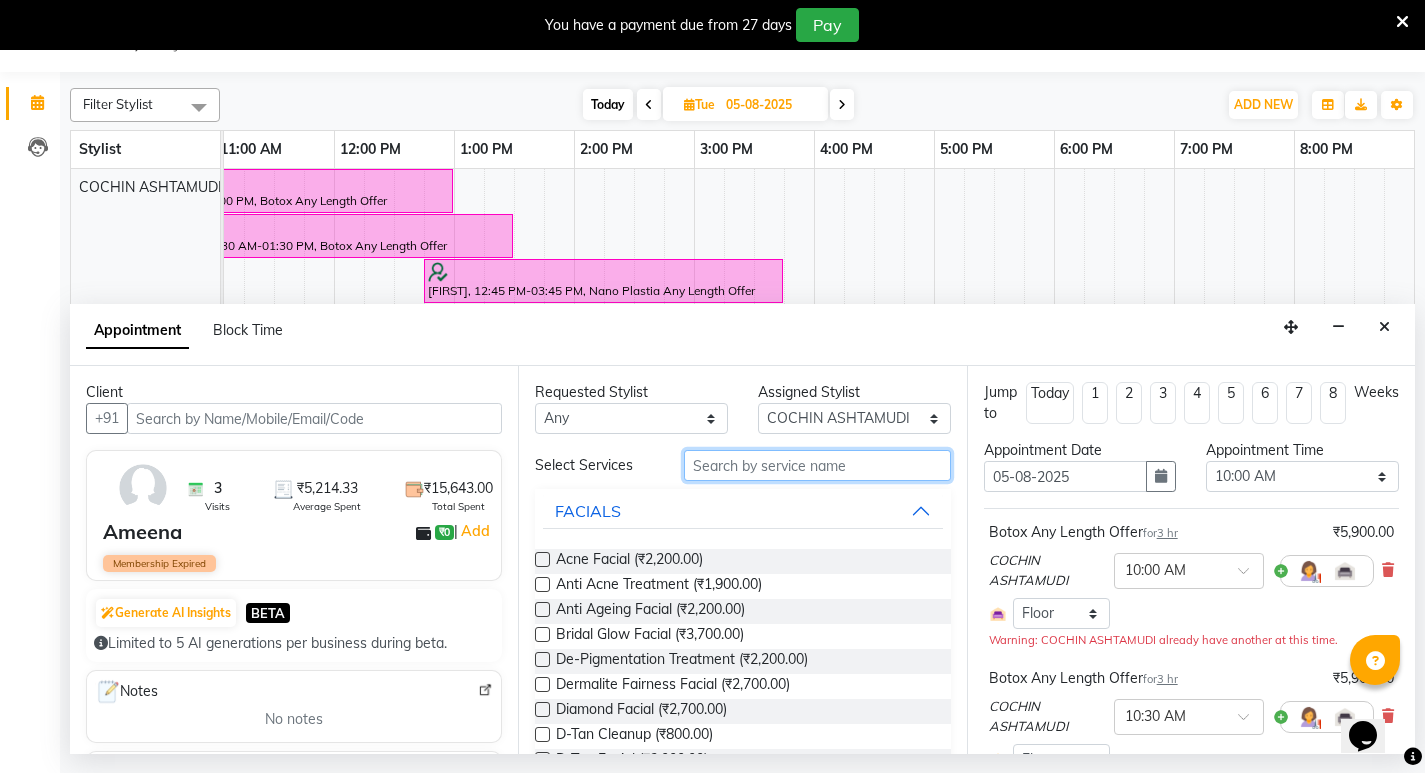 click at bounding box center (817, 465) 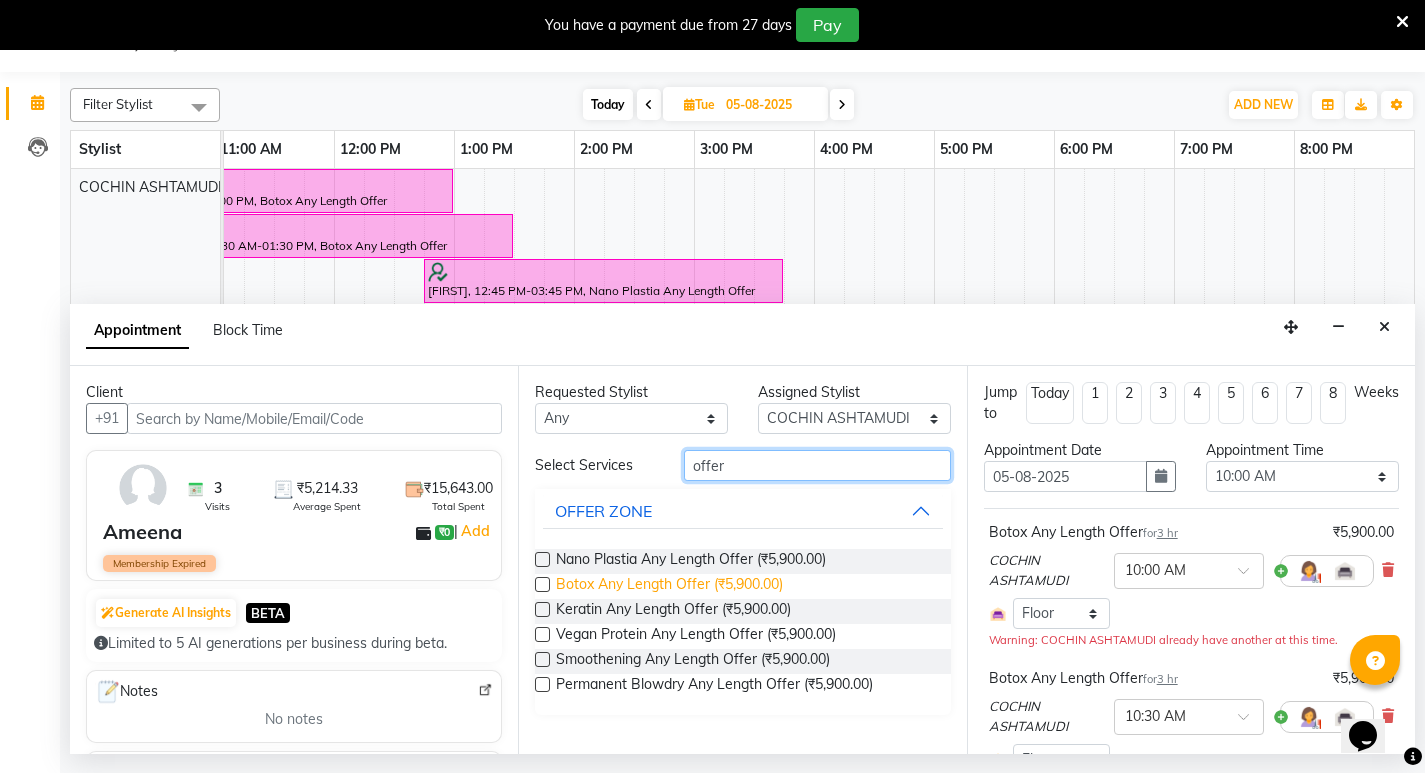 type on "offer" 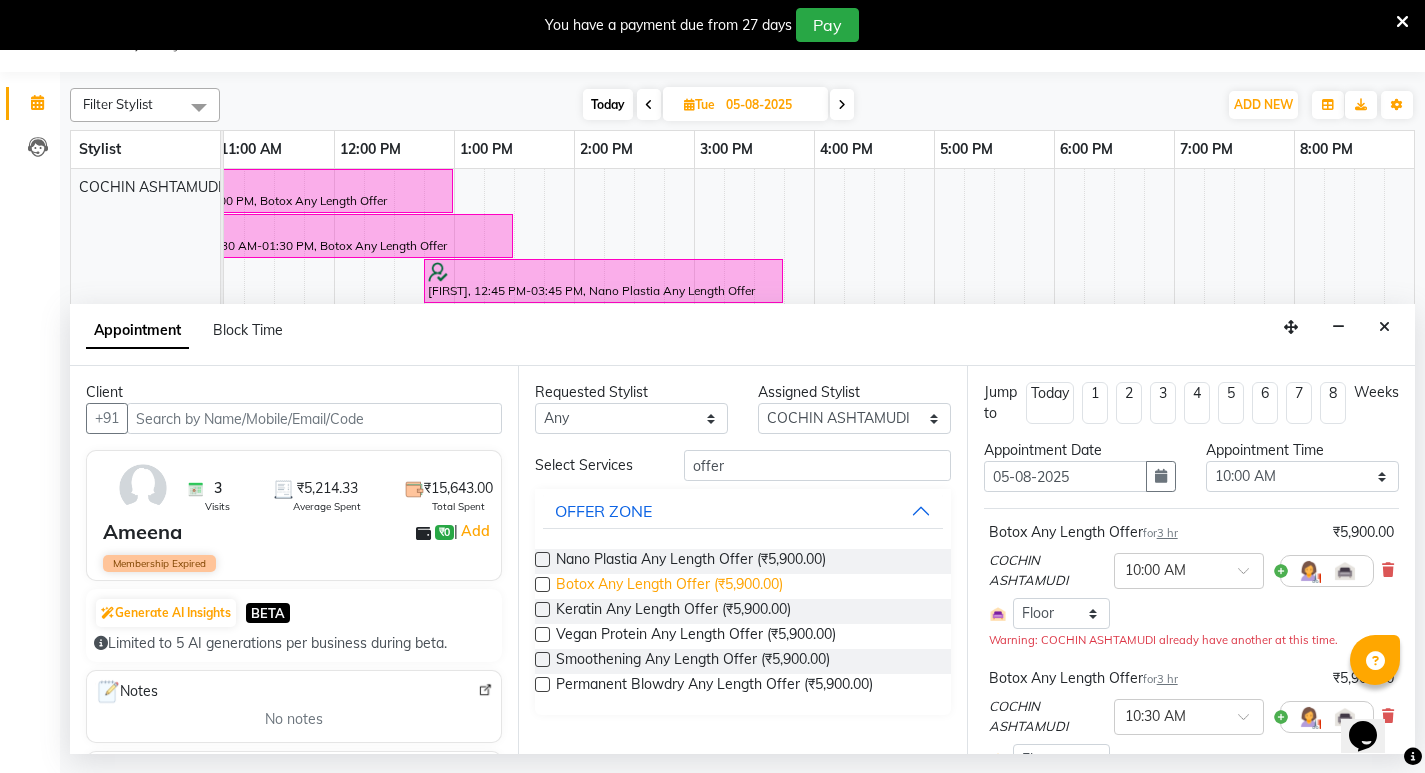 click on "Botox Any Length Offer (₹5,900.00)" at bounding box center [669, 586] 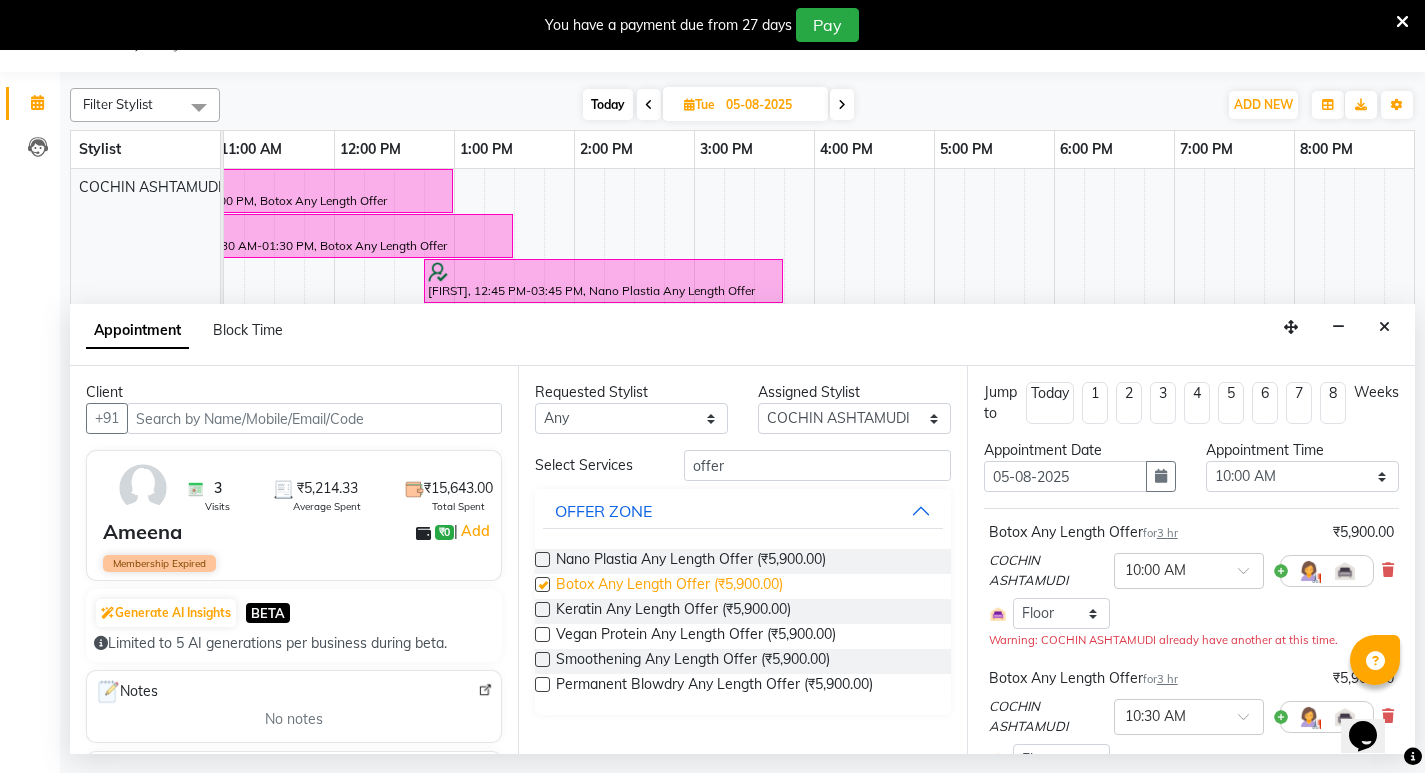 checkbox on "false" 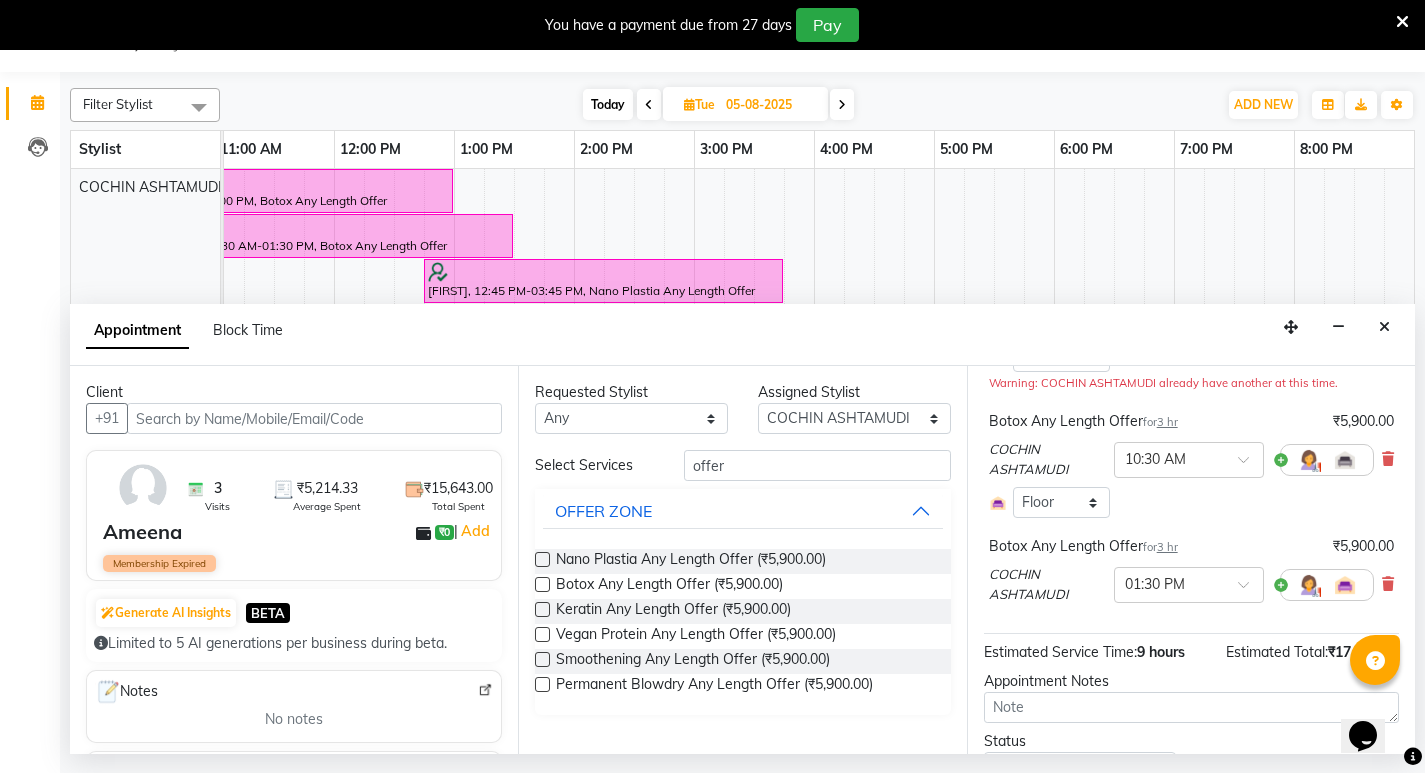 scroll, scrollTop: 300, scrollLeft: 0, axis: vertical 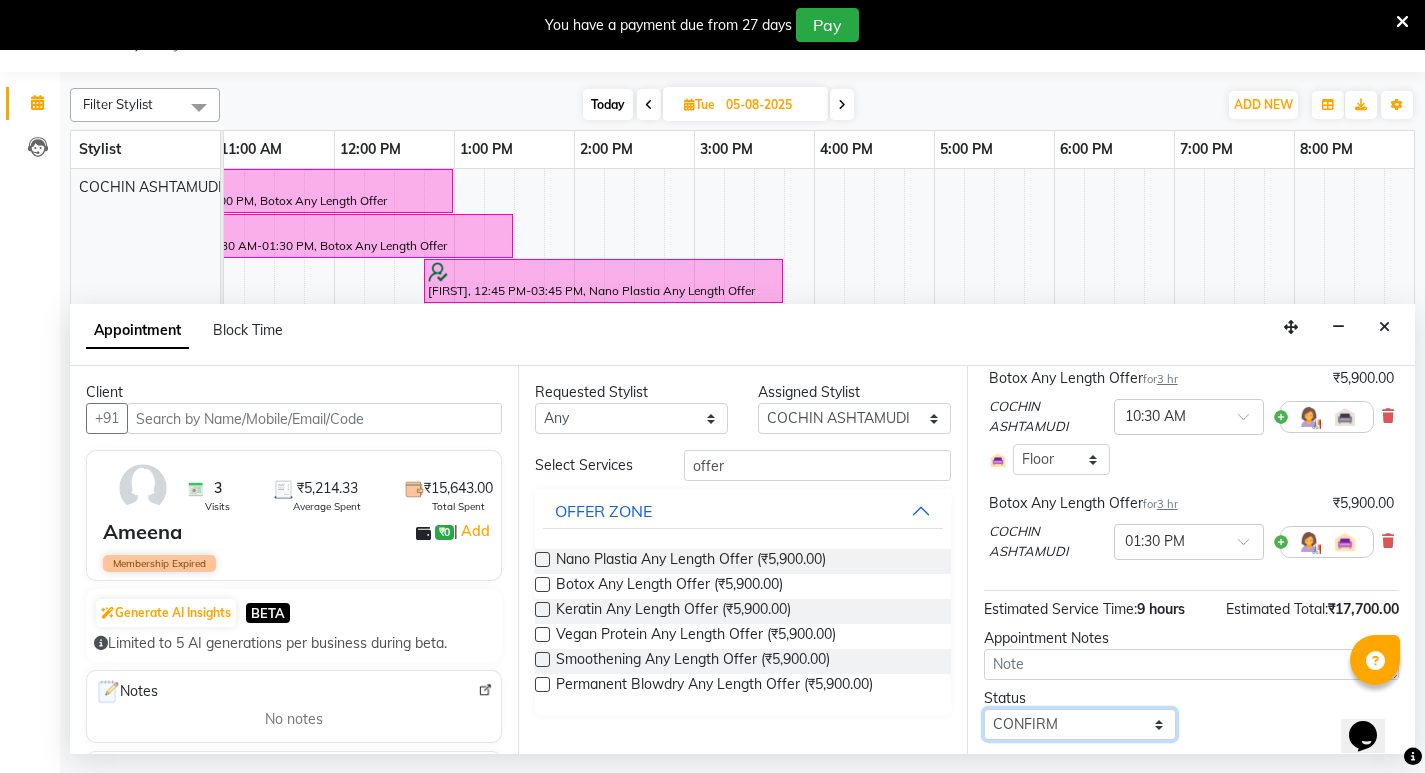 click on "Select TENTATIVE CONFIRM UPCOMING" at bounding box center [1080, 724] 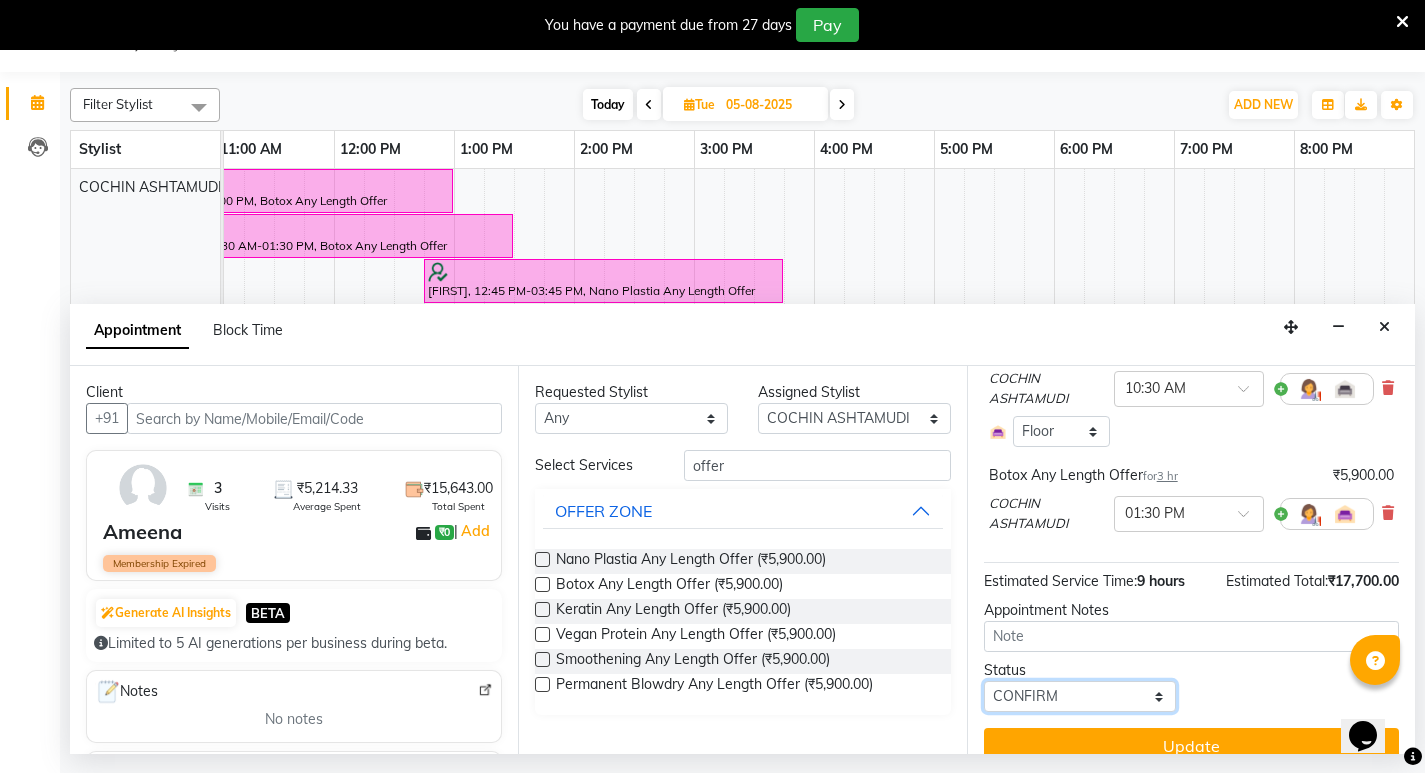 scroll, scrollTop: 354, scrollLeft: 0, axis: vertical 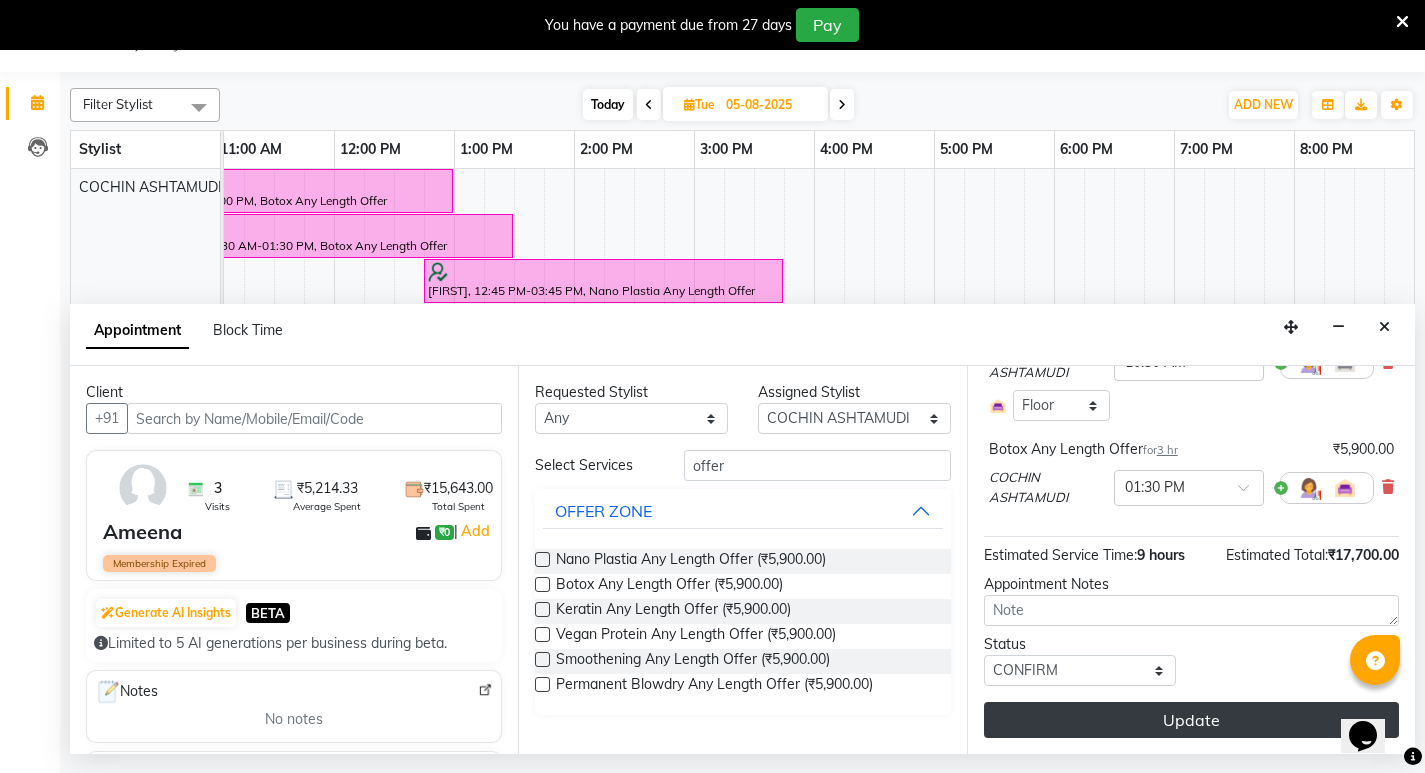 click on "Update" at bounding box center (1191, 720) 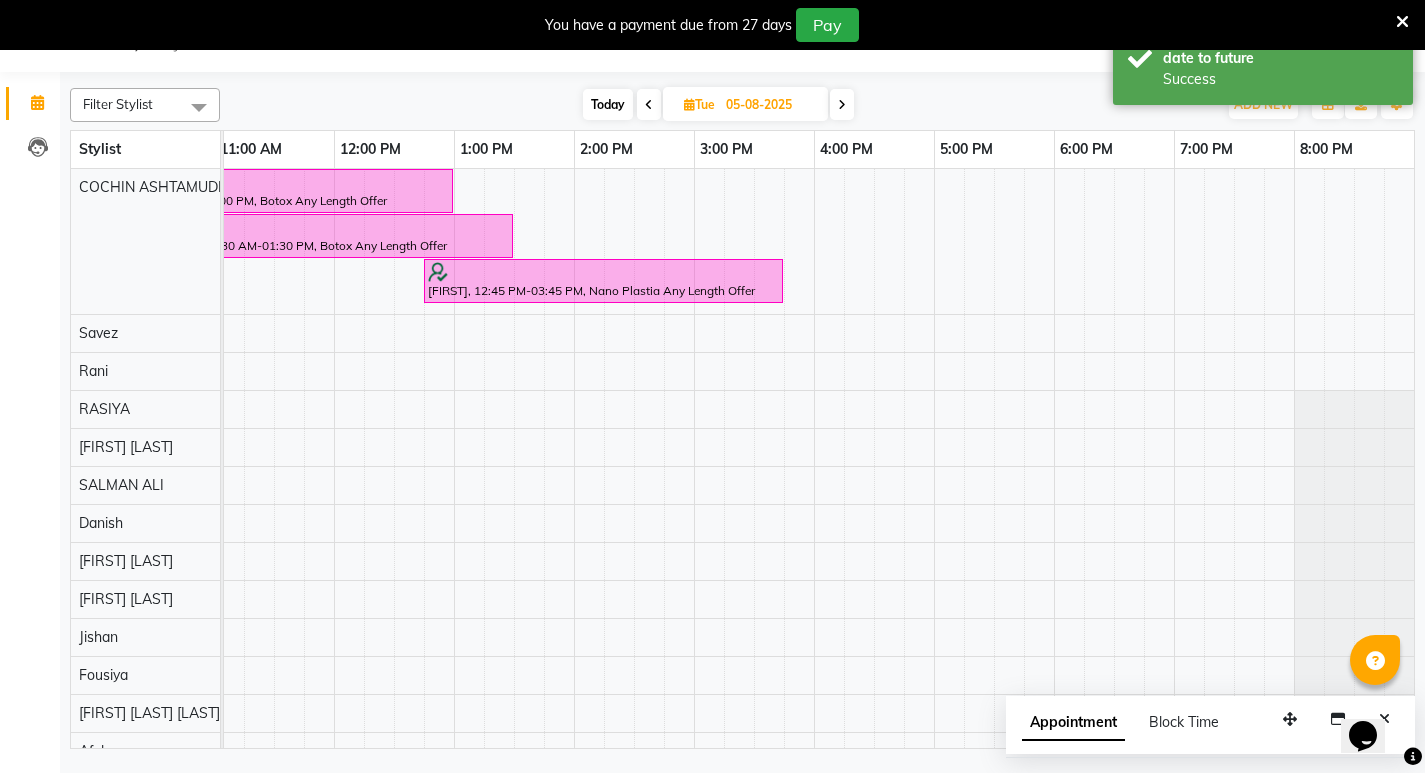 scroll, scrollTop: 0, scrollLeft: 0, axis: both 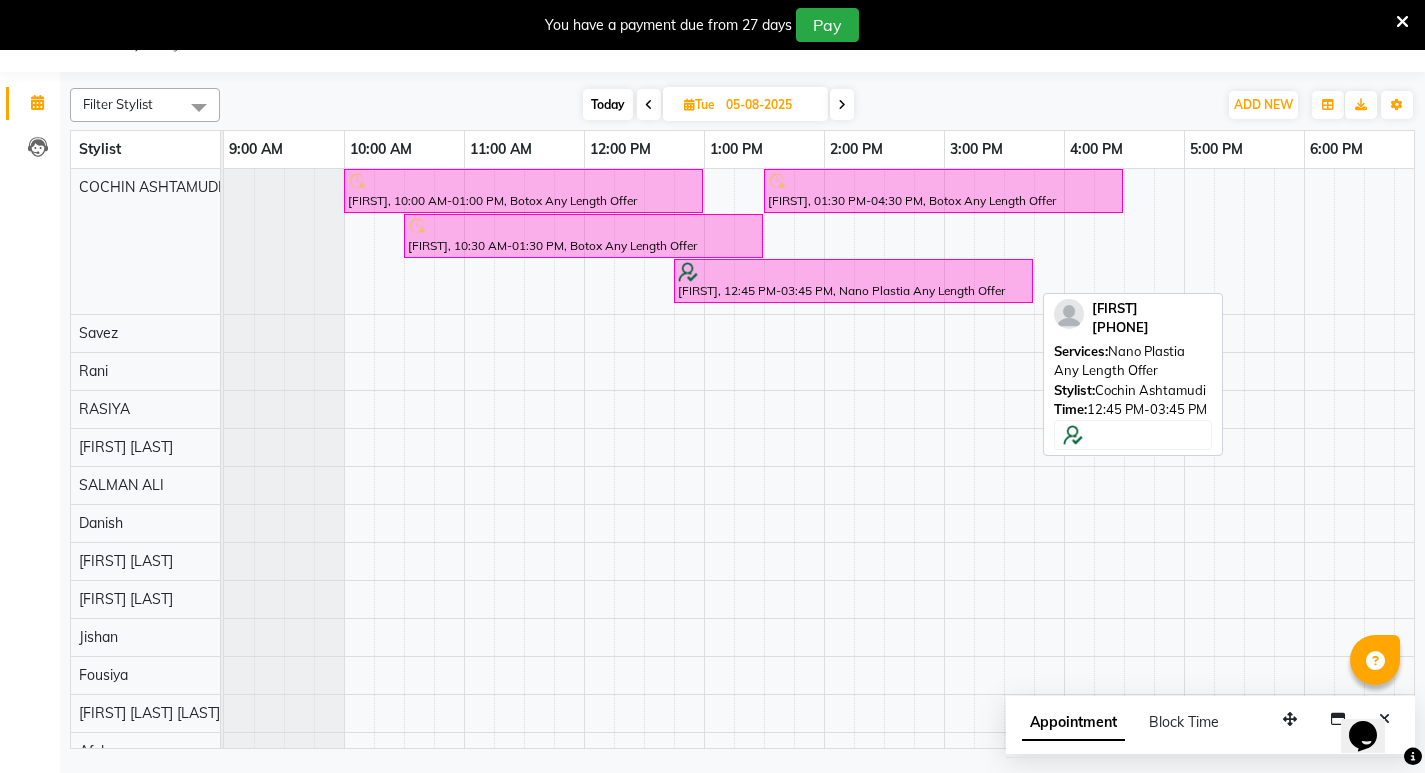 click at bounding box center (853, 272) 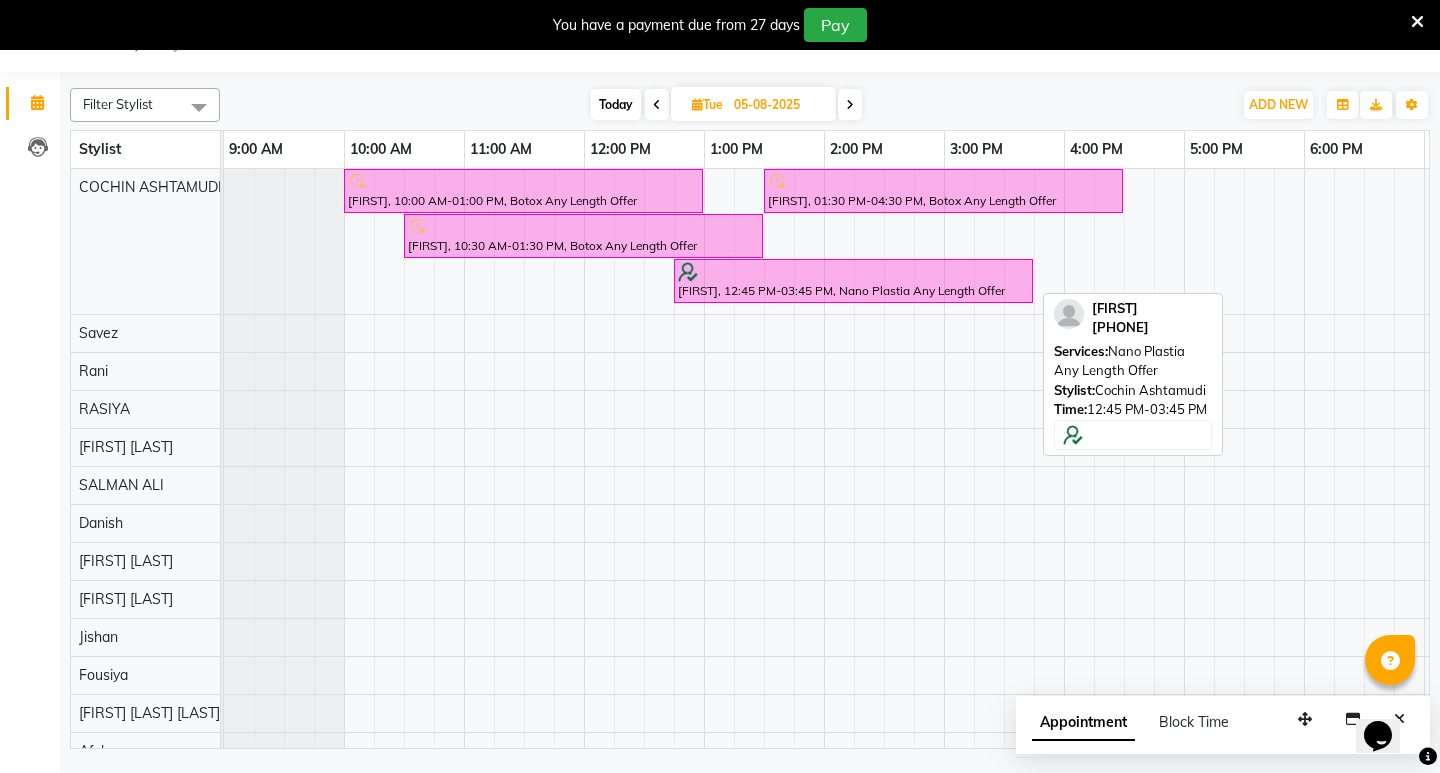 select on "6" 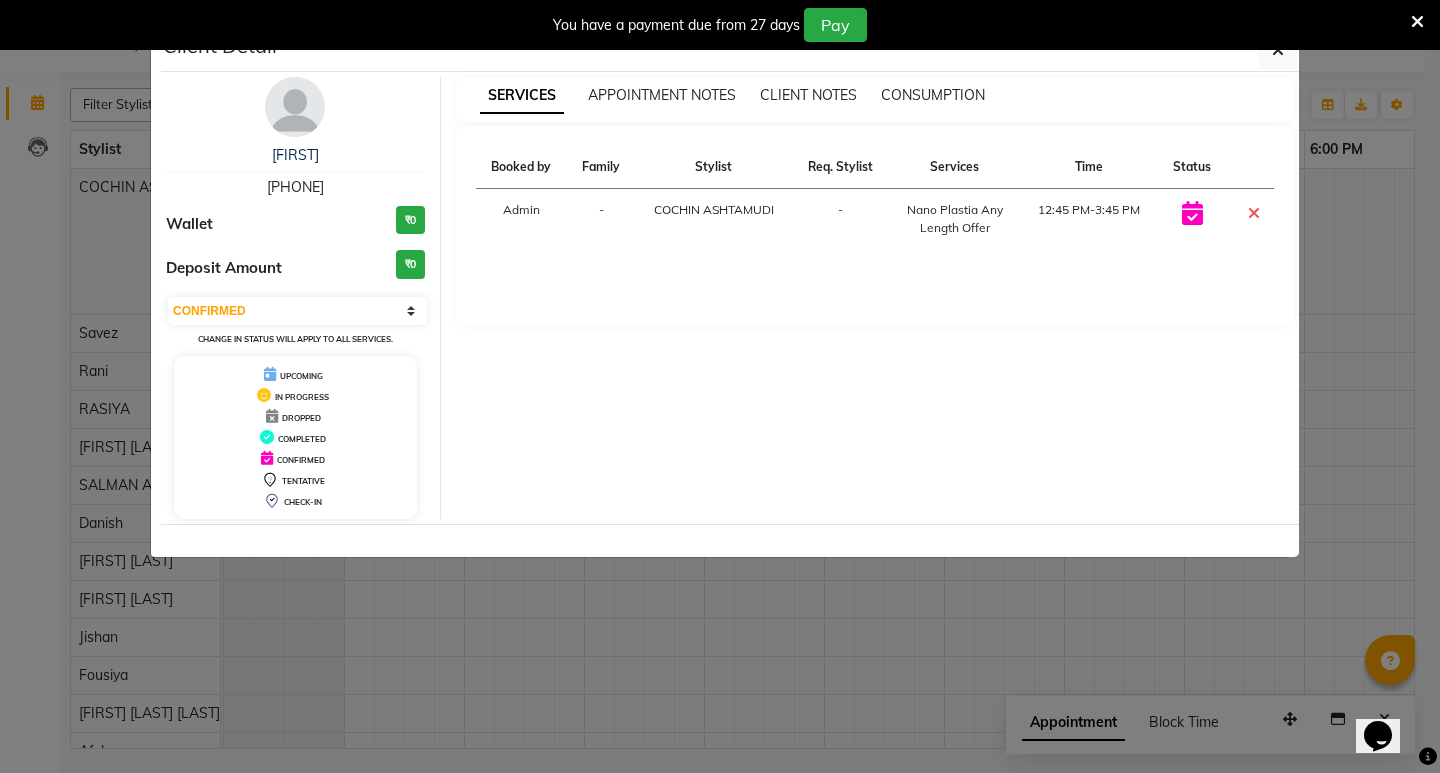 click on "Client Detail  JESNA    9645960677 Wallet ₹0 Deposit Amount  ₹0  Select CONFIRMED TENTATIVE Change in status will apply to all services. UPCOMING IN PROGRESS DROPPED COMPLETED CONFIRMED TENTATIVE CHECK-IN SERVICES APPOINTMENT NOTES CLIENT NOTES CONSUMPTION Booked by Family Stylist Req. Stylist Services Time Status  Admin  - COCHIN ASHTAMUDI -  Nano Plastia Any Length Offer   12:45 PM-3:45 PM" 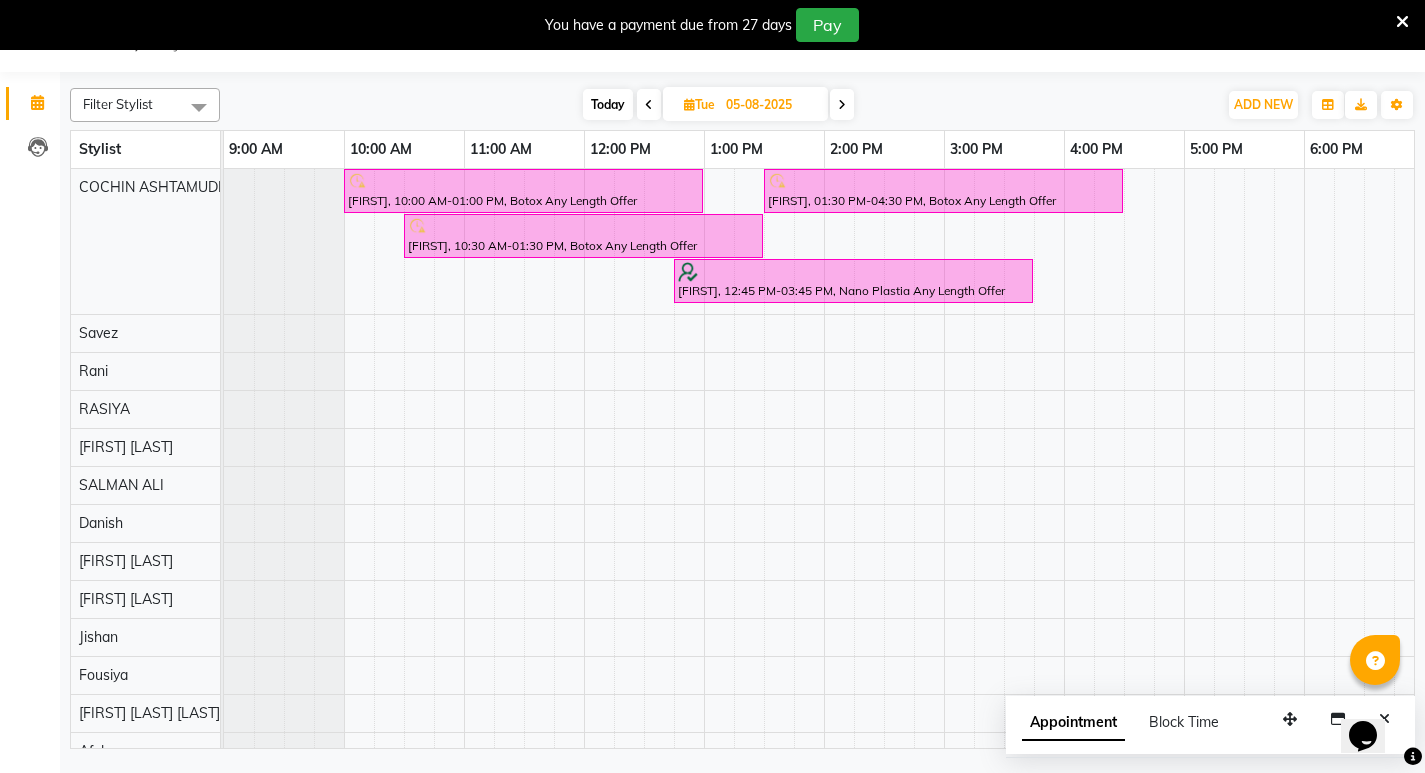 click at bounding box center [649, 104] 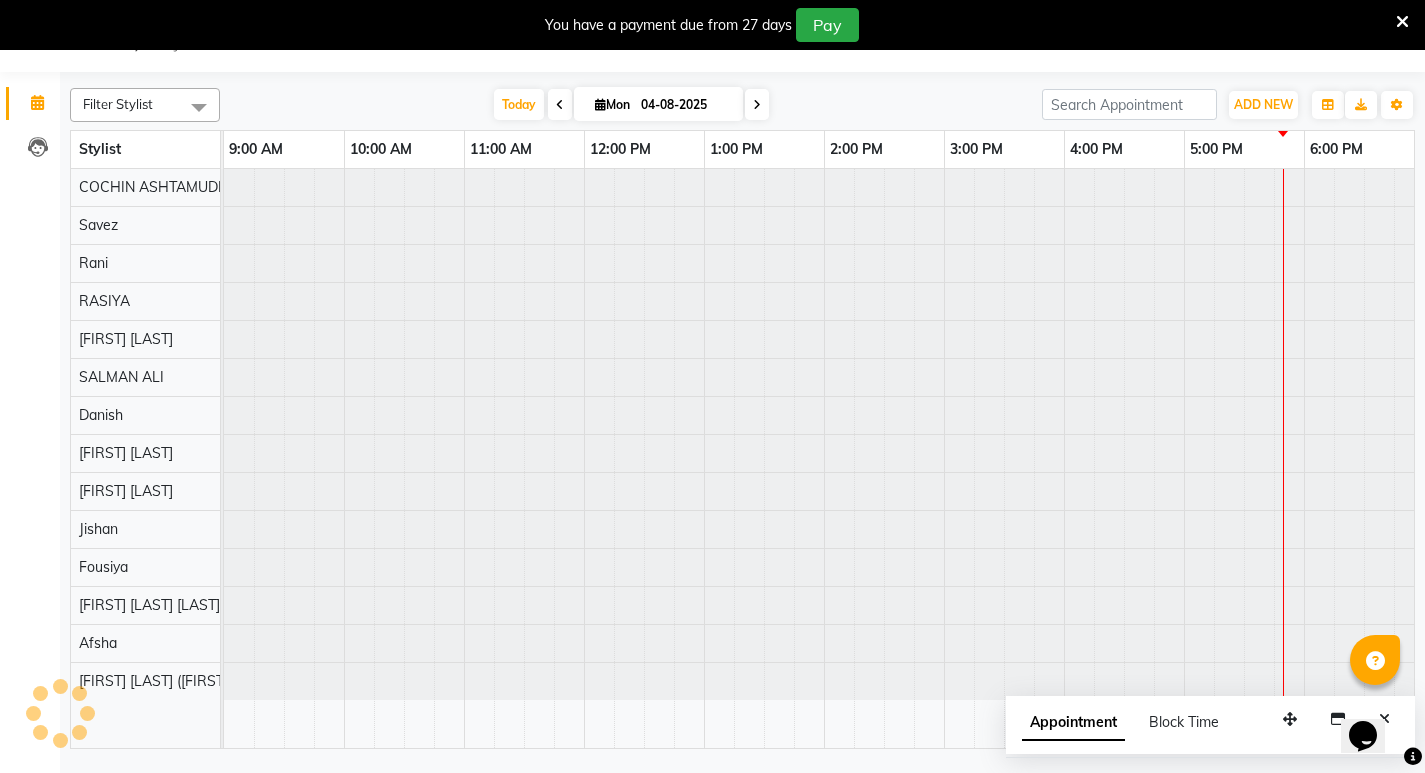 scroll, scrollTop: 0, scrollLeft: 250, axis: horizontal 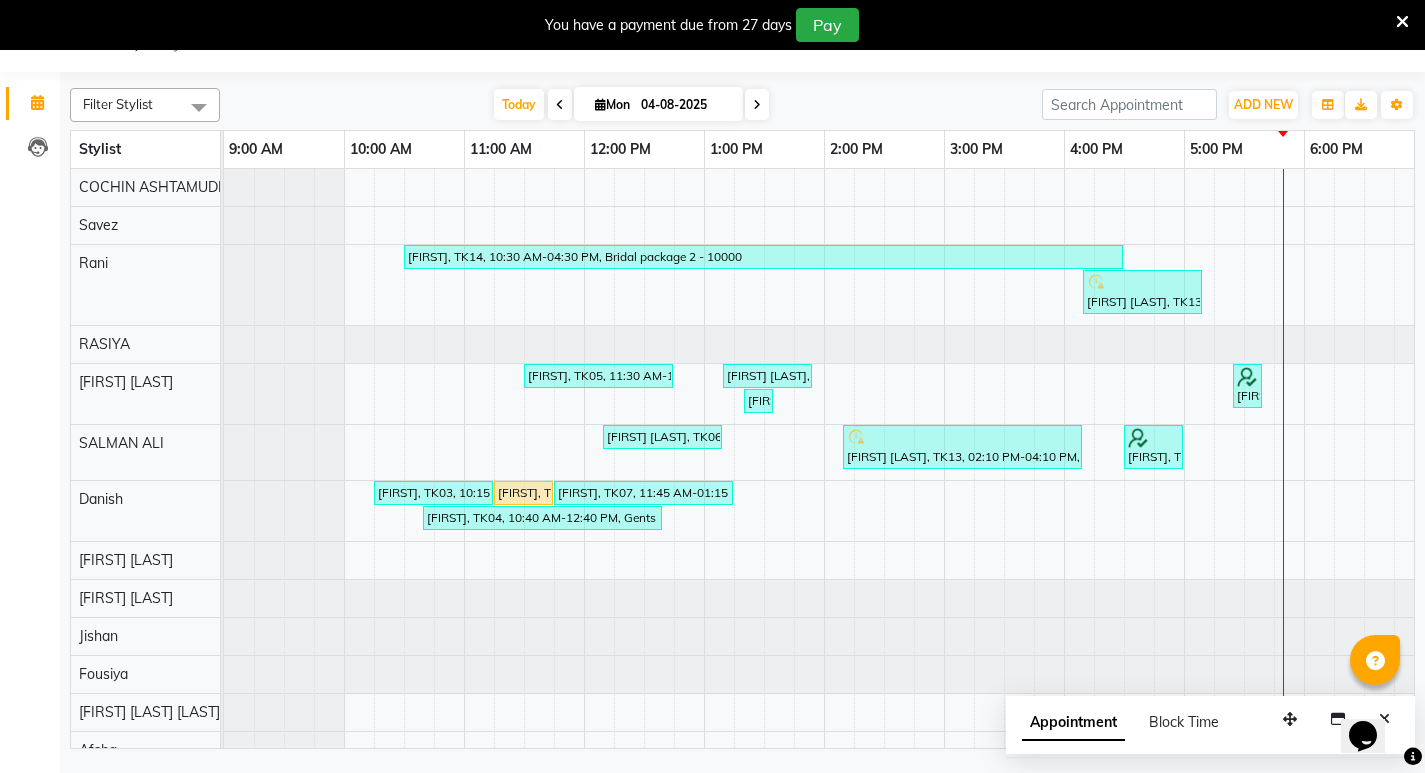click at bounding box center (757, 105) 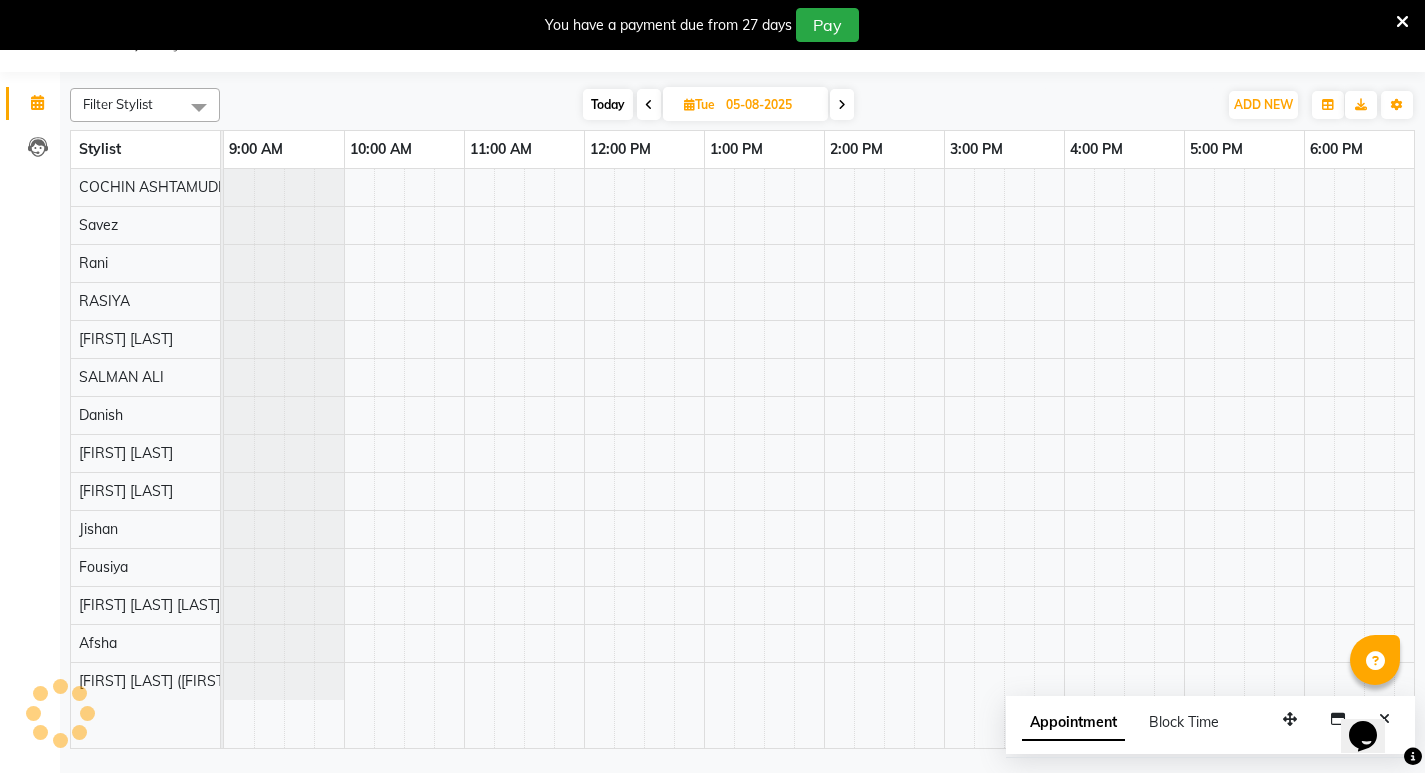 scroll, scrollTop: 0, scrollLeft: 250, axis: horizontal 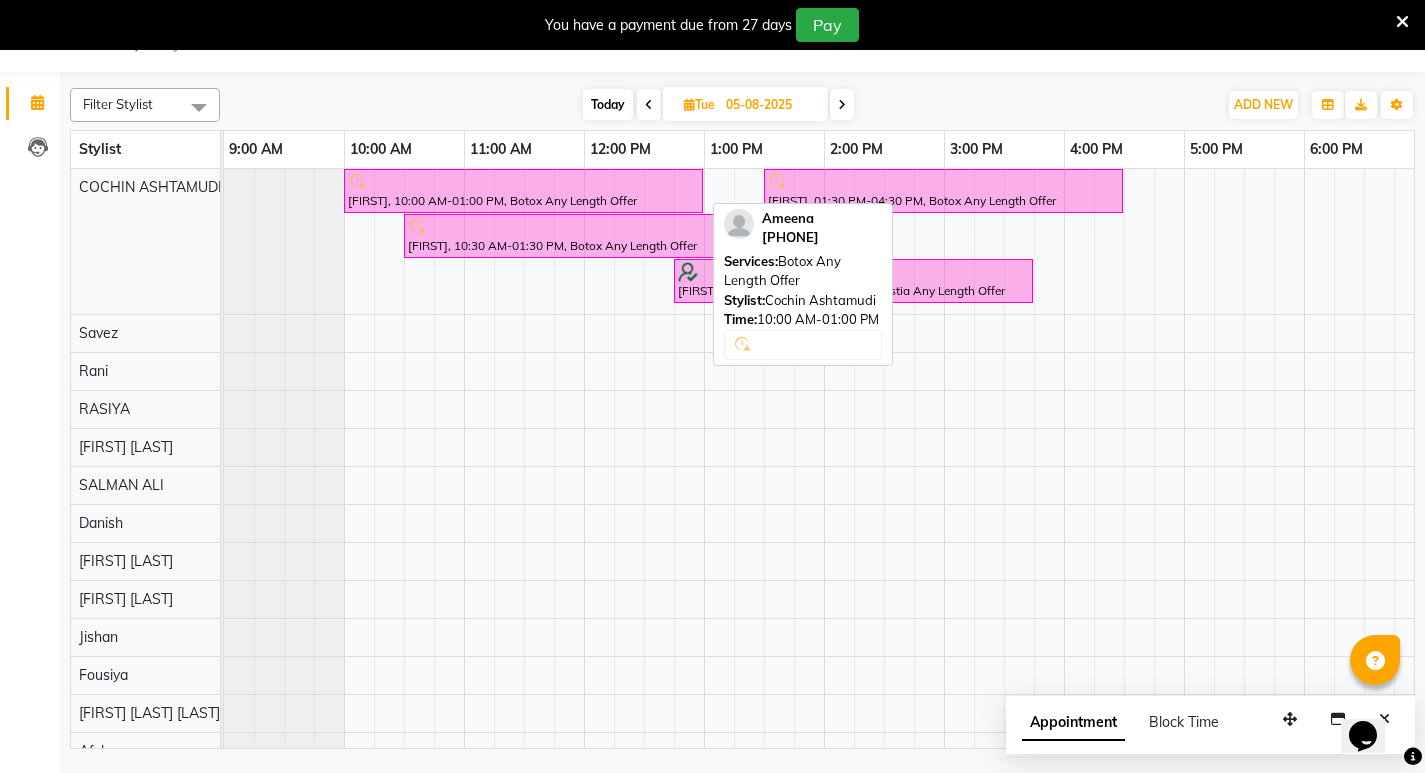 click on "Ameena, 10:00 AM-01:00 PM, Botox Any Length Offer" at bounding box center (523, 191) 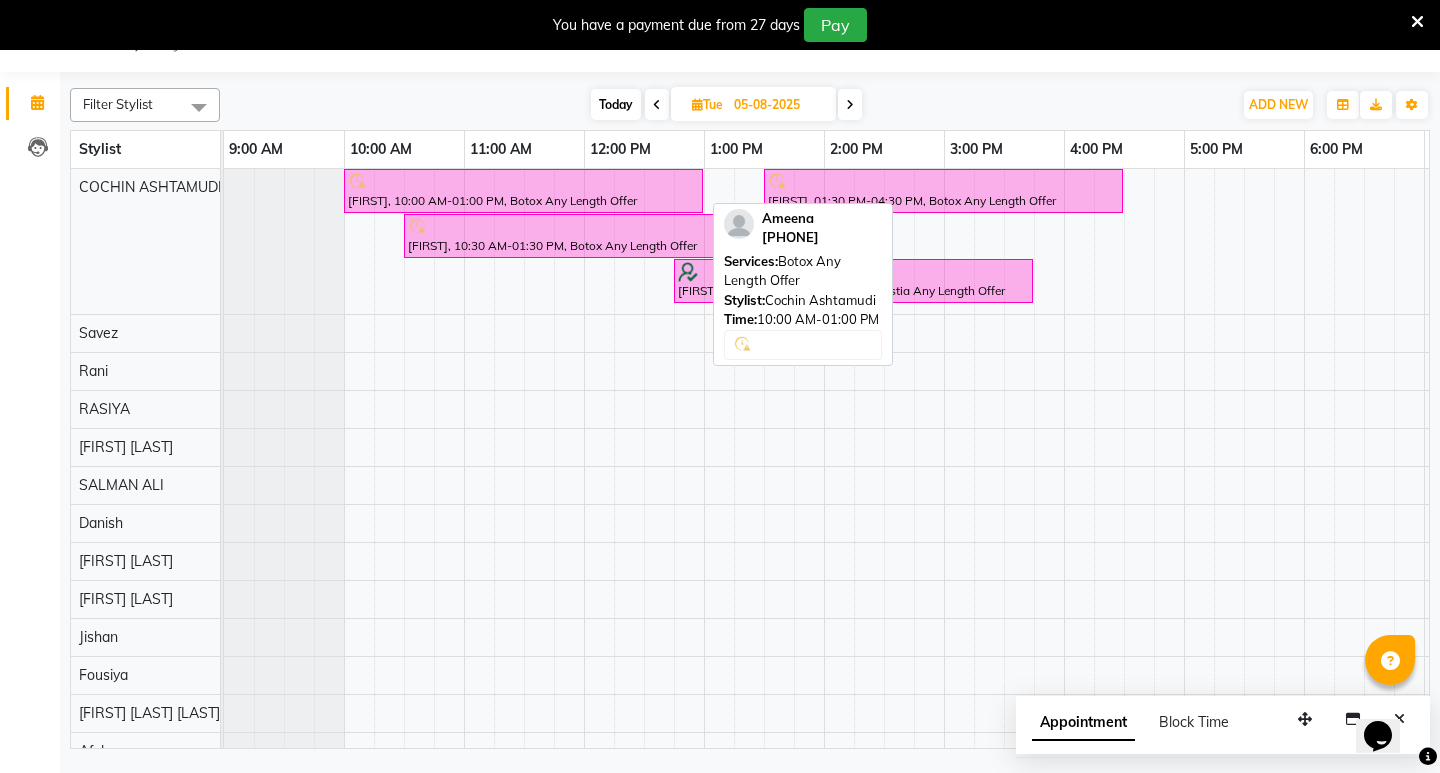 select on "6" 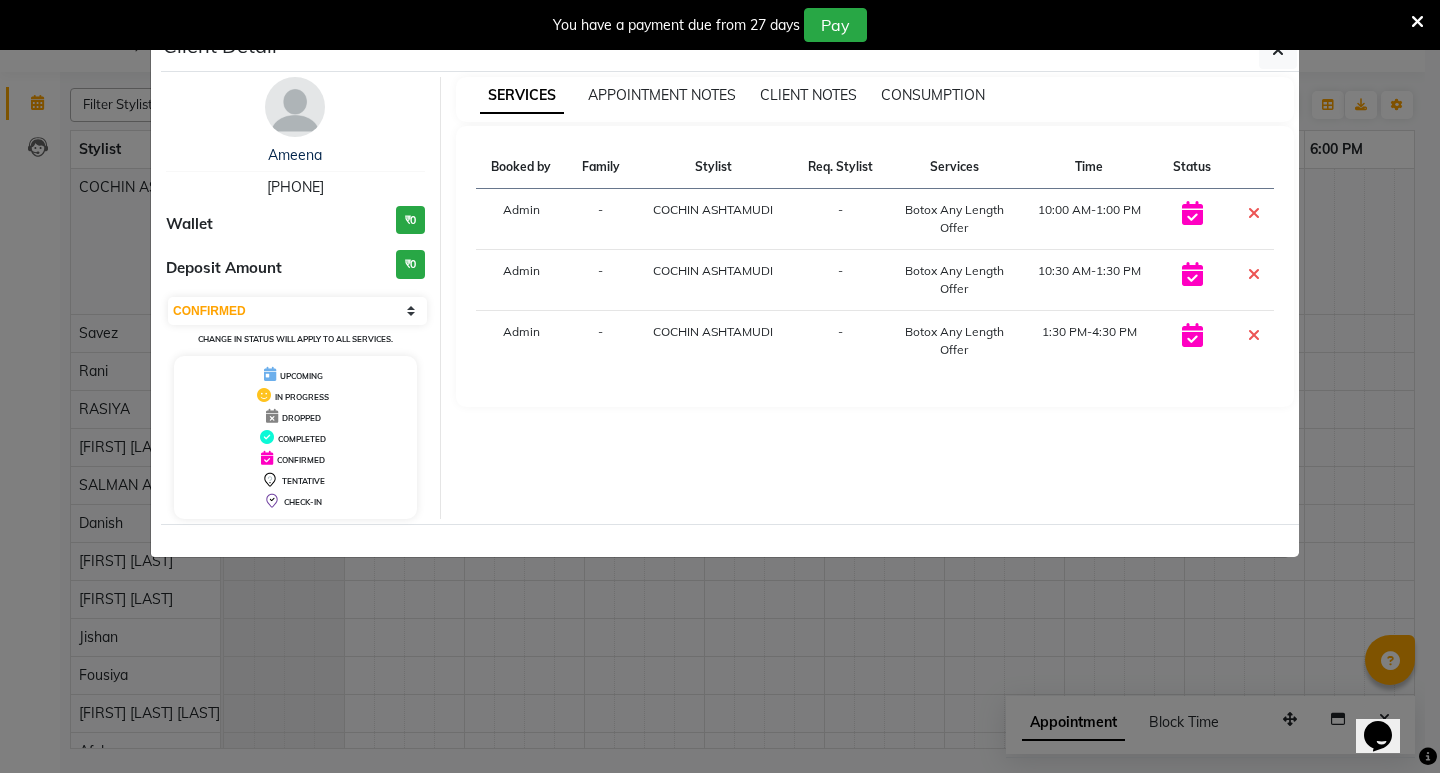 click on "Client Detail  Ameena    9744647102 Wallet ₹0 Deposit Amount  ₹0  Select CONFIRMED TENTATIVE Change in status will apply to all services. UPCOMING IN PROGRESS DROPPED COMPLETED CONFIRMED TENTATIVE CHECK-IN SERVICES APPOINTMENT NOTES CLIENT NOTES CONSUMPTION Booked by Family Stylist Req. Stylist Services Time Status  Admin  - COCHIN ASHTAMUDI -  Botox Any Length Offer   10:00 AM-1:00 PM   Admin  - COCHIN ASHTAMUDI -  Botox Any Length Offer   10:30 AM-1:30 PM   Admin  - COCHIN ASHTAMUDI -  Botox Any Length Offer   1:30 PM-4:30 PM" 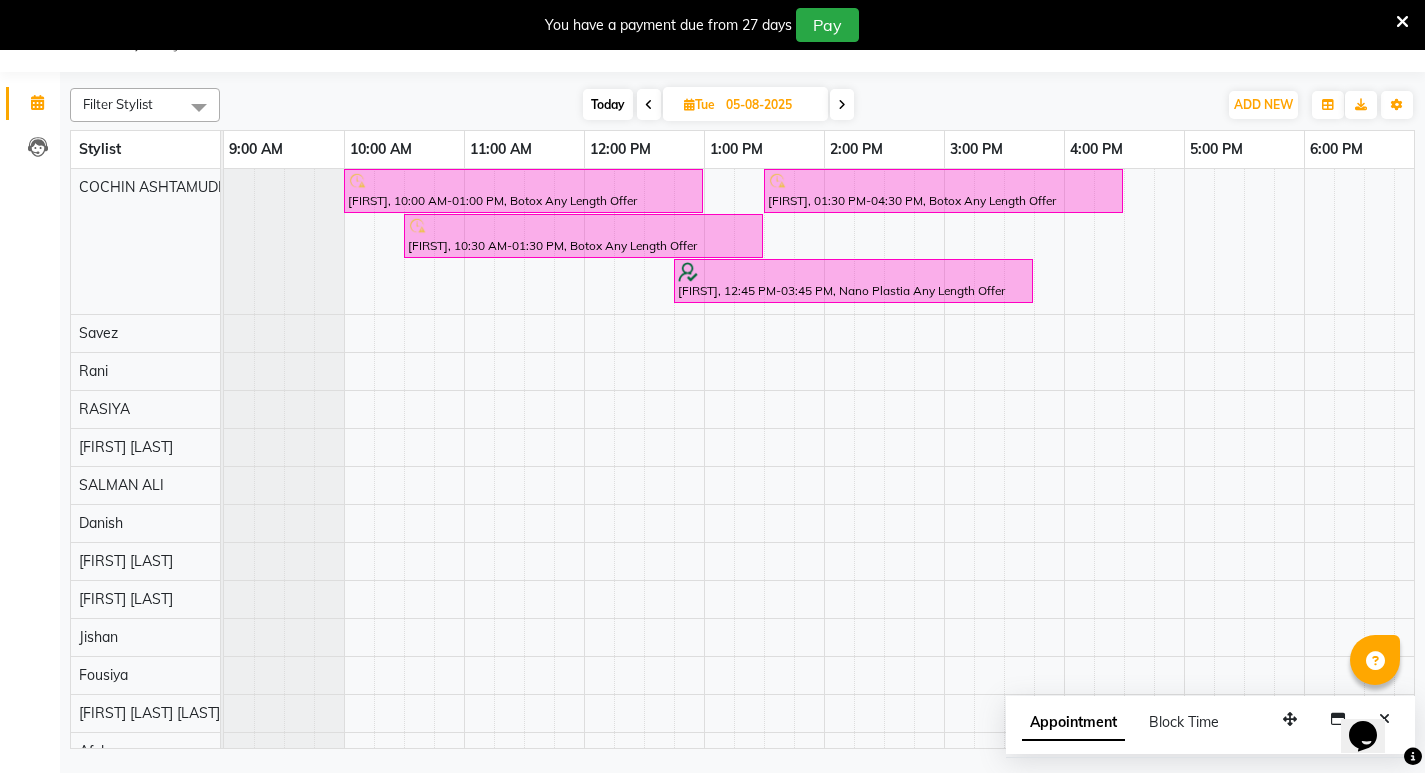 scroll, scrollTop: 54, scrollLeft: 0, axis: vertical 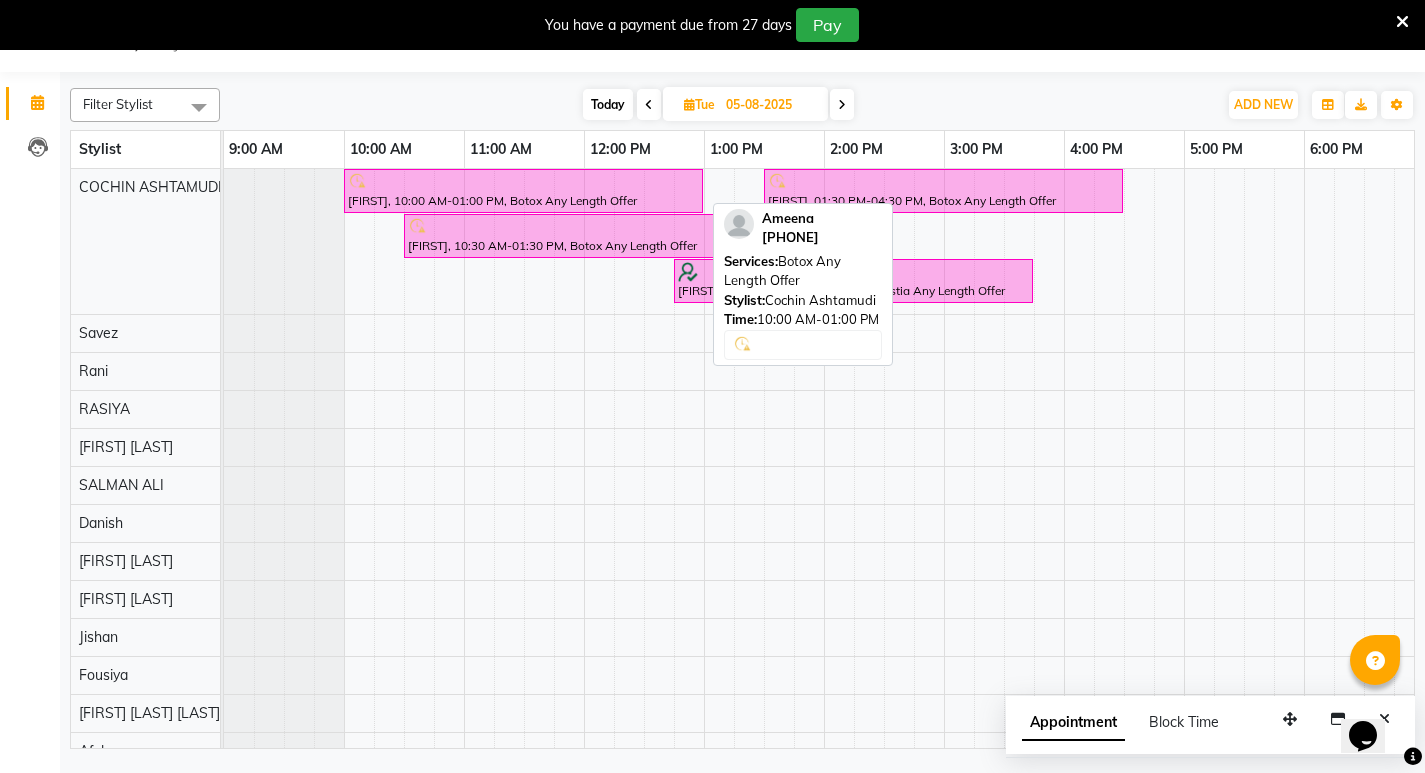 click at bounding box center [523, 182] 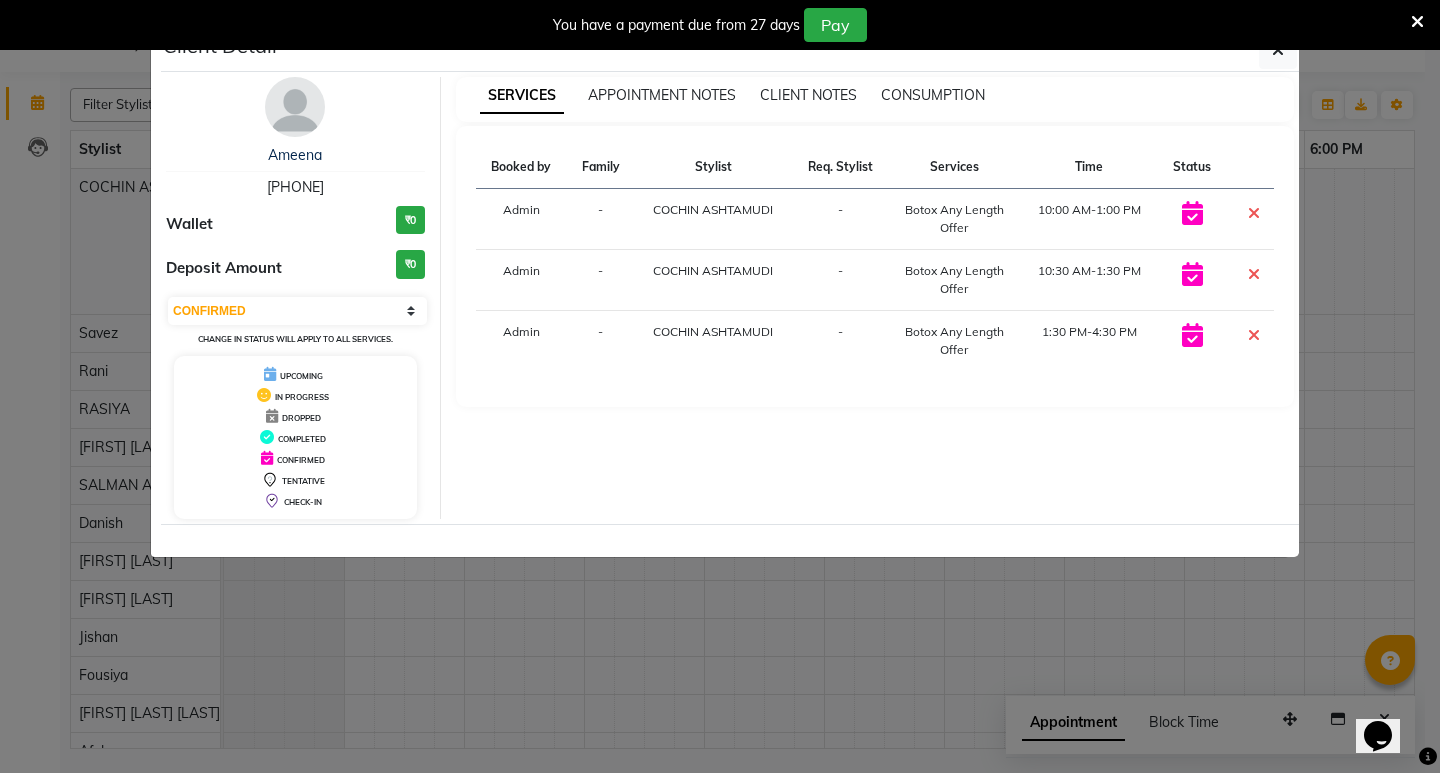 click on "Client Detail  Ameena    9744647102 Wallet ₹0 Deposit Amount  ₹0  Select CONFIRMED TENTATIVE Change in status will apply to all services. UPCOMING IN PROGRESS DROPPED COMPLETED CONFIRMED TENTATIVE CHECK-IN SERVICES APPOINTMENT NOTES CLIENT NOTES CONSUMPTION Booked by Family Stylist Req. Stylist Services Time Status  Admin  - COCHIN ASHTAMUDI -  Botox Any Length Offer   10:00 AM-1:00 PM   Admin  - COCHIN ASHTAMUDI -  Botox Any Length Offer   10:30 AM-1:30 PM   Admin  - COCHIN ASHTAMUDI -  Botox Any Length Offer   1:30 PM-4:30 PM" 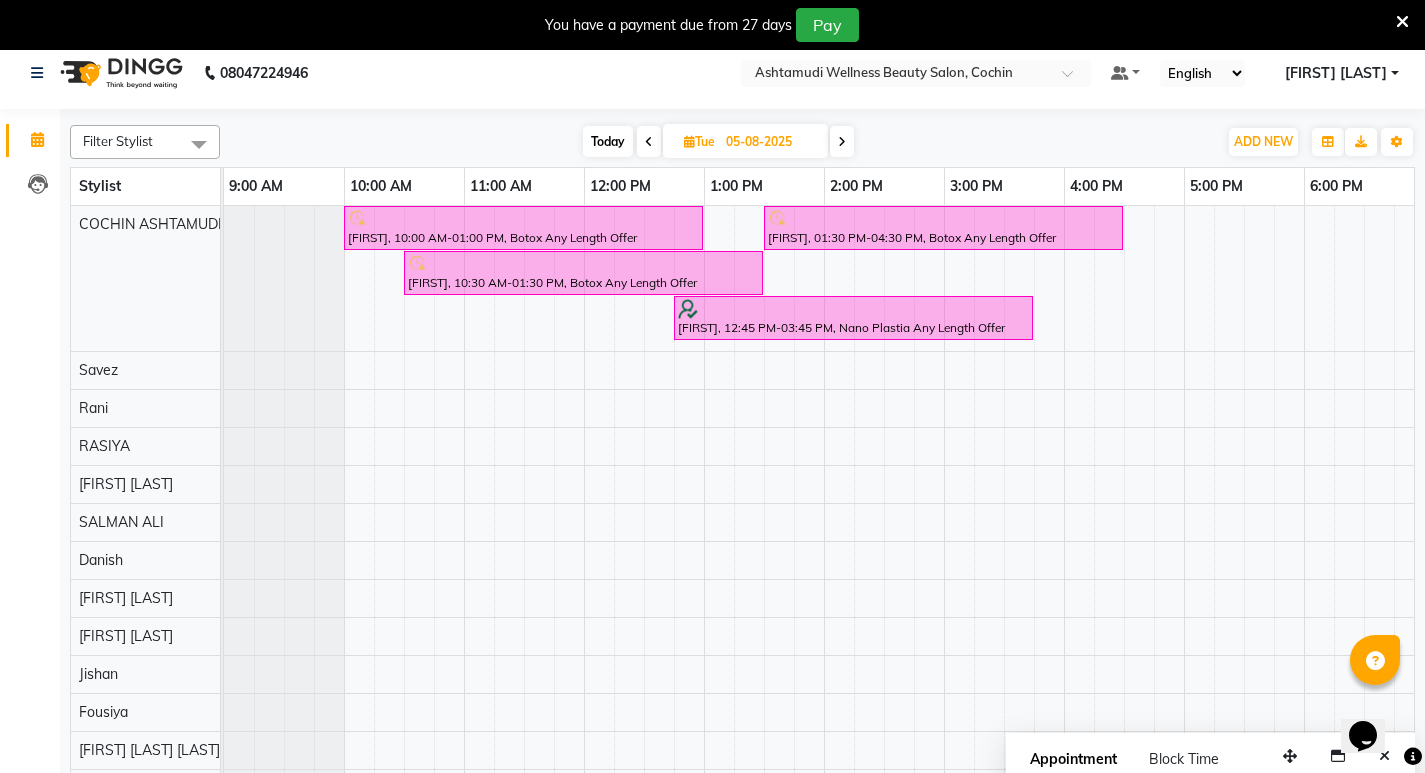 scroll, scrollTop: 0, scrollLeft: 0, axis: both 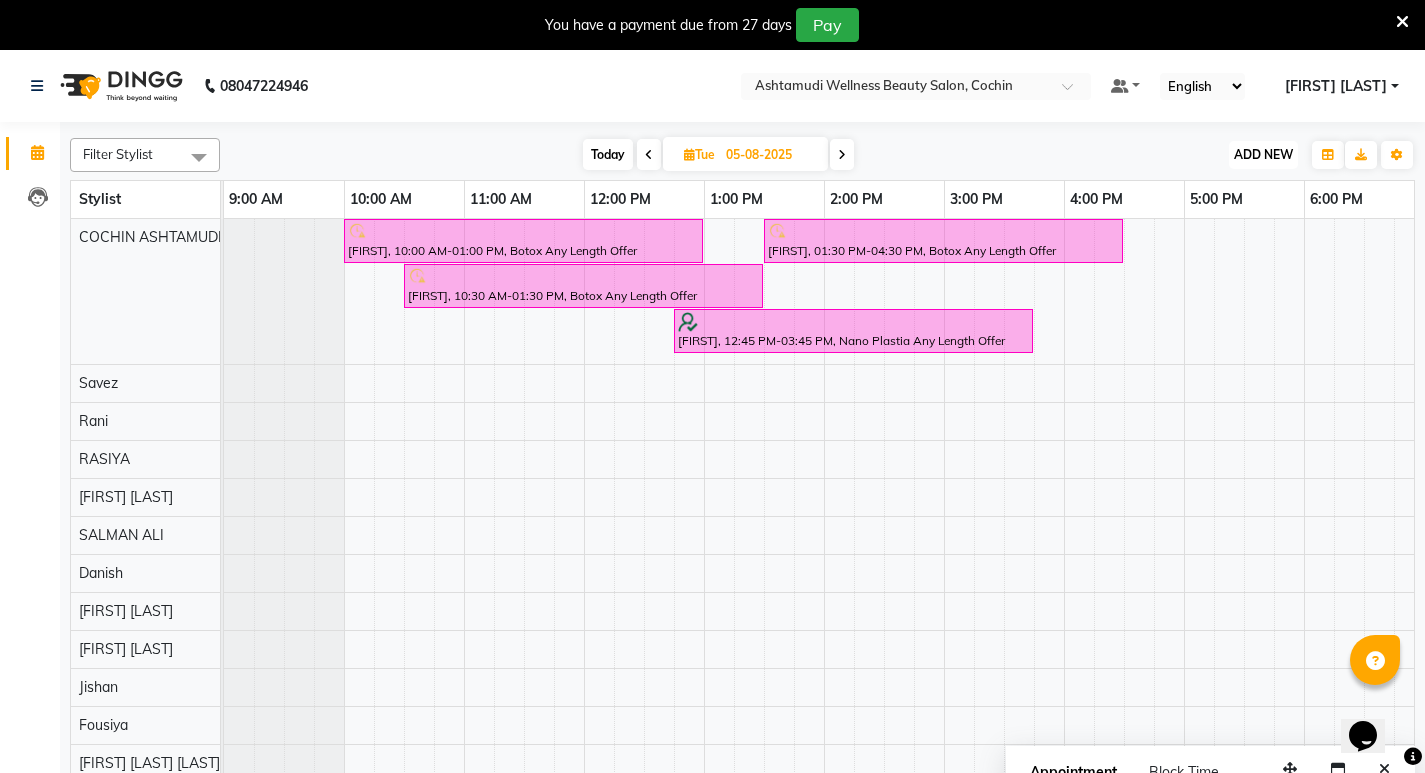 click on "ADD NEW" at bounding box center (1263, 154) 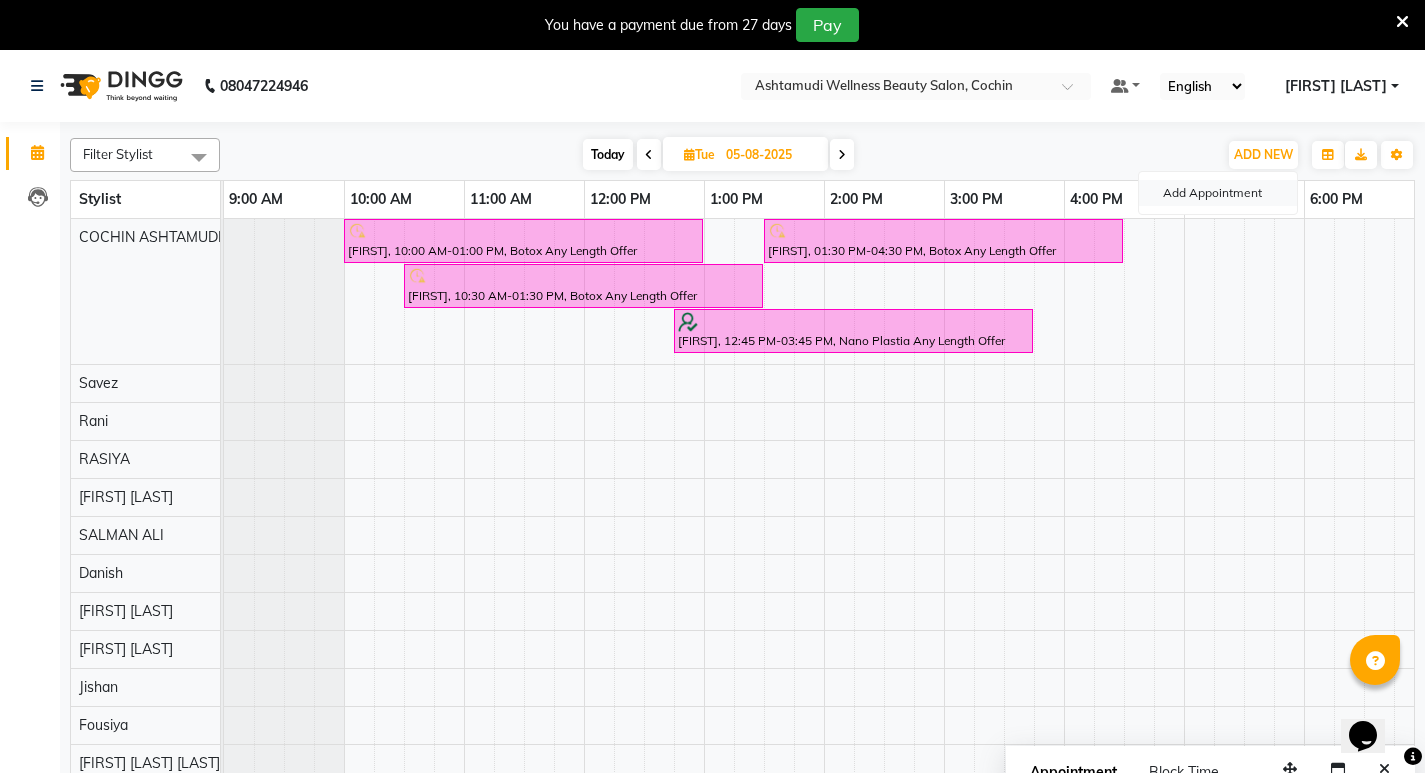click on "Add Appointment" at bounding box center (1218, 193) 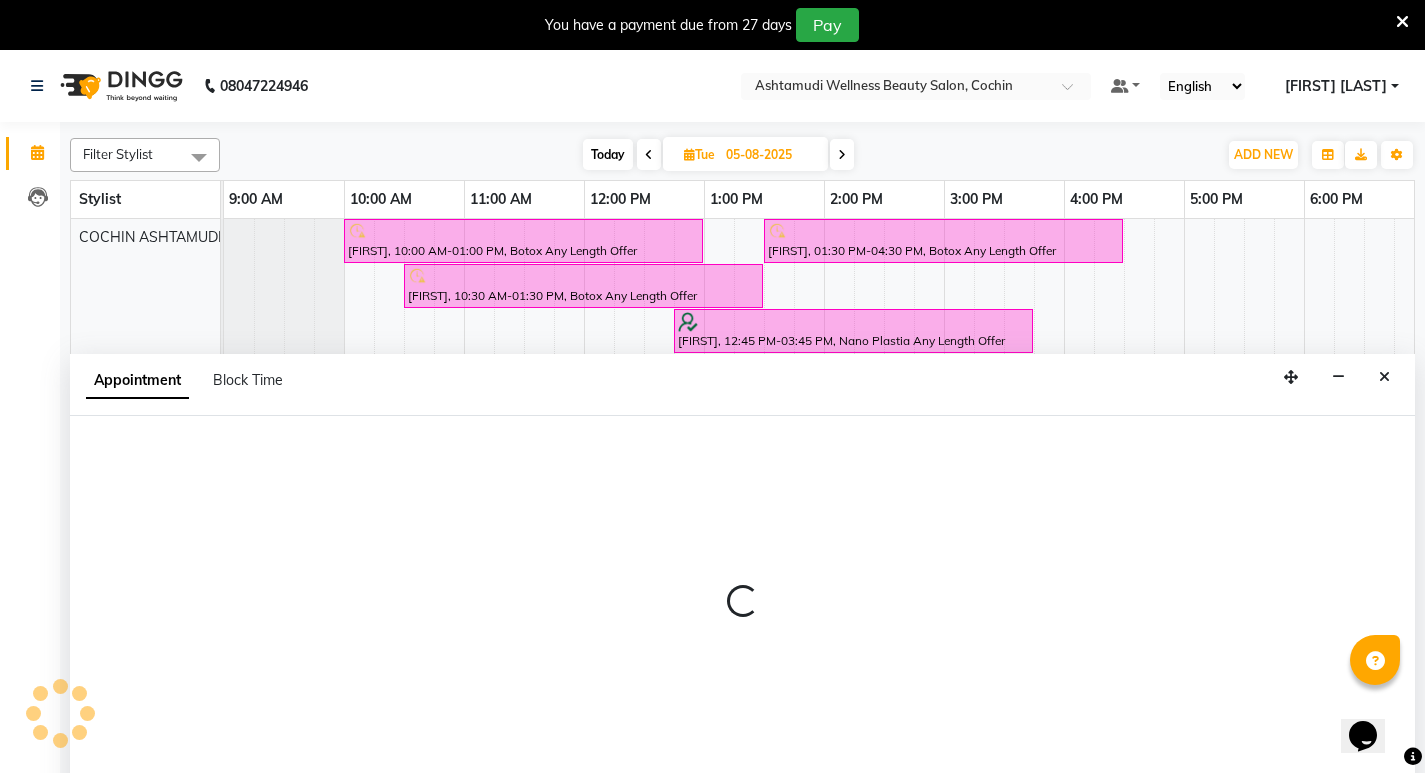 scroll, scrollTop: 50, scrollLeft: 0, axis: vertical 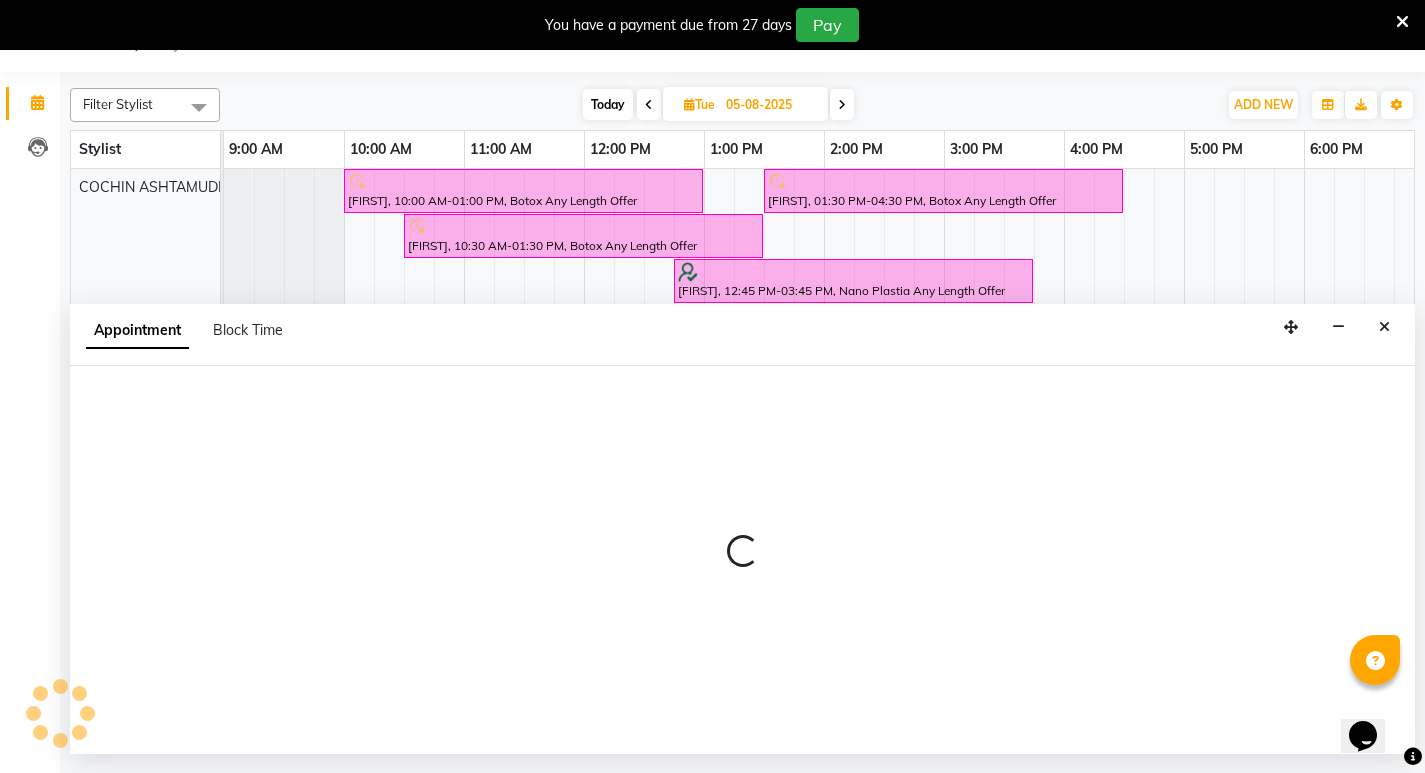 select on "tentative" 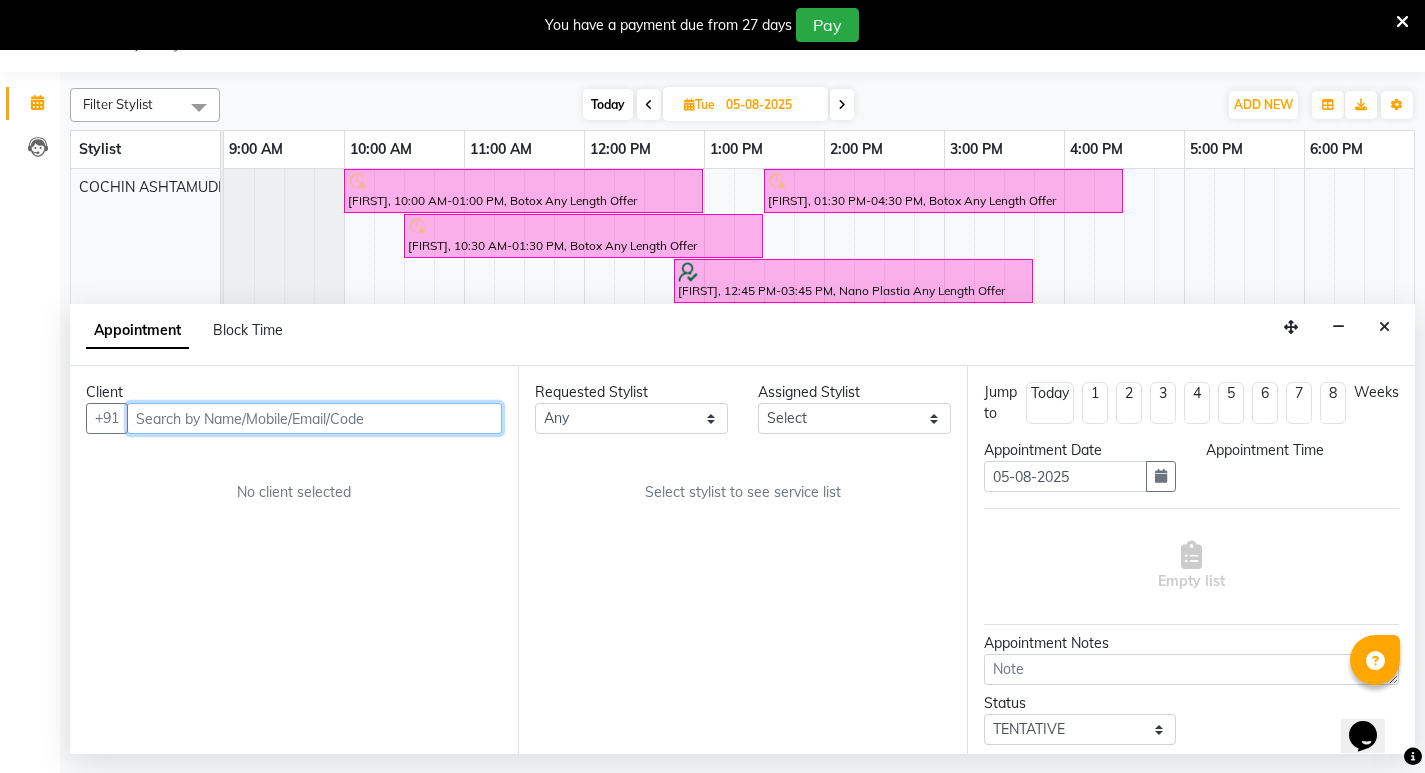 select on "600" 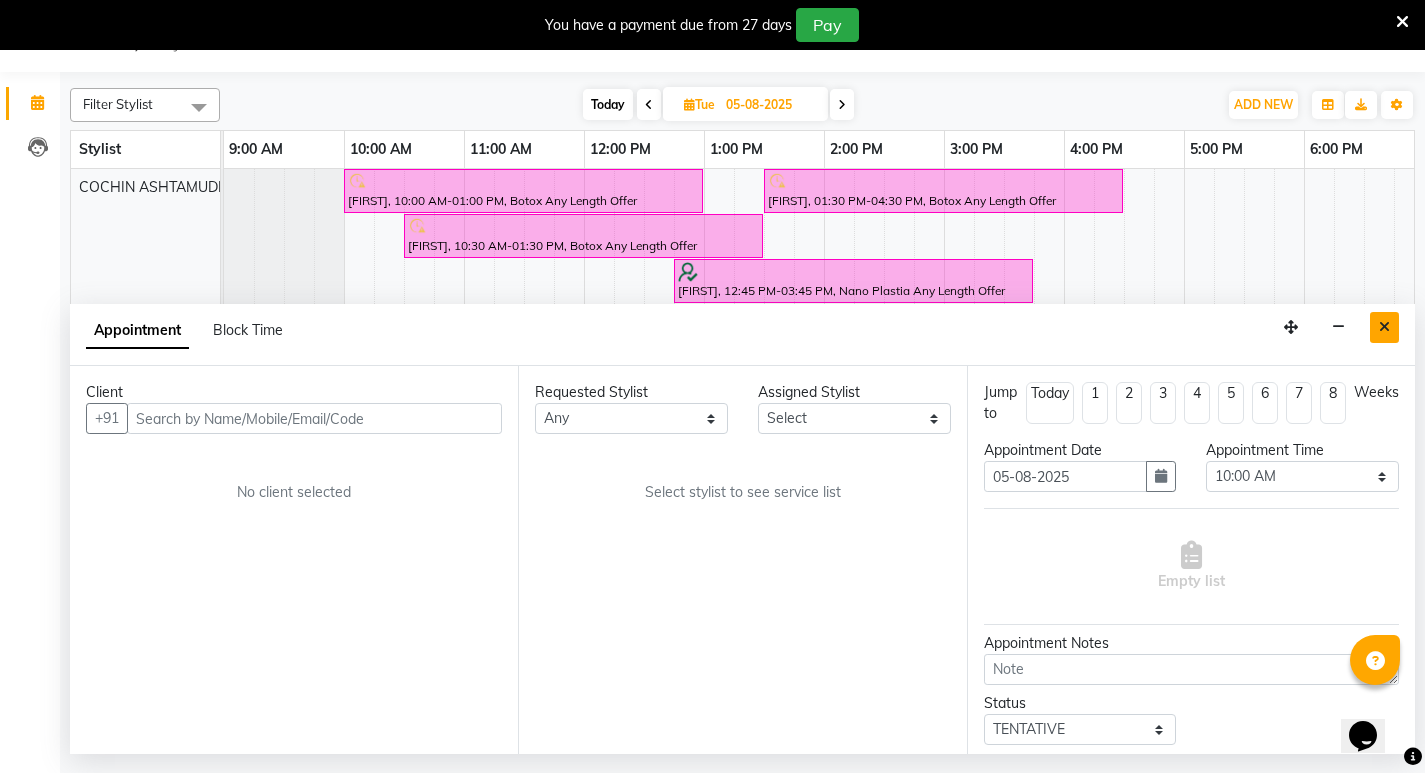 click at bounding box center [1384, 327] 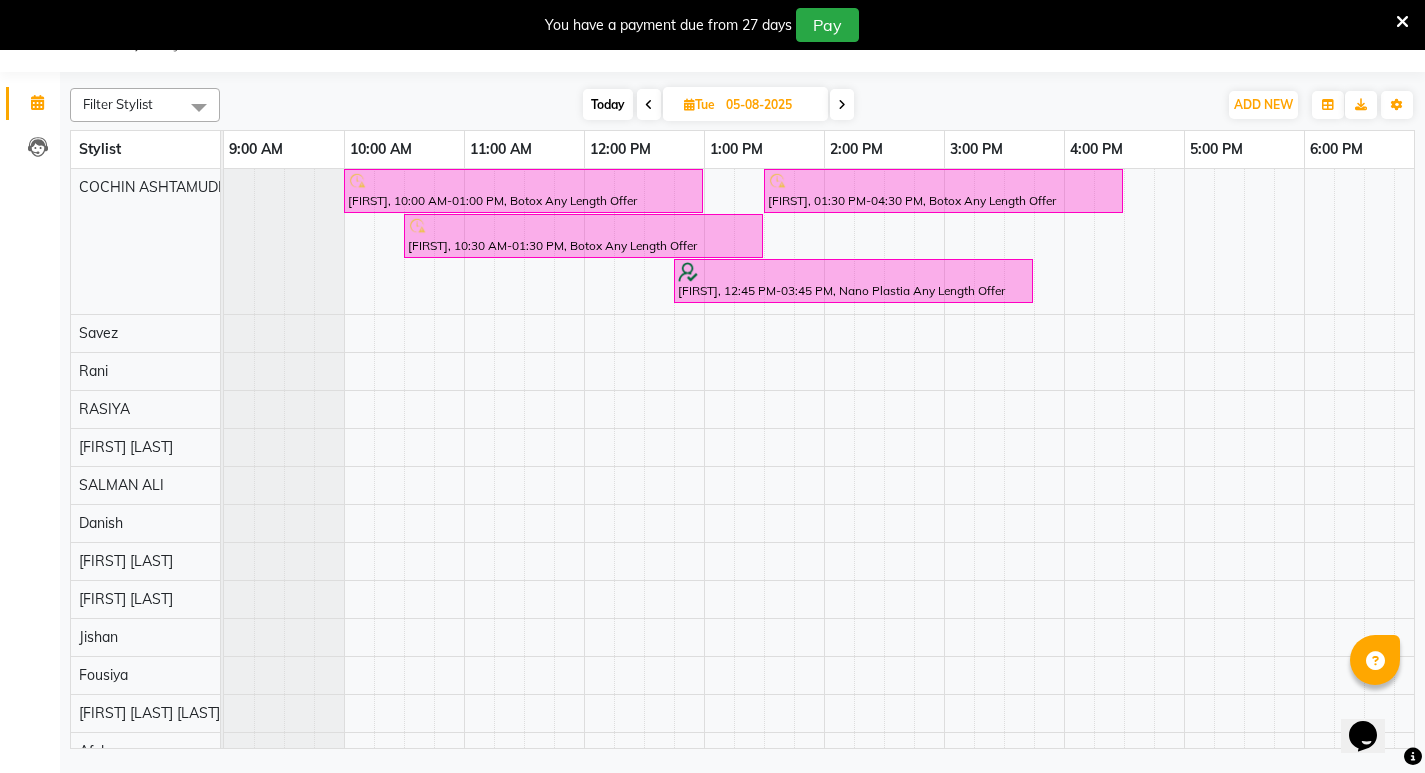 scroll, scrollTop: 0, scrollLeft: 0, axis: both 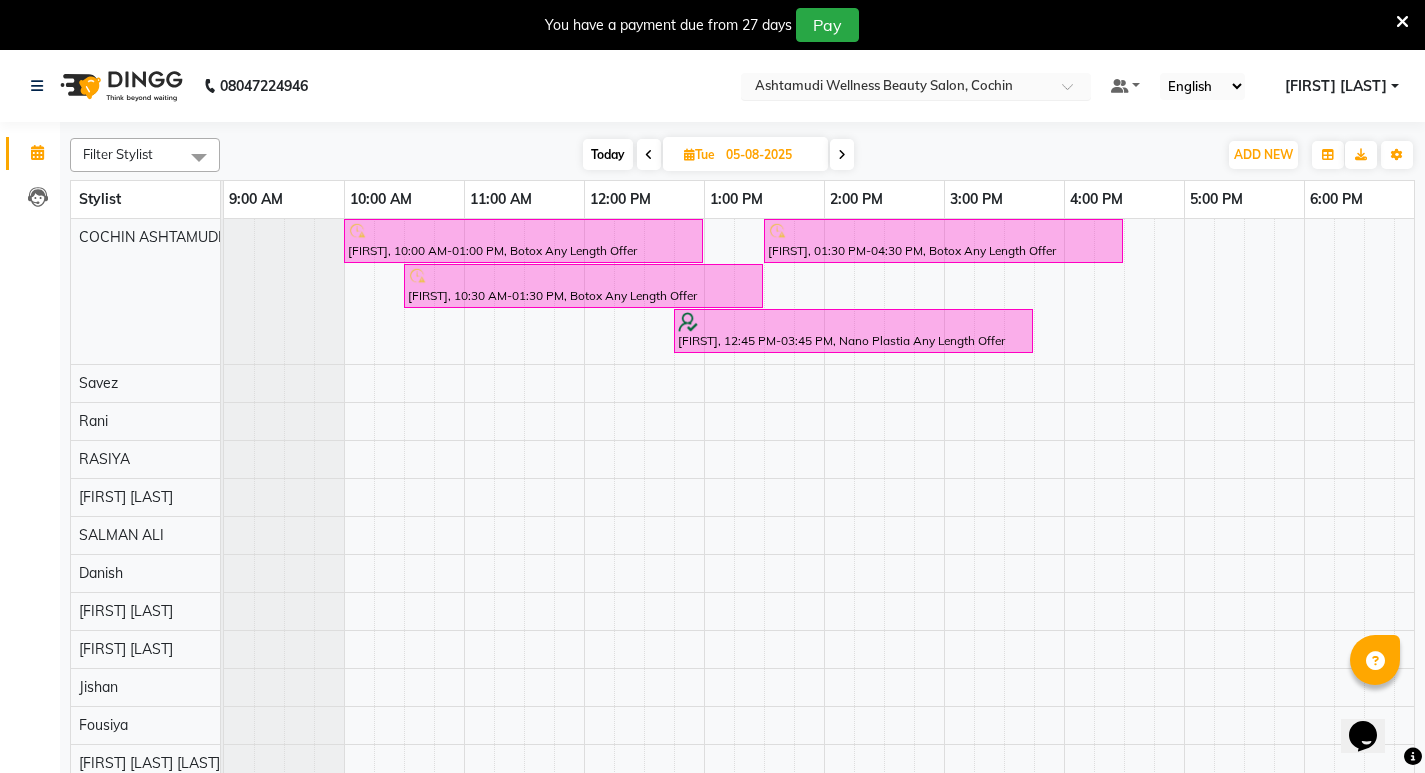 click at bounding box center [1074, 92] 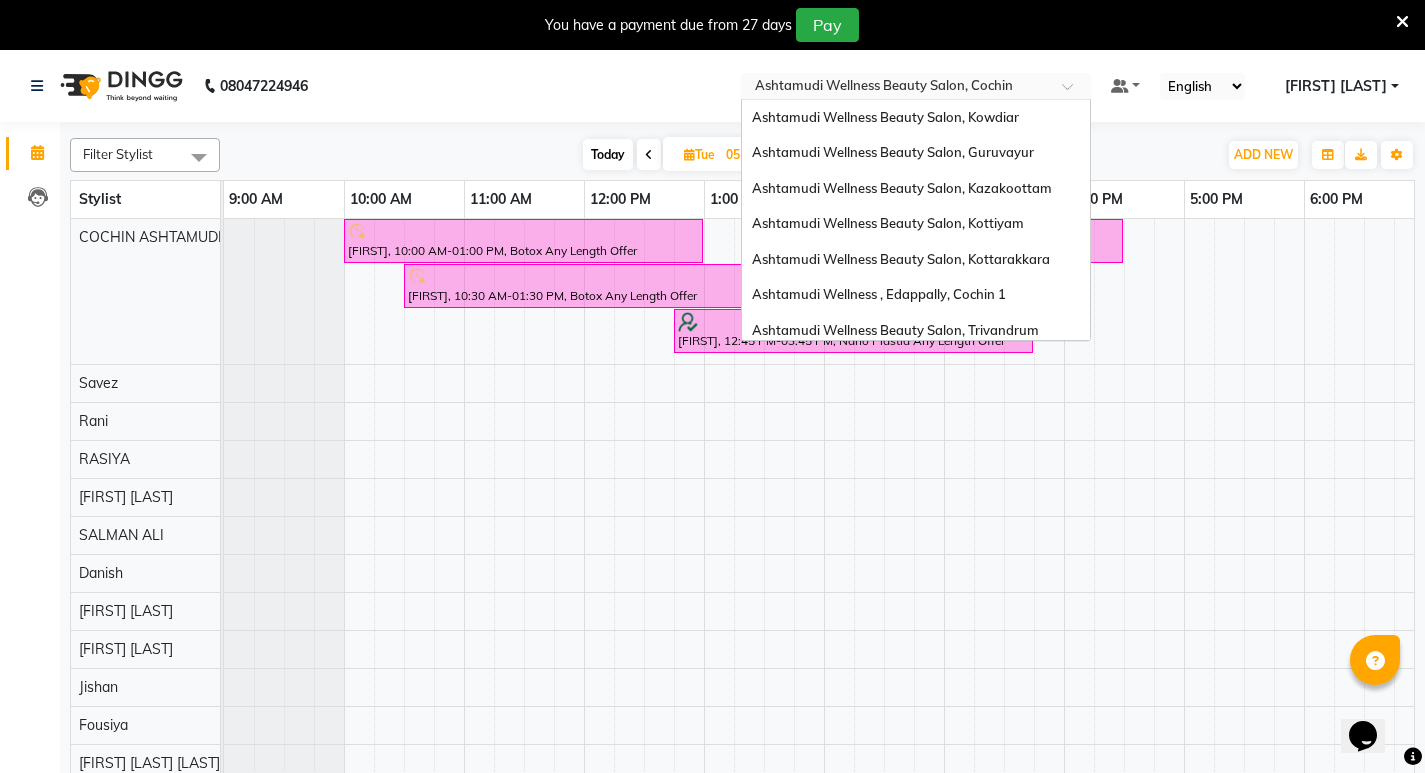 scroll, scrollTop: 312, scrollLeft: 0, axis: vertical 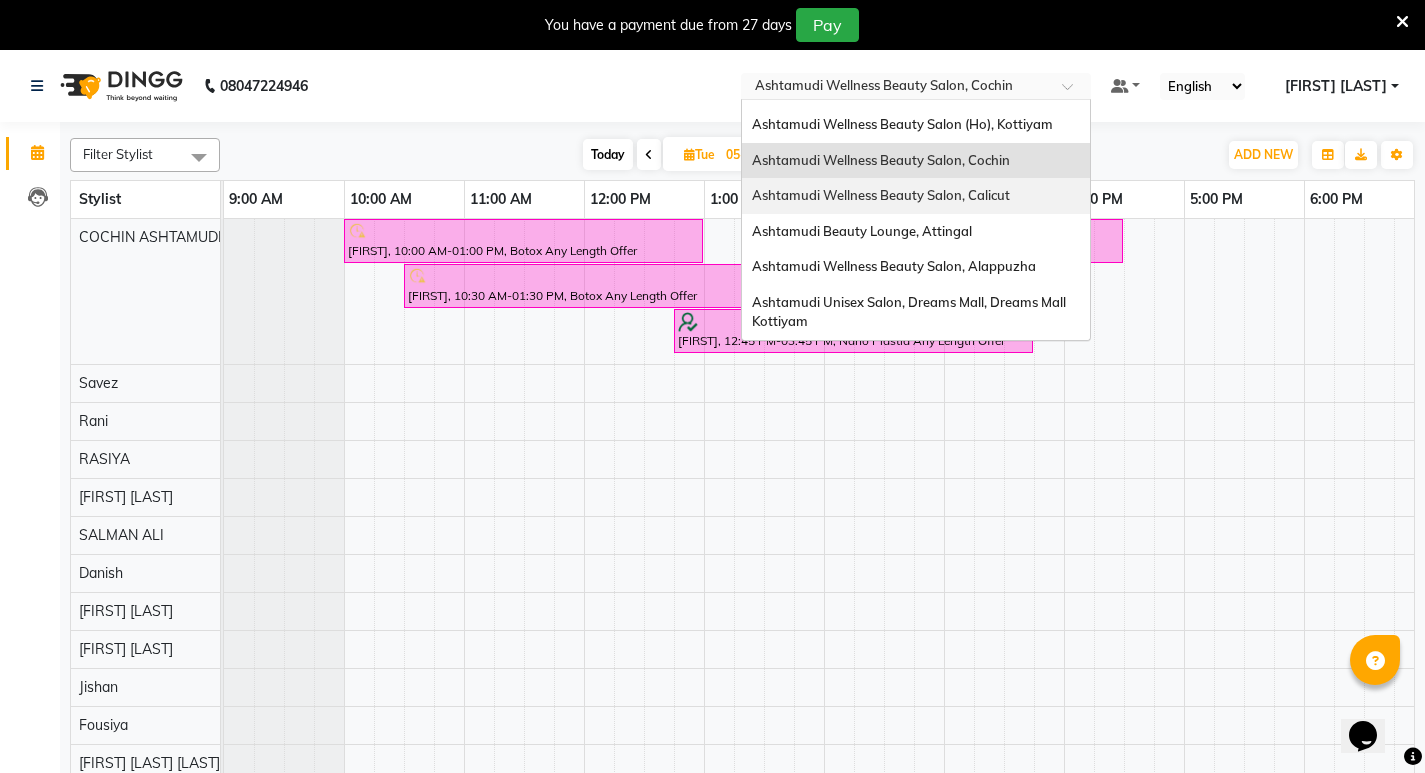 click on "Ashtamudi Wellness Beauty Salon, Calicut" at bounding box center (916, 196) 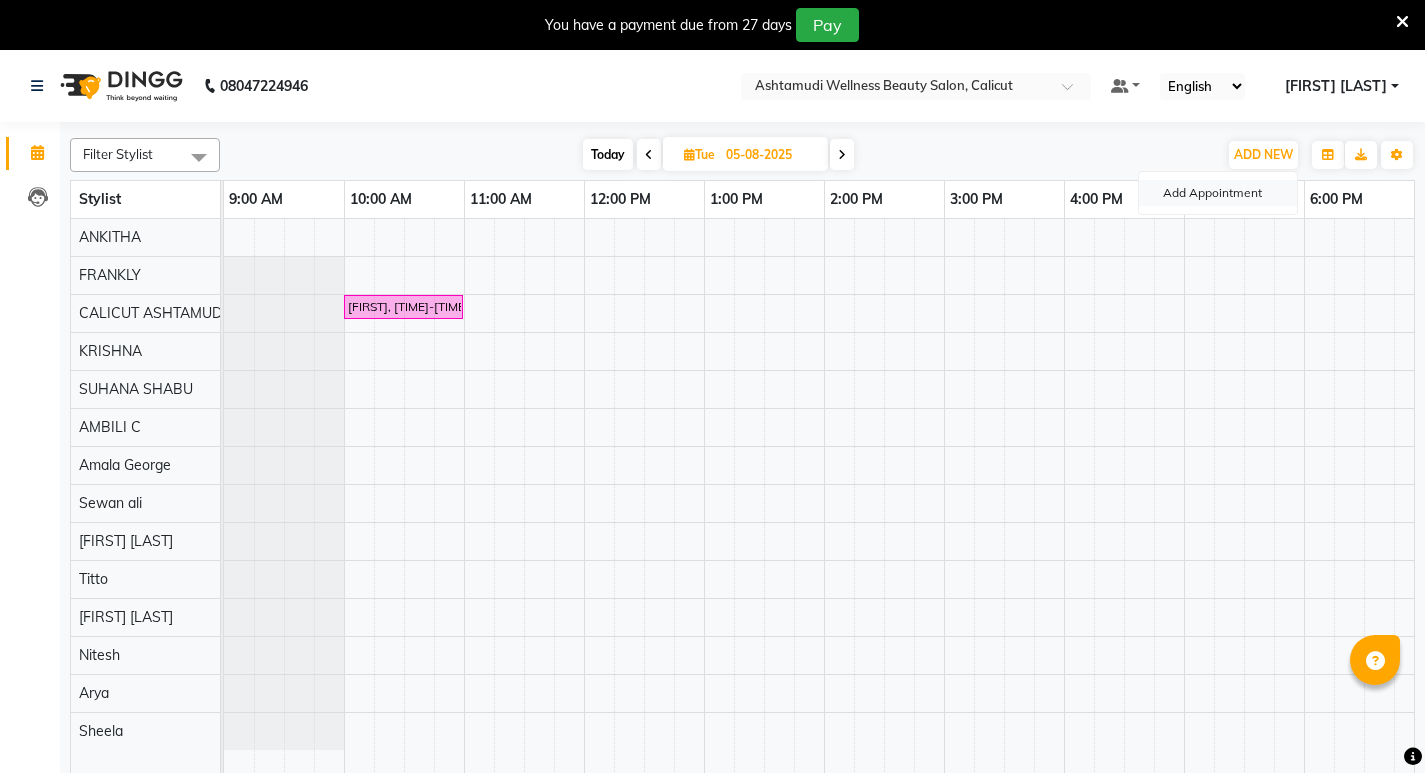 scroll, scrollTop: 0, scrollLeft: 0, axis: both 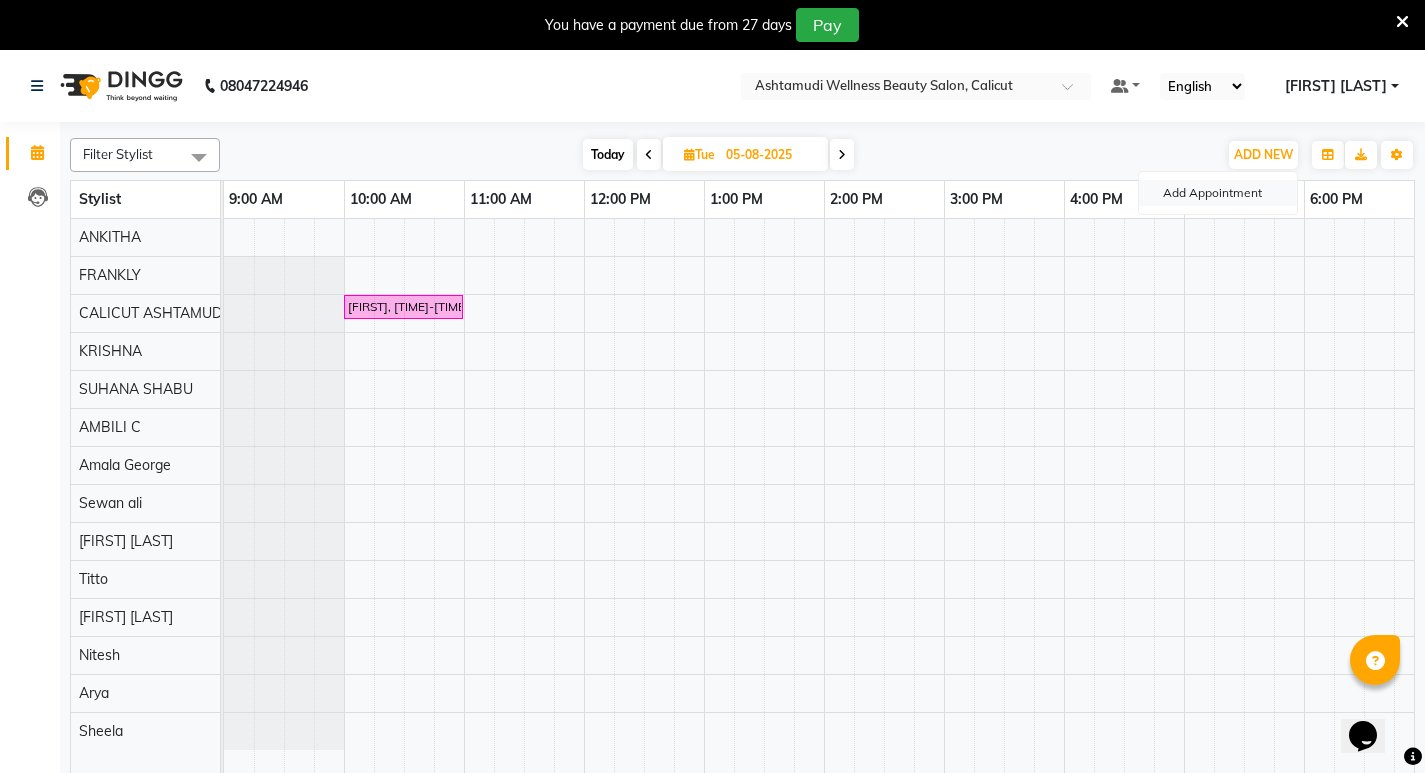 click on "Add Appointment" at bounding box center (1218, 193) 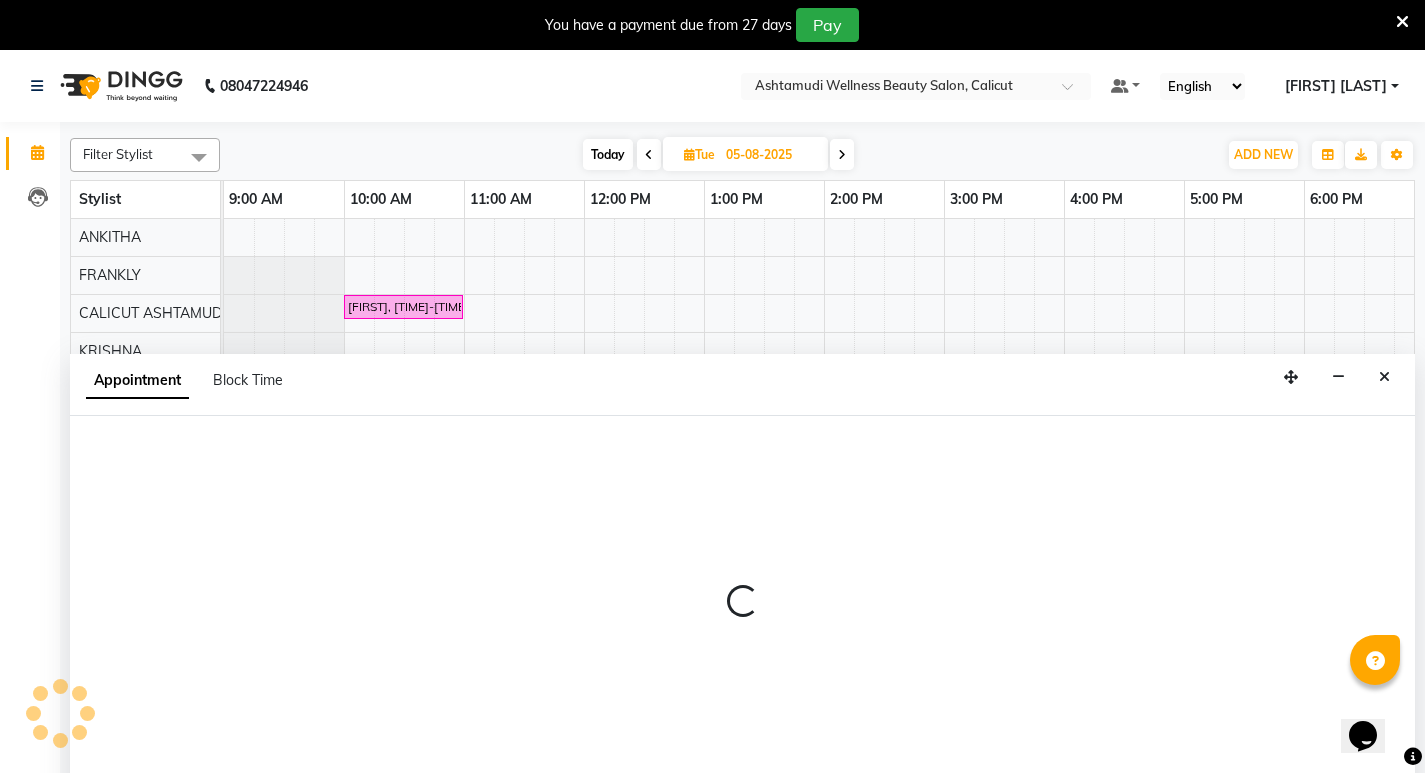 scroll, scrollTop: 50, scrollLeft: 0, axis: vertical 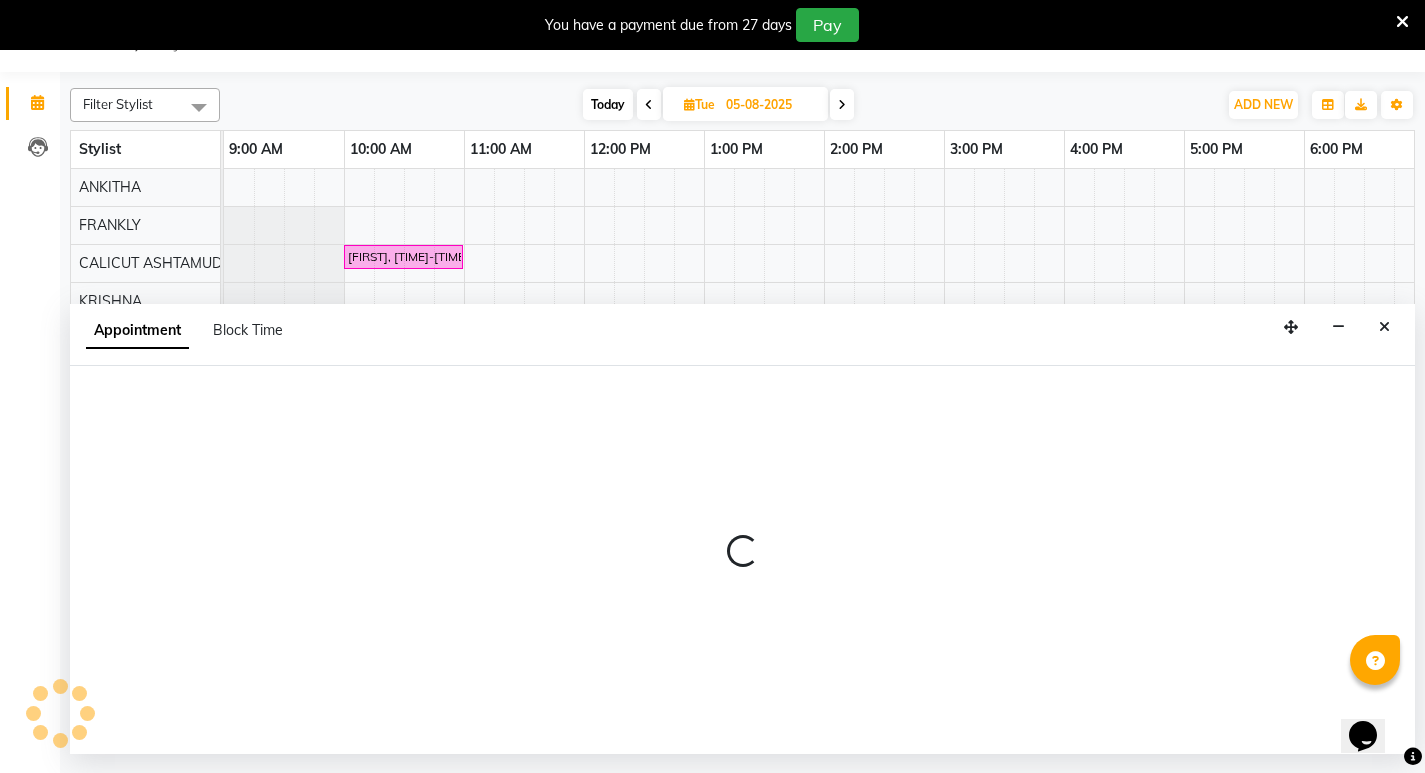 select on "600" 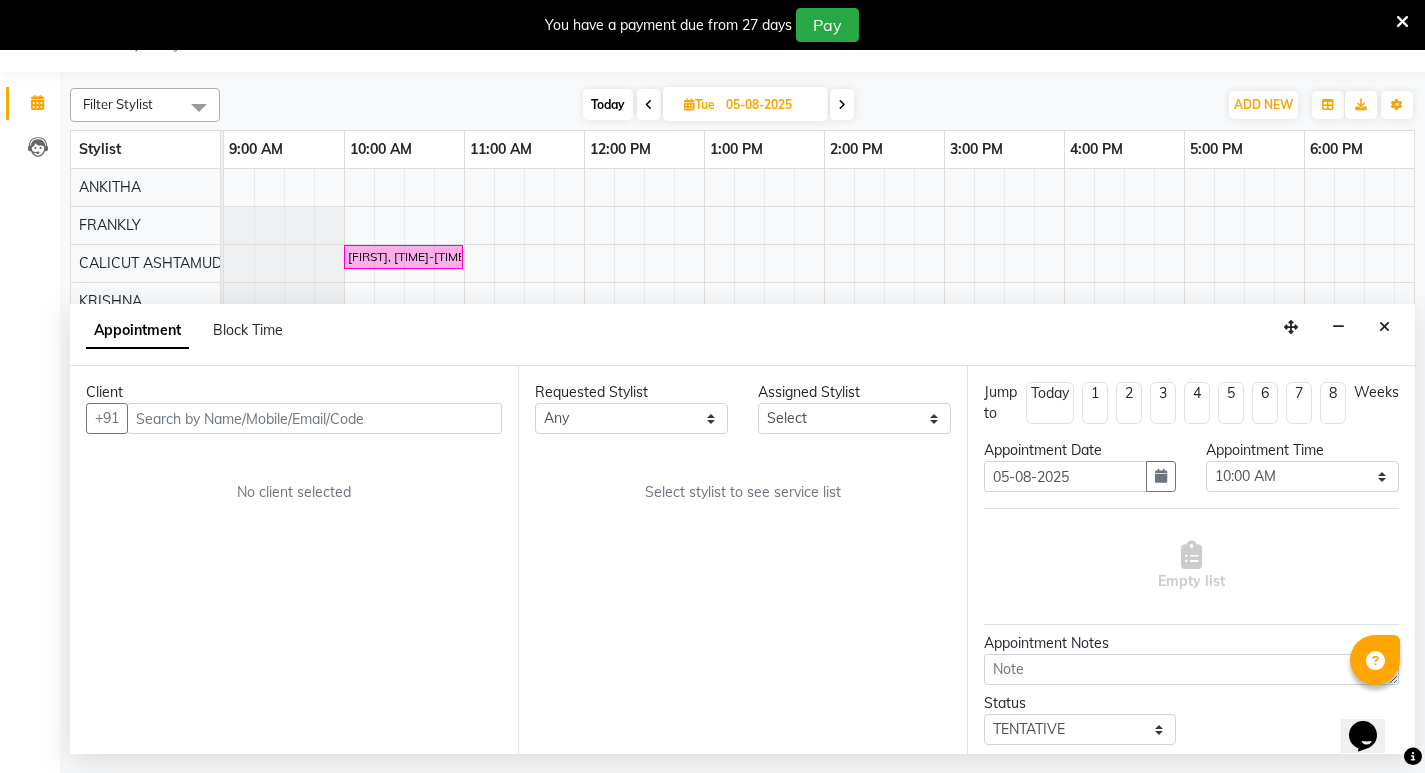 click at bounding box center (314, 418) 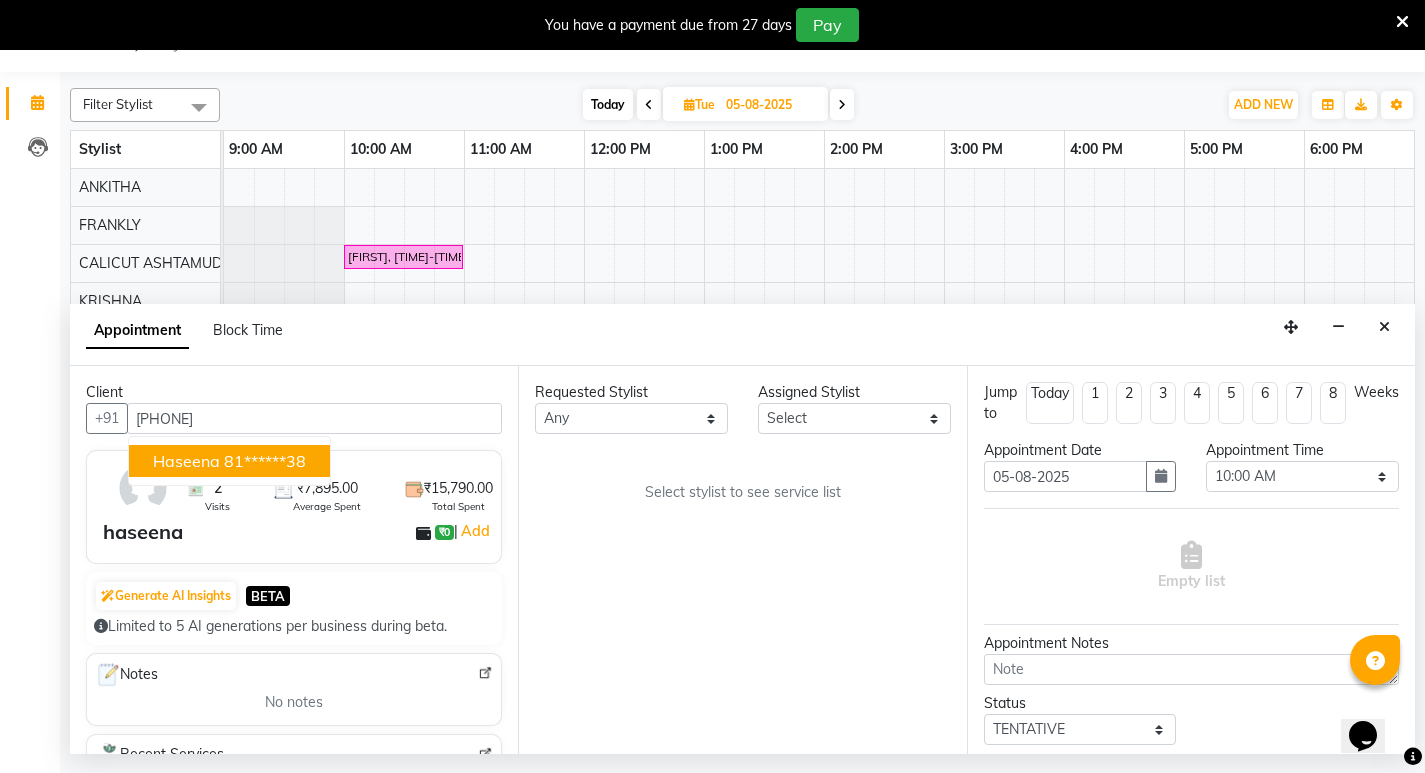 type on "8111989438" 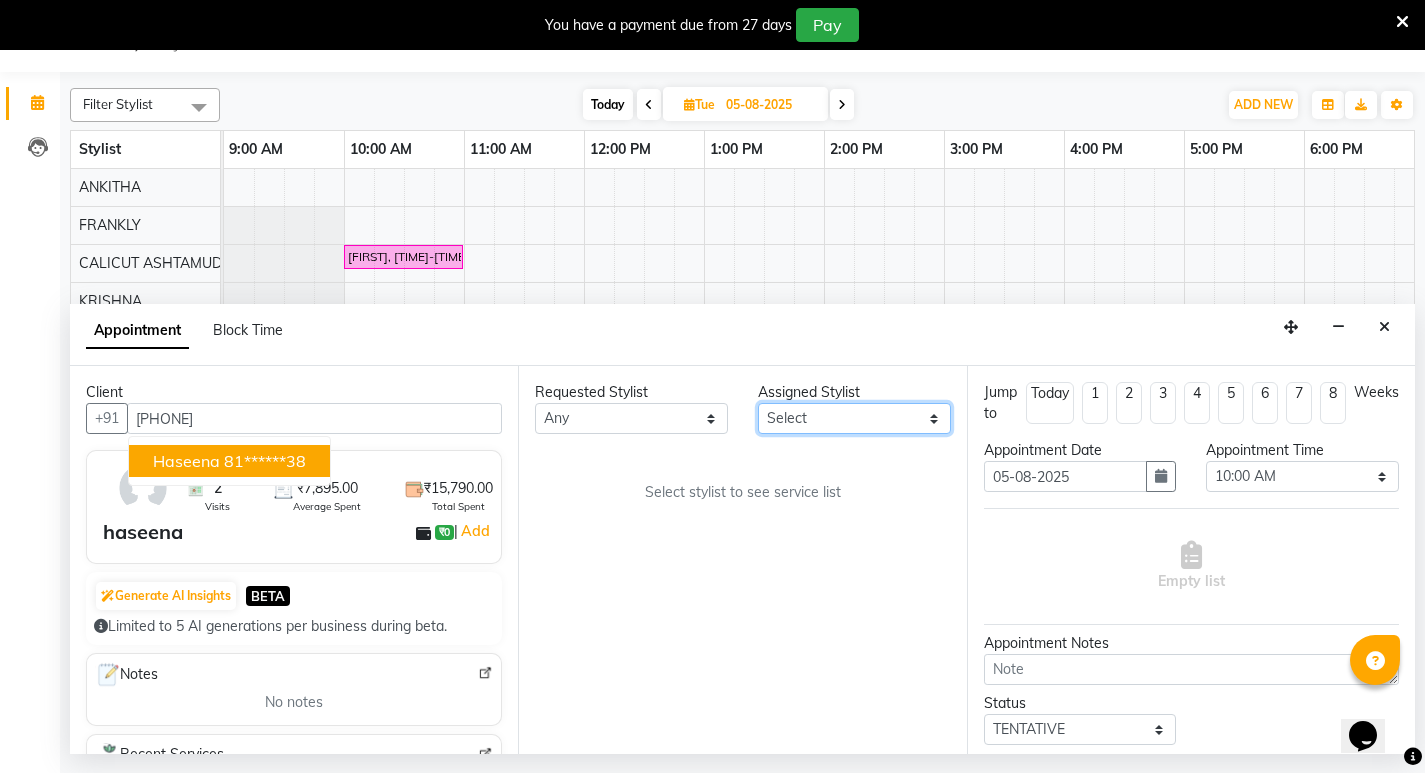 click on "Select Amala George AMBILI C ANJANA DAS ANKITHA Arya CALICUT ASHTAMUDI FRANKLY	 KRISHNA Nitesh Punam Gurung Sewan ali Sheela SUHANA  SHABU Titto" at bounding box center (854, 418) 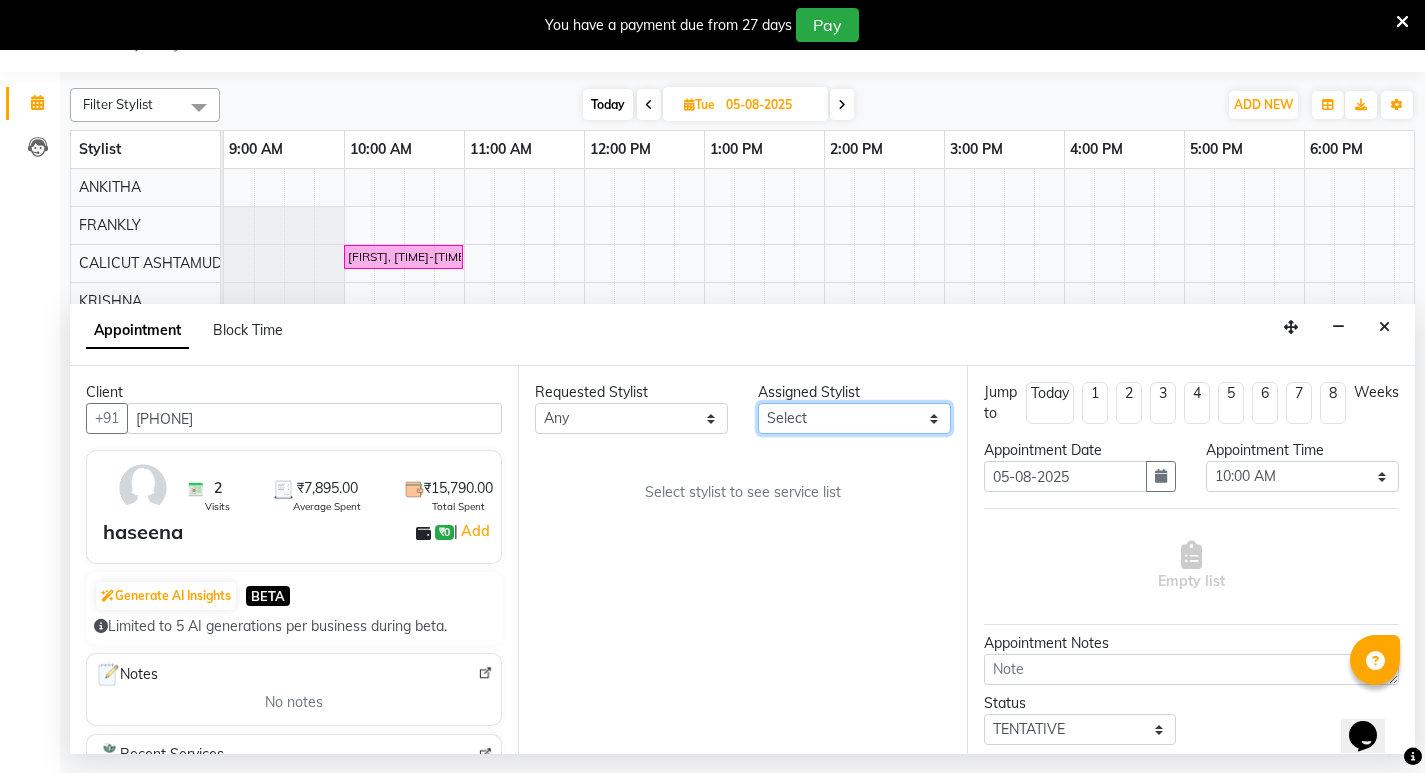 select on "27314" 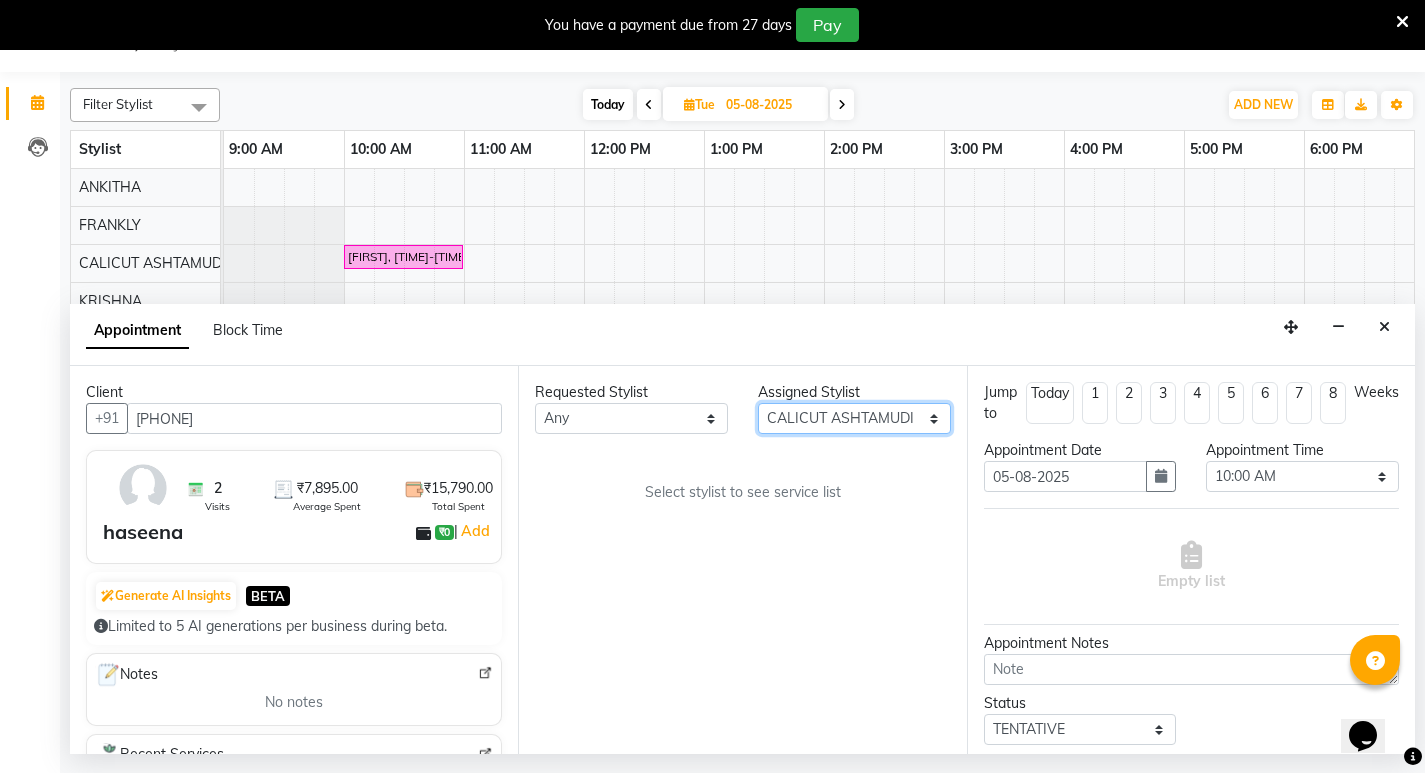click on "Select Amala George AMBILI C ANJANA DAS ANKITHA Arya CALICUT ASHTAMUDI FRANKLY	 KRISHNA Nitesh Punam Gurung Sewan ali Sheela SUHANA  SHABU Titto" at bounding box center [854, 418] 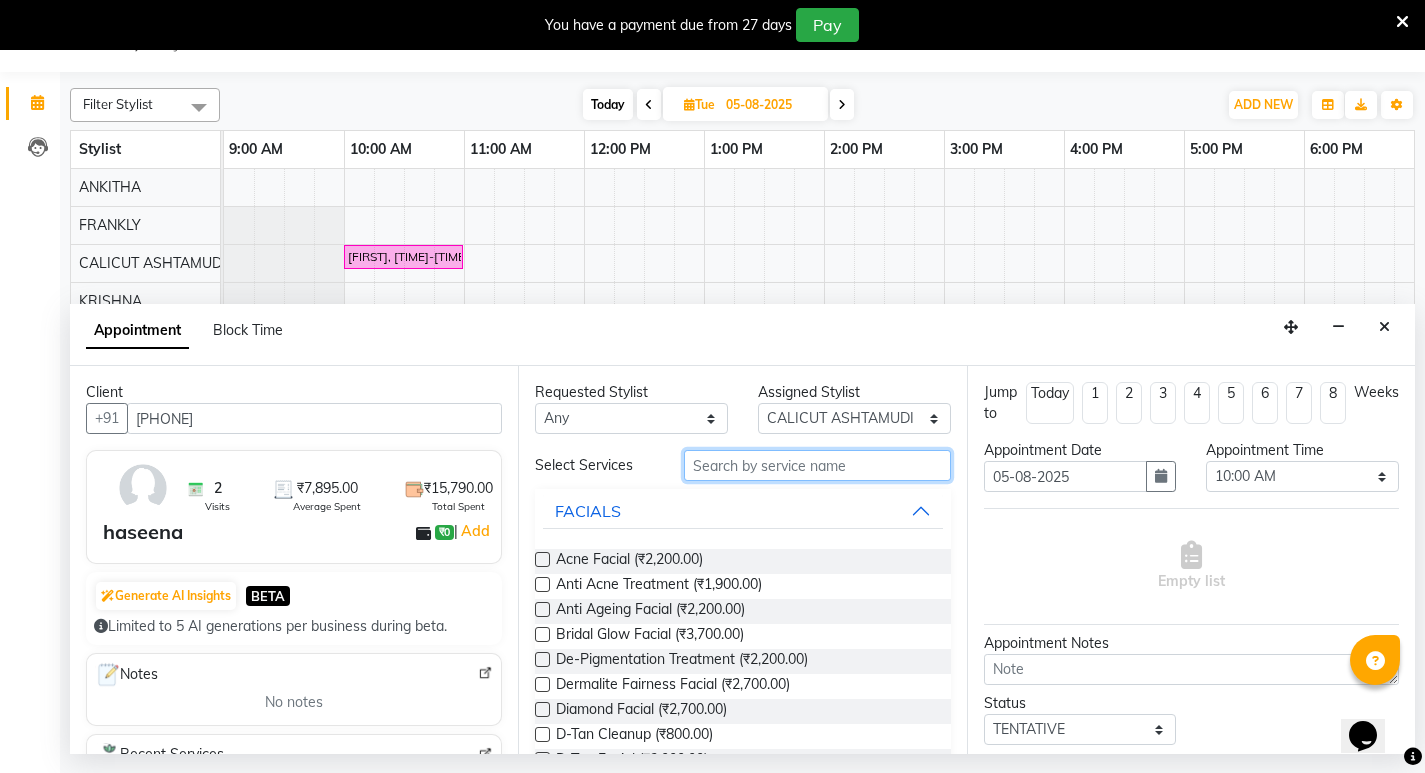 click at bounding box center [817, 465] 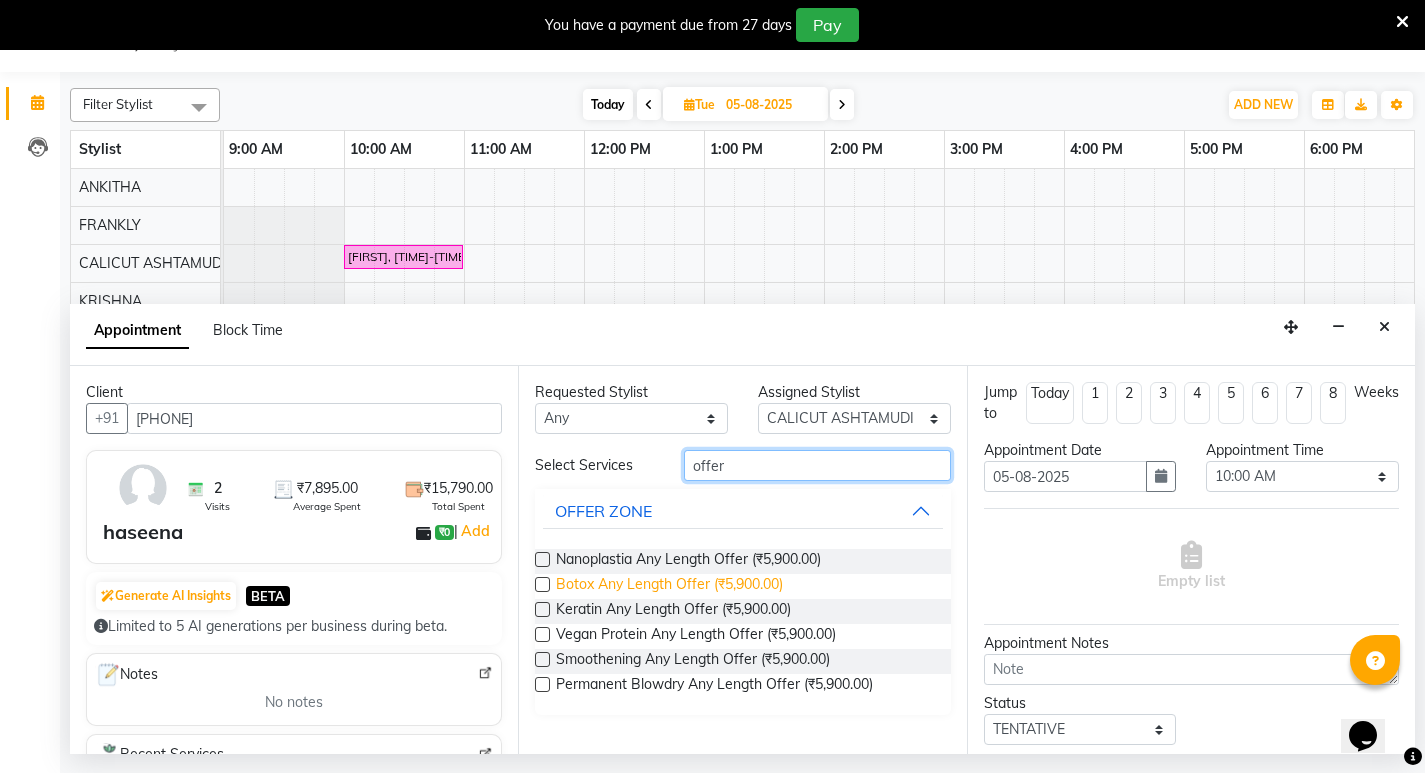 type on "offer" 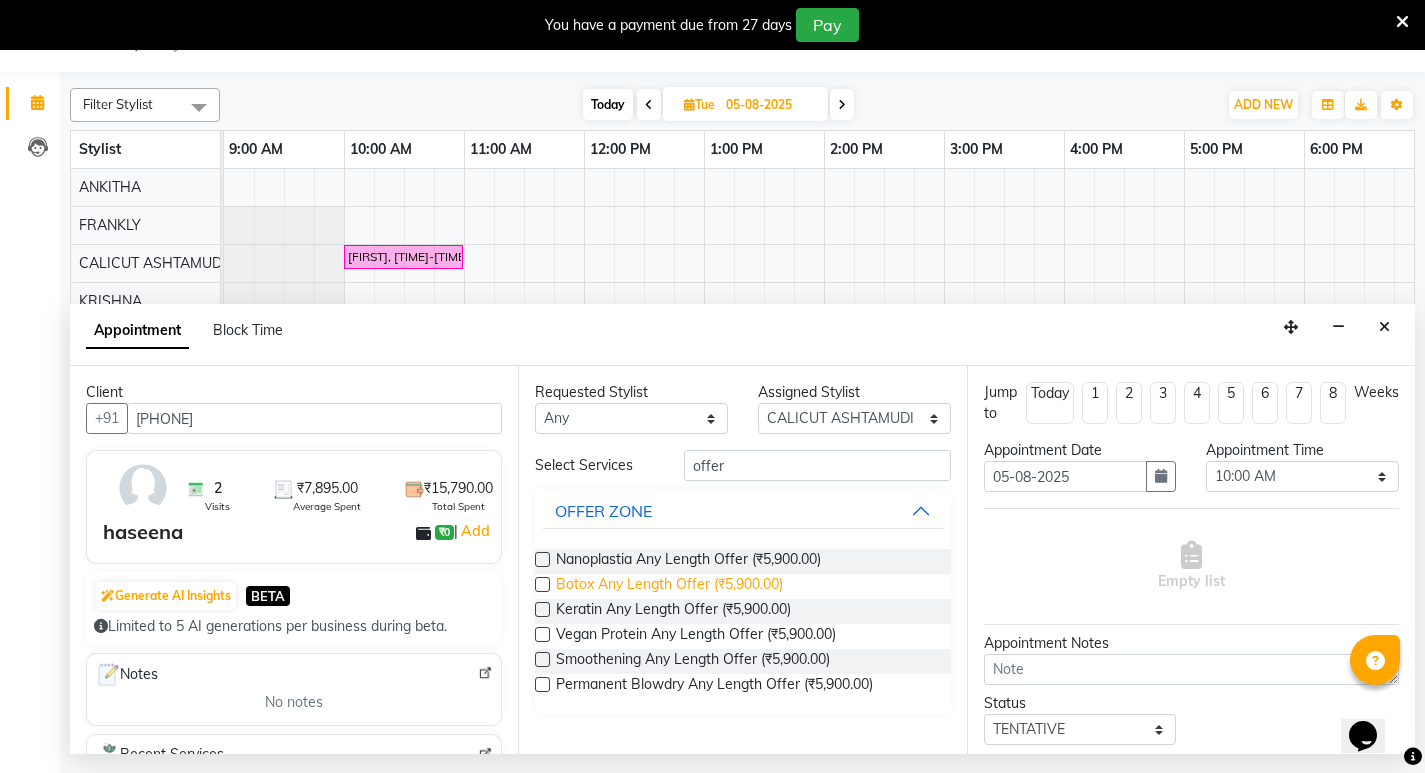 click on "Botox Any Length Offer (₹5,900.00)" at bounding box center (669, 586) 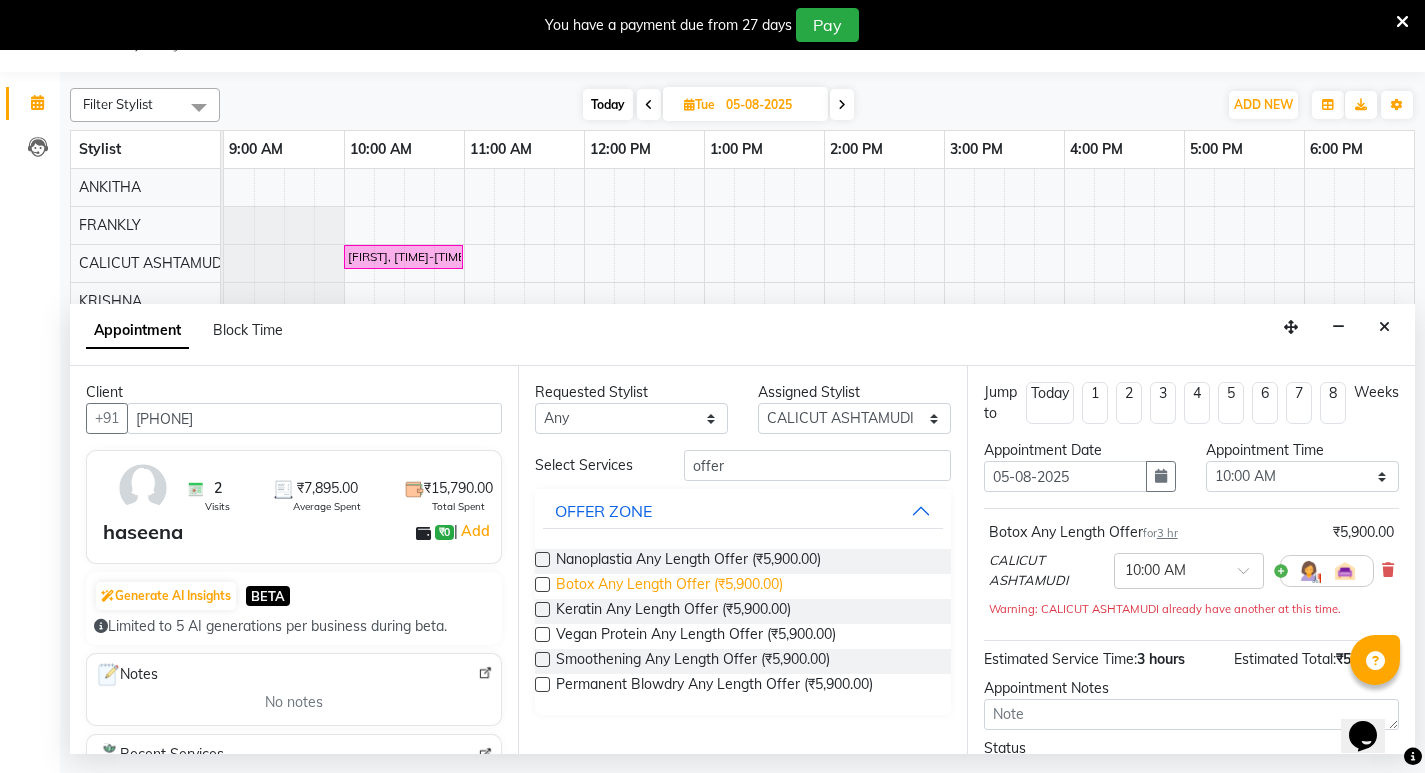 click on "Botox Any Length Offer (₹5,900.00)" at bounding box center (669, 586) 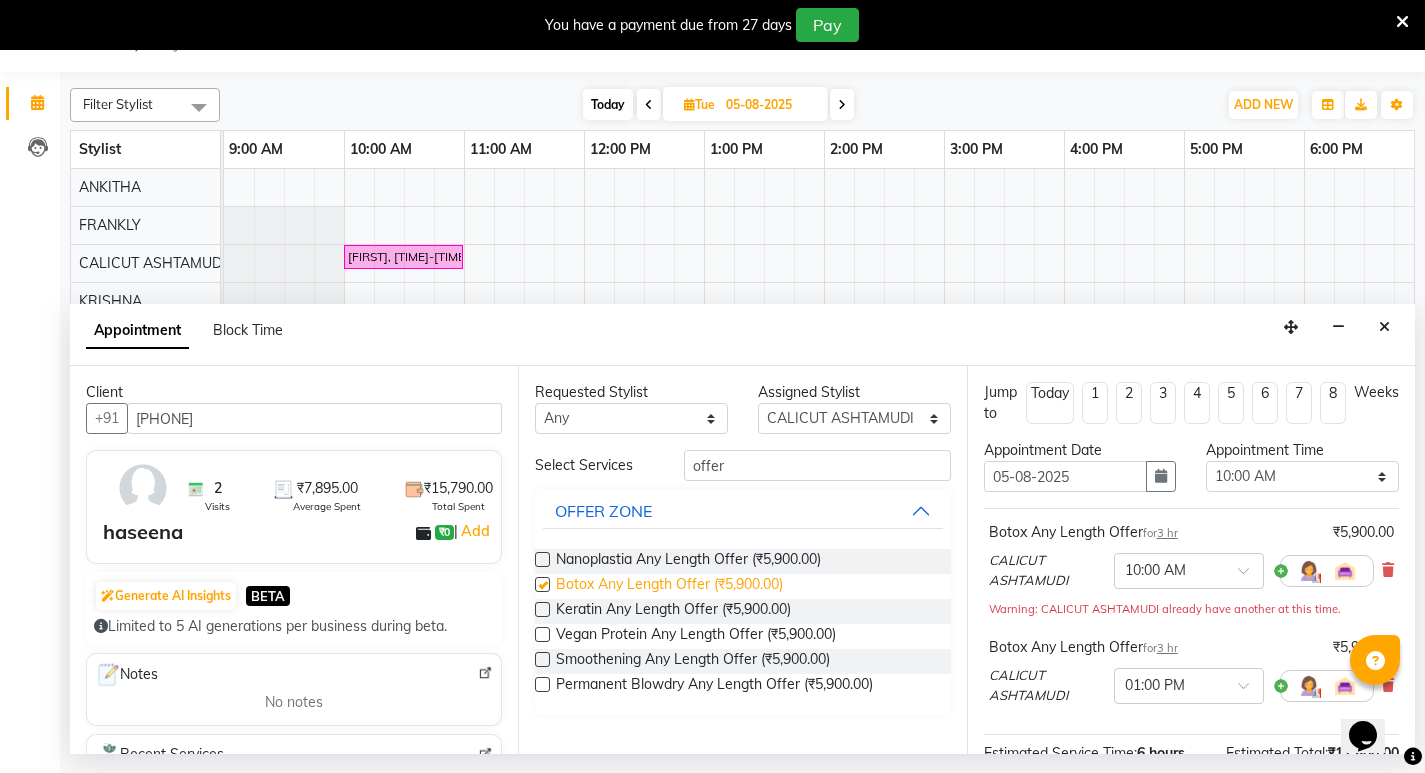 checkbox on "false" 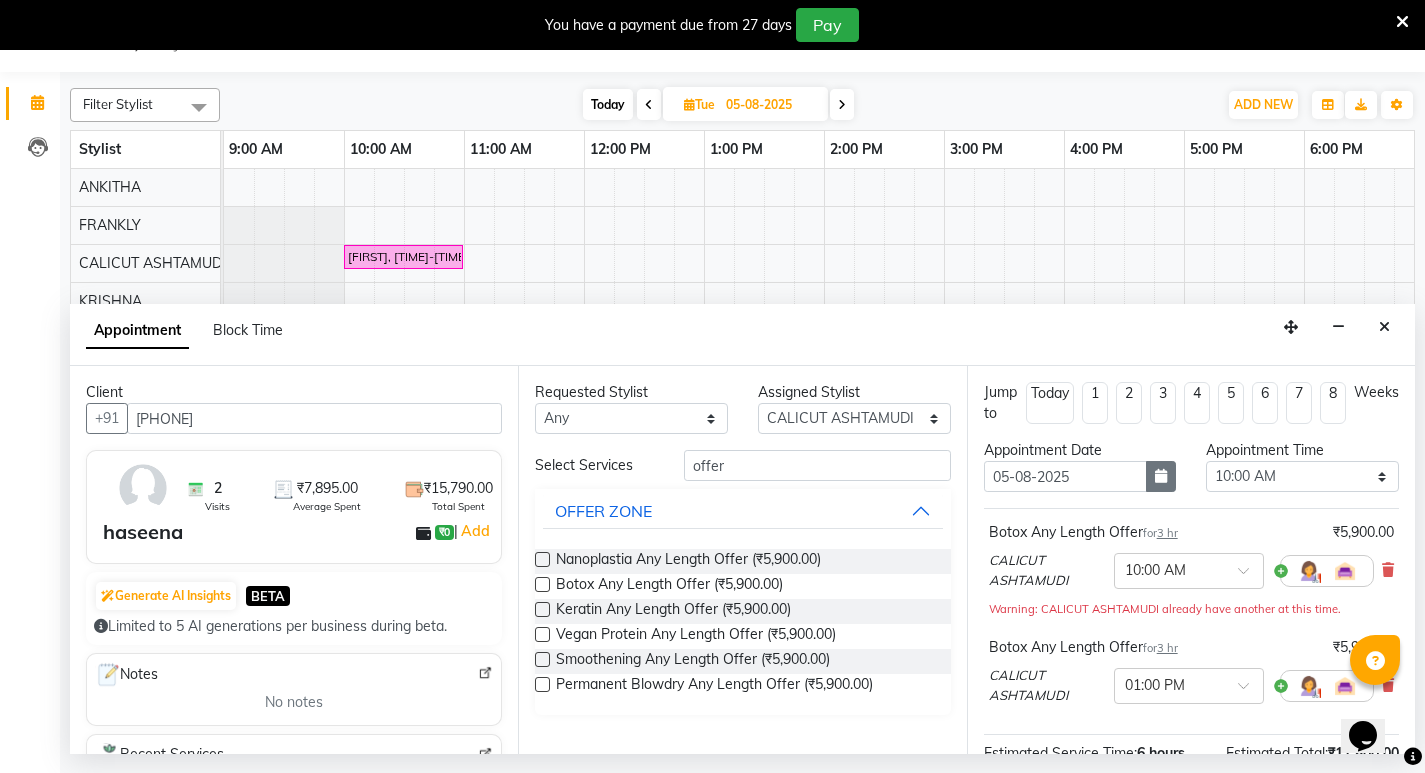 click at bounding box center [1161, 476] 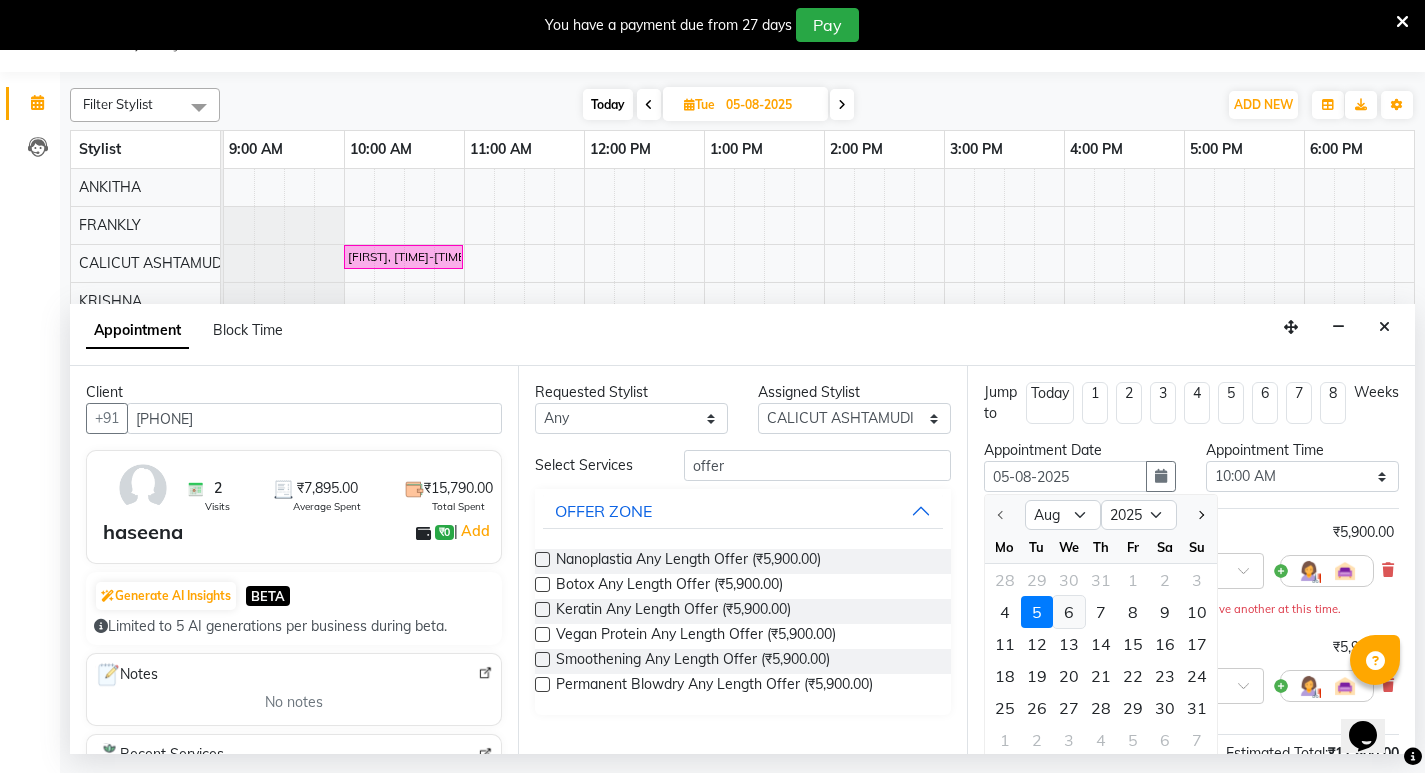 click on "6" at bounding box center [1069, 612] 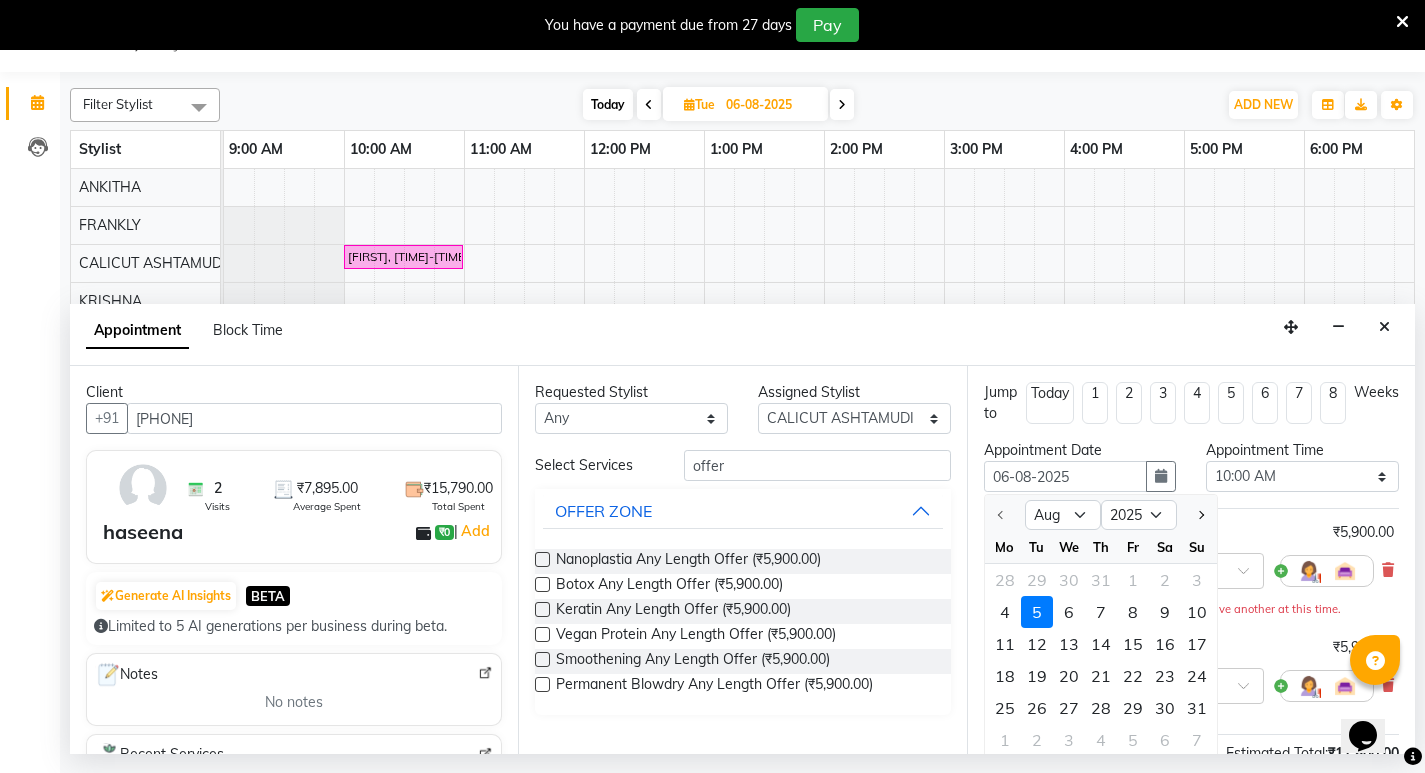 select on "600" 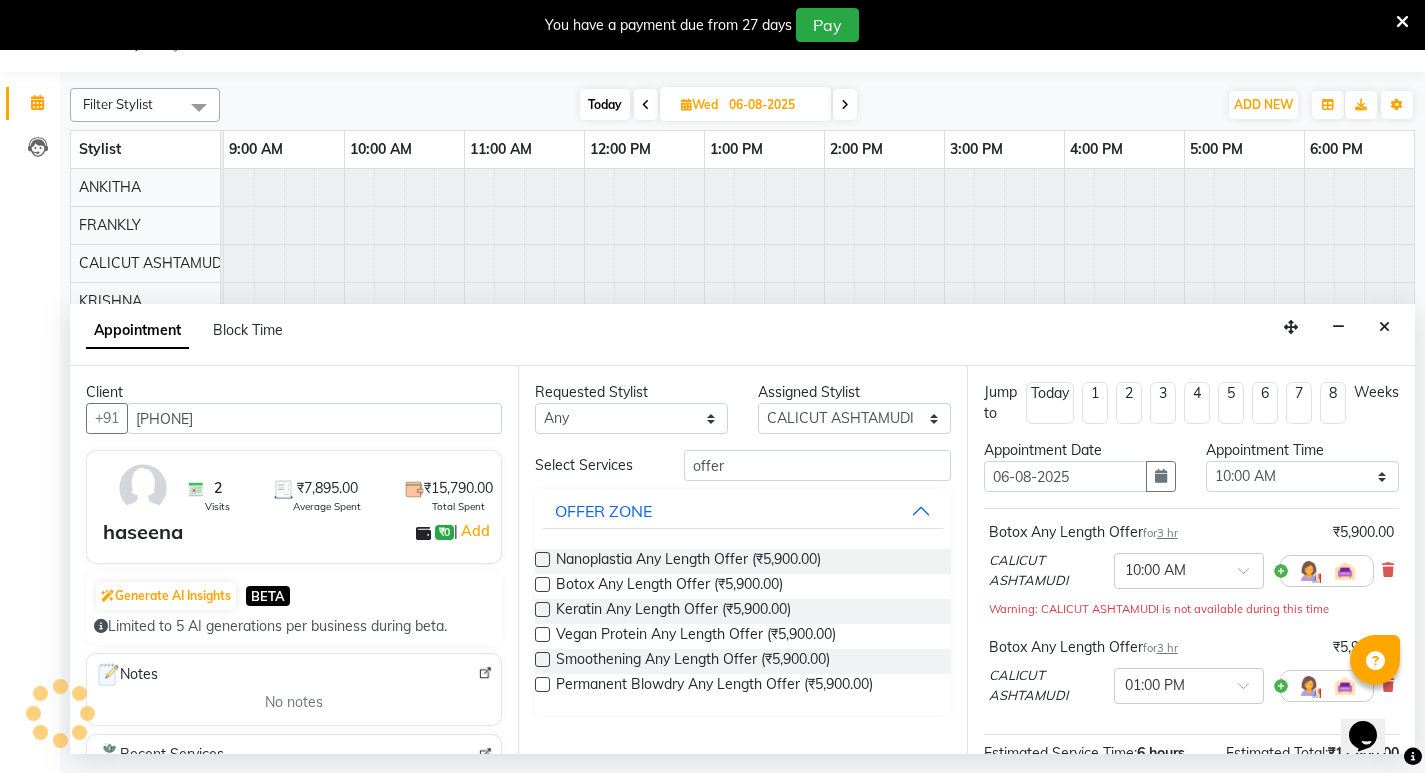 scroll, scrollTop: 0, scrollLeft: 610, axis: horizontal 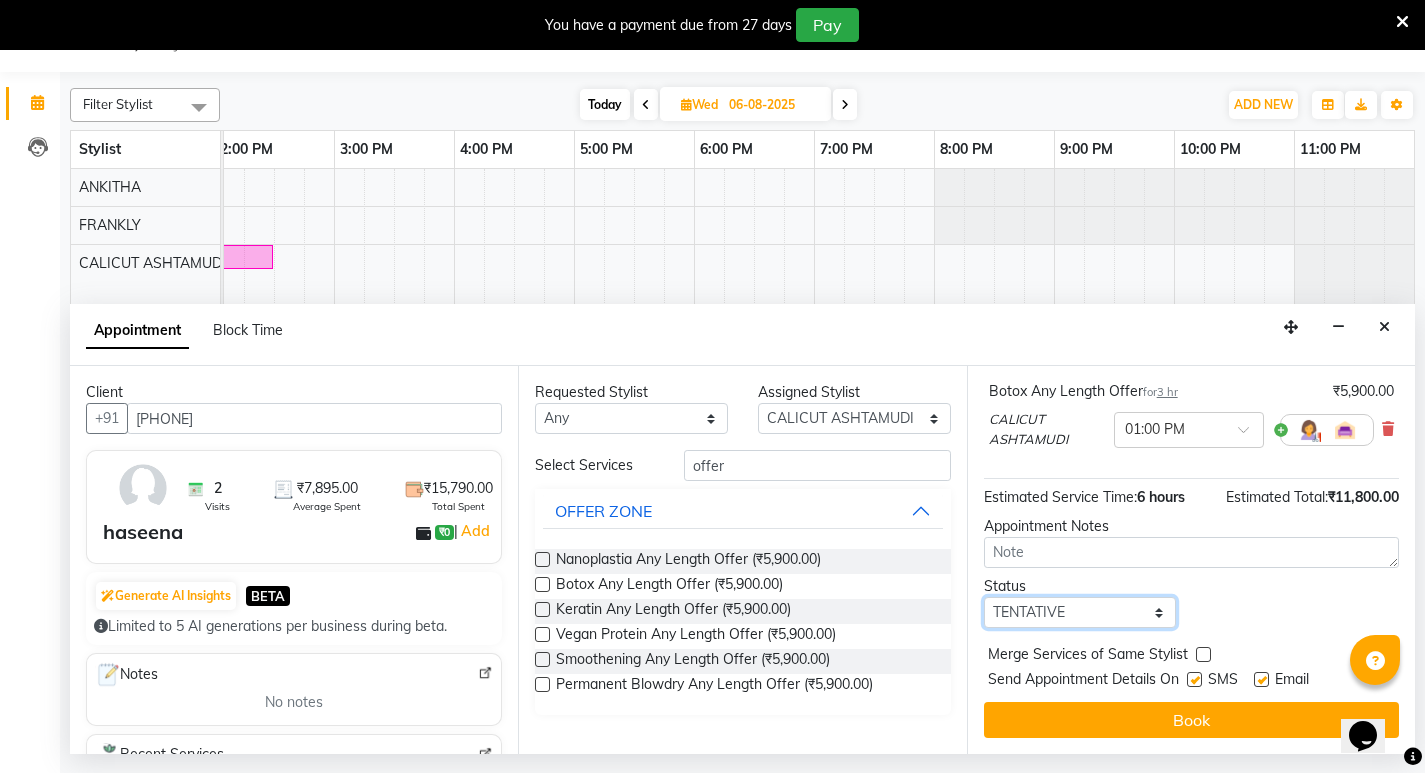 click on "Select TENTATIVE CONFIRM UPCOMING" at bounding box center [1080, 612] 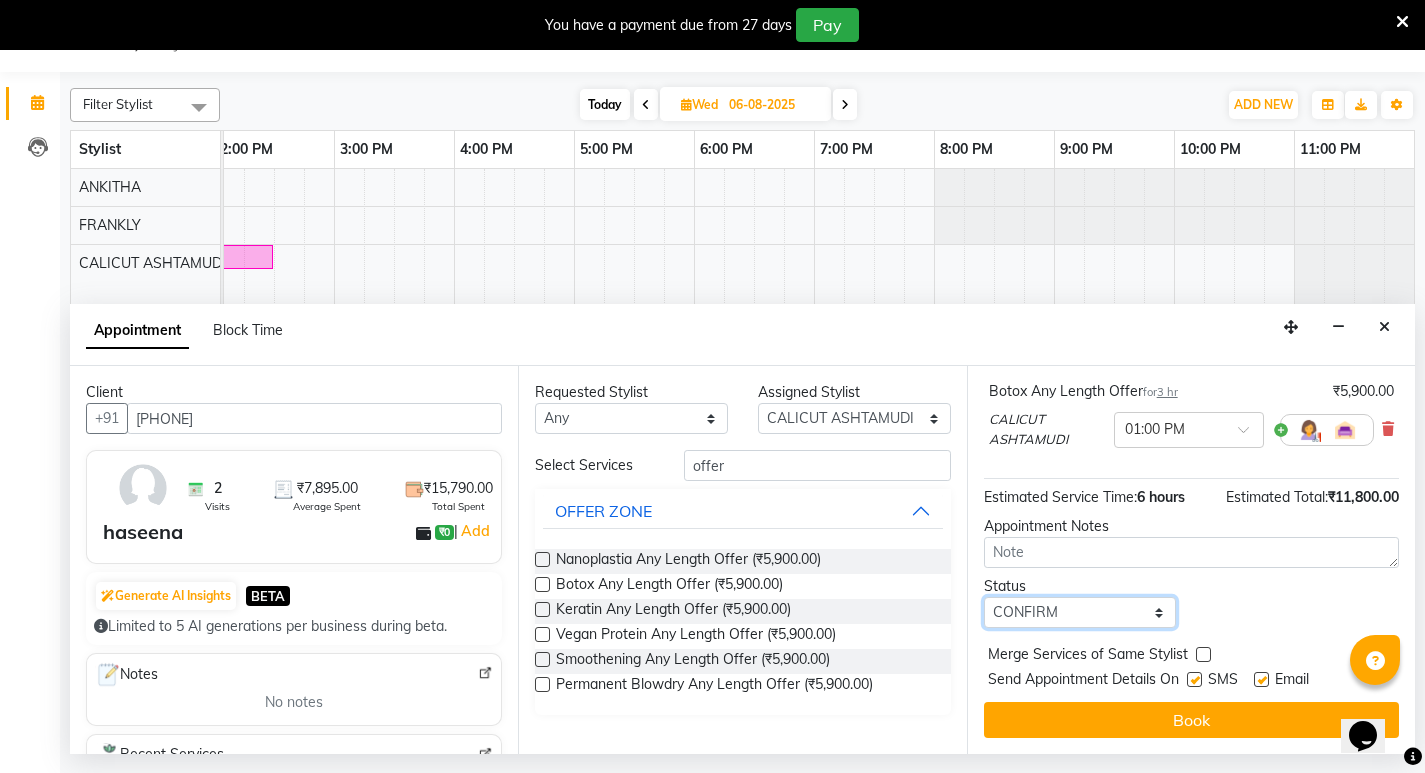 click on "Select TENTATIVE CONFIRM UPCOMING" at bounding box center (1080, 612) 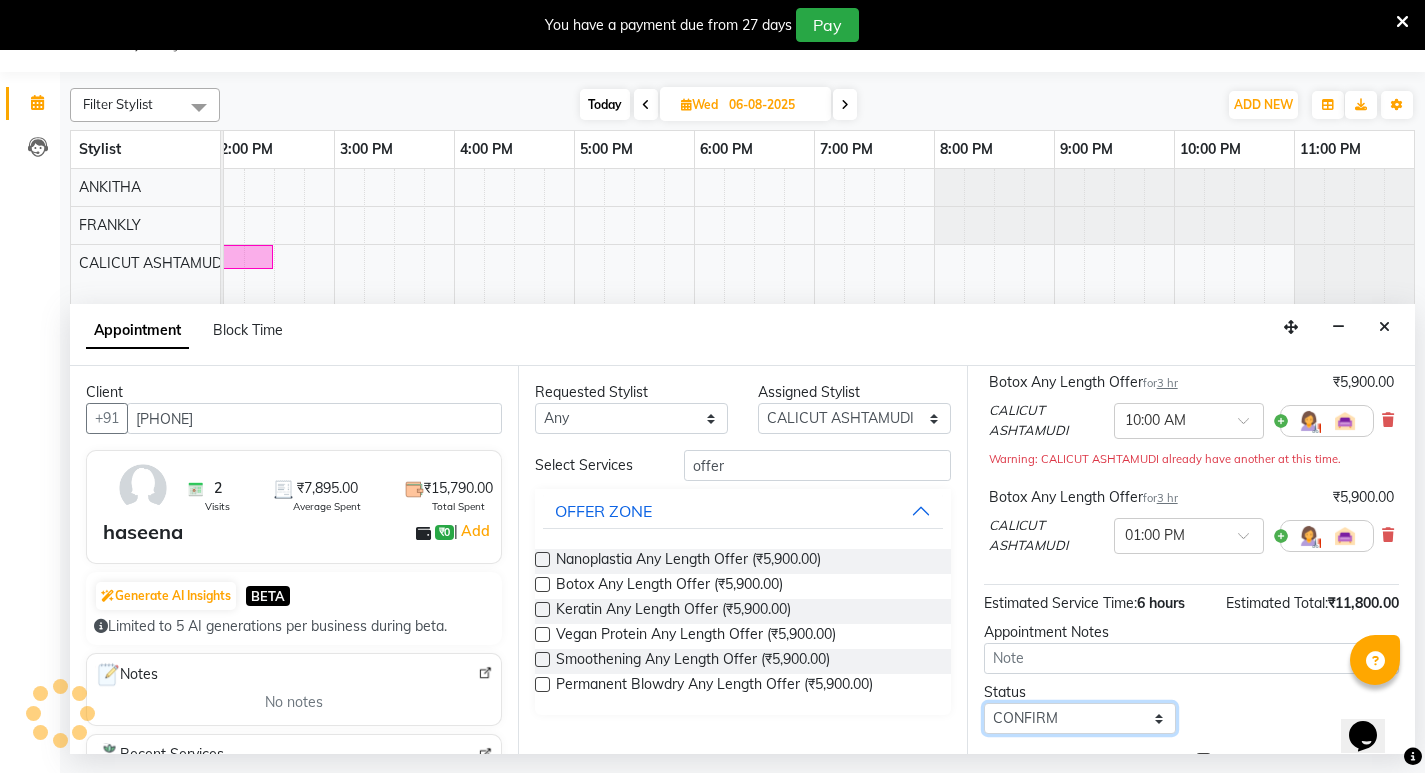scroll, scrollTop: 256, scrollLeft: 0, axis: vertical 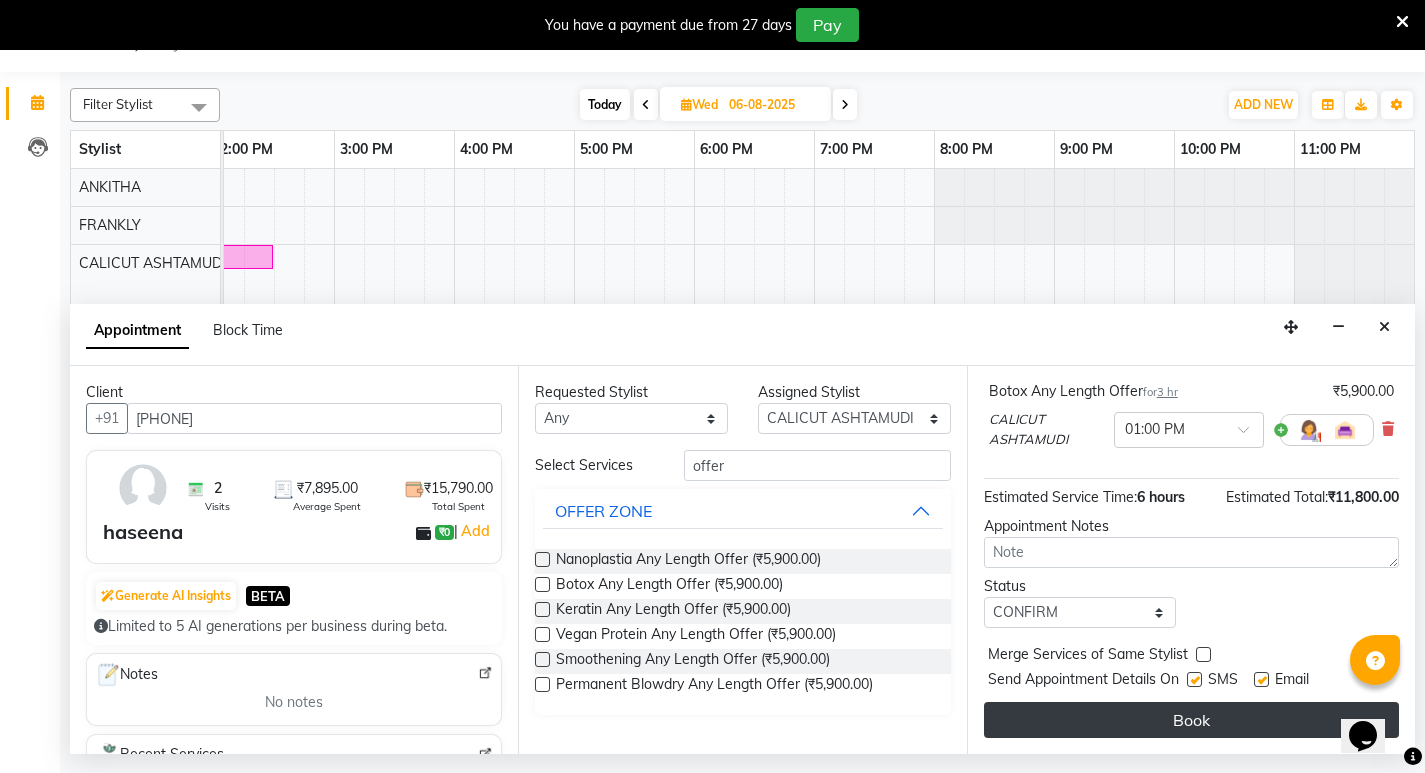 click on "Book" at bounding box center (1191, 720) 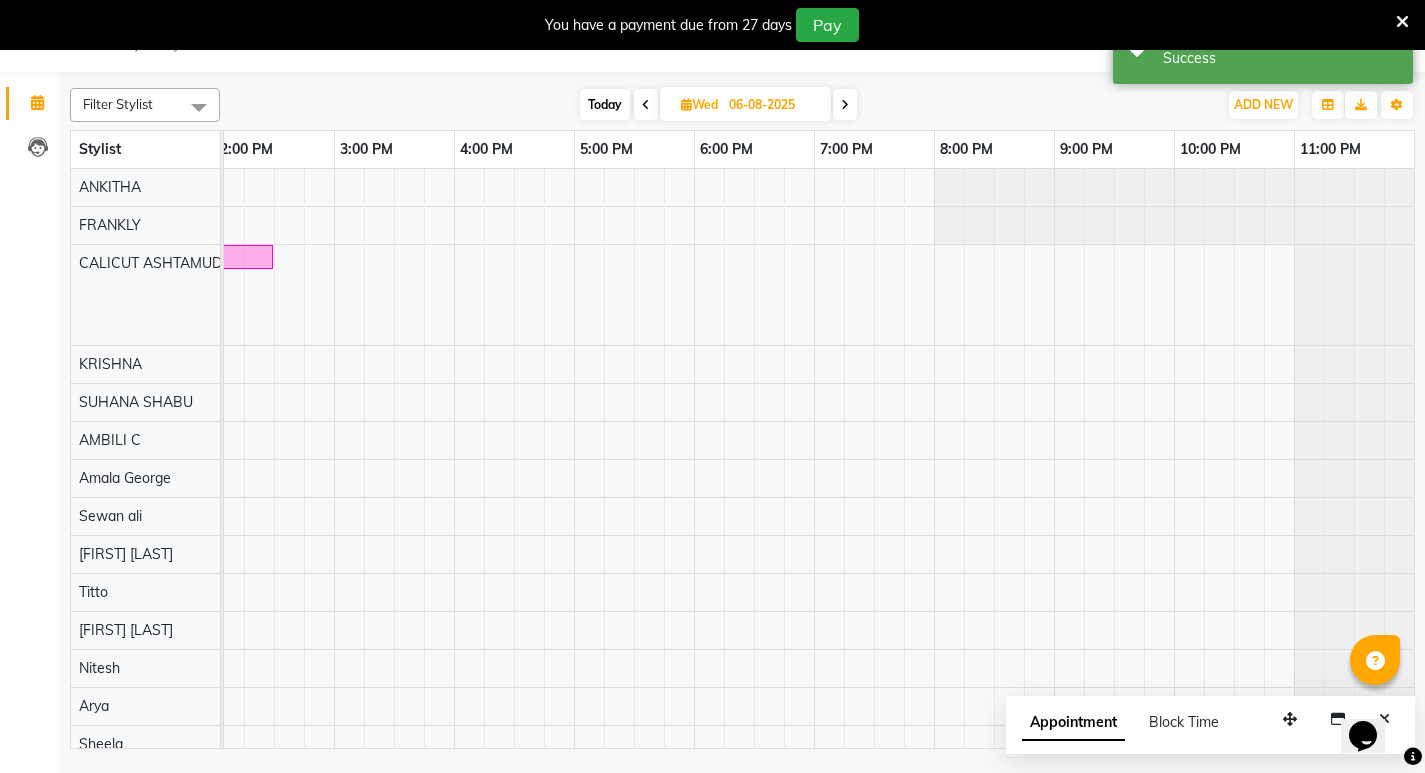scroll, scrollTop: 0, scrollLeft: 0, axis: both 